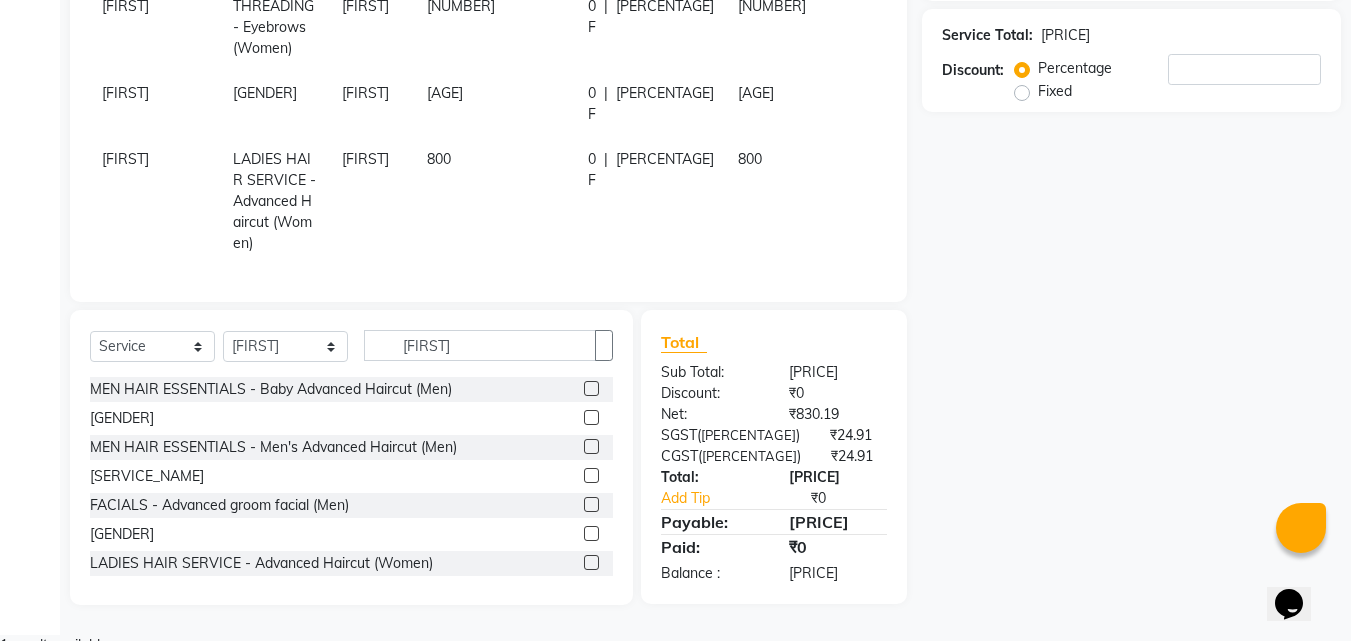 scroll, scrollTop: 347, scrollLeft: 0, axis: vertical 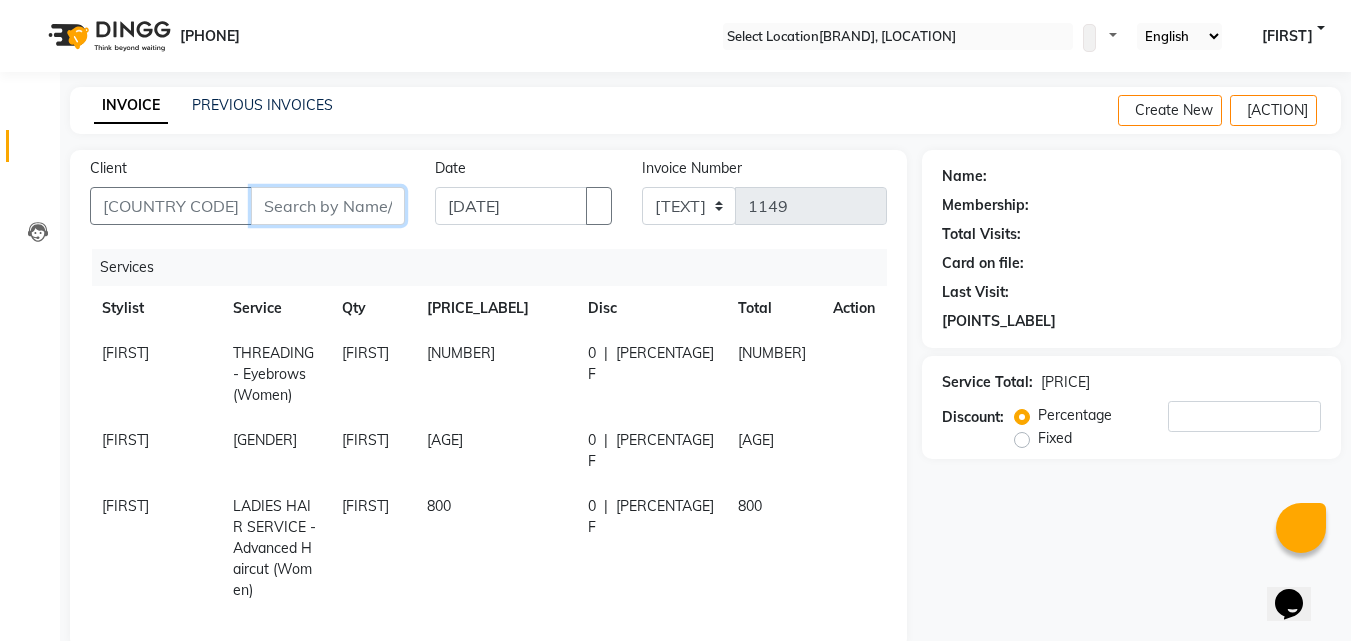 click on "Client" at bounding box center (328, 206) 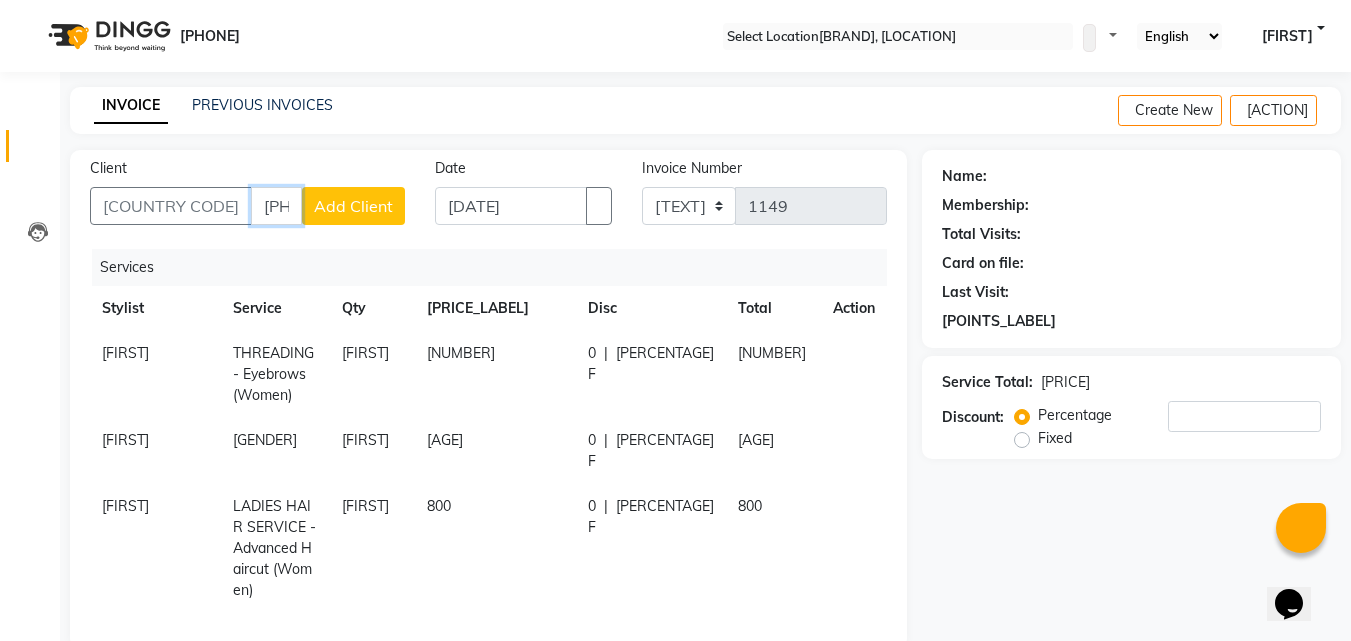 type on "[PHONE]" 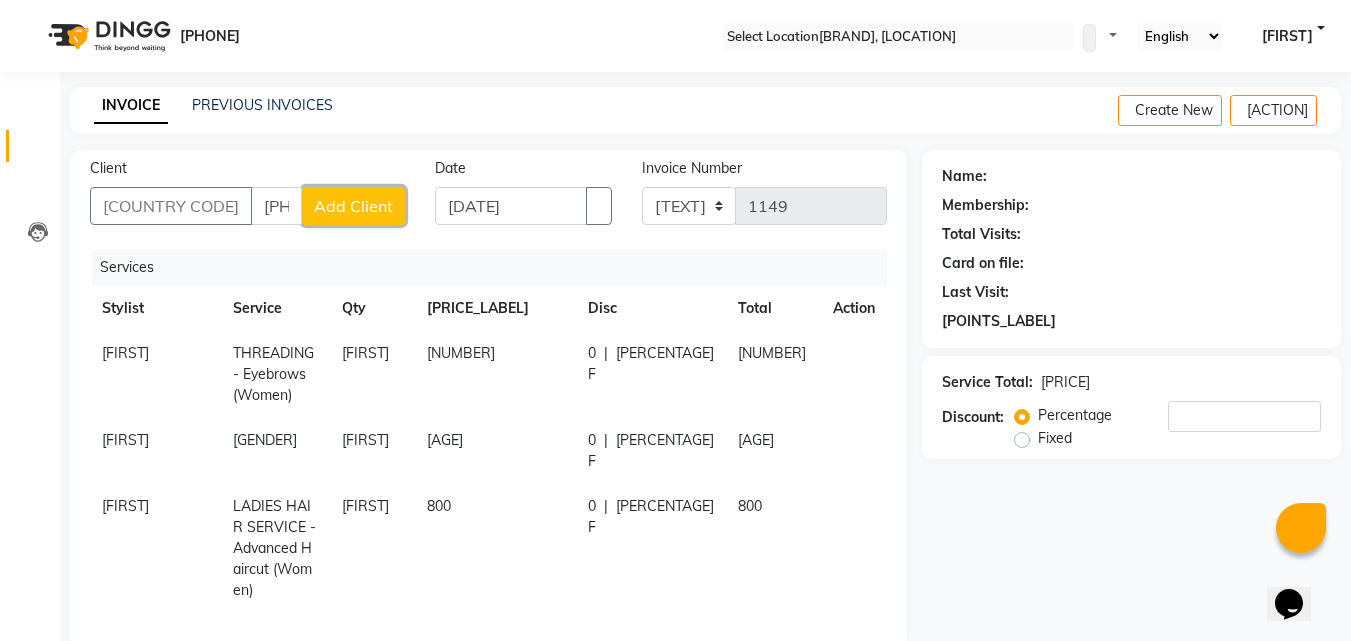 click on "Add Client" at bounding box center (353, 206) 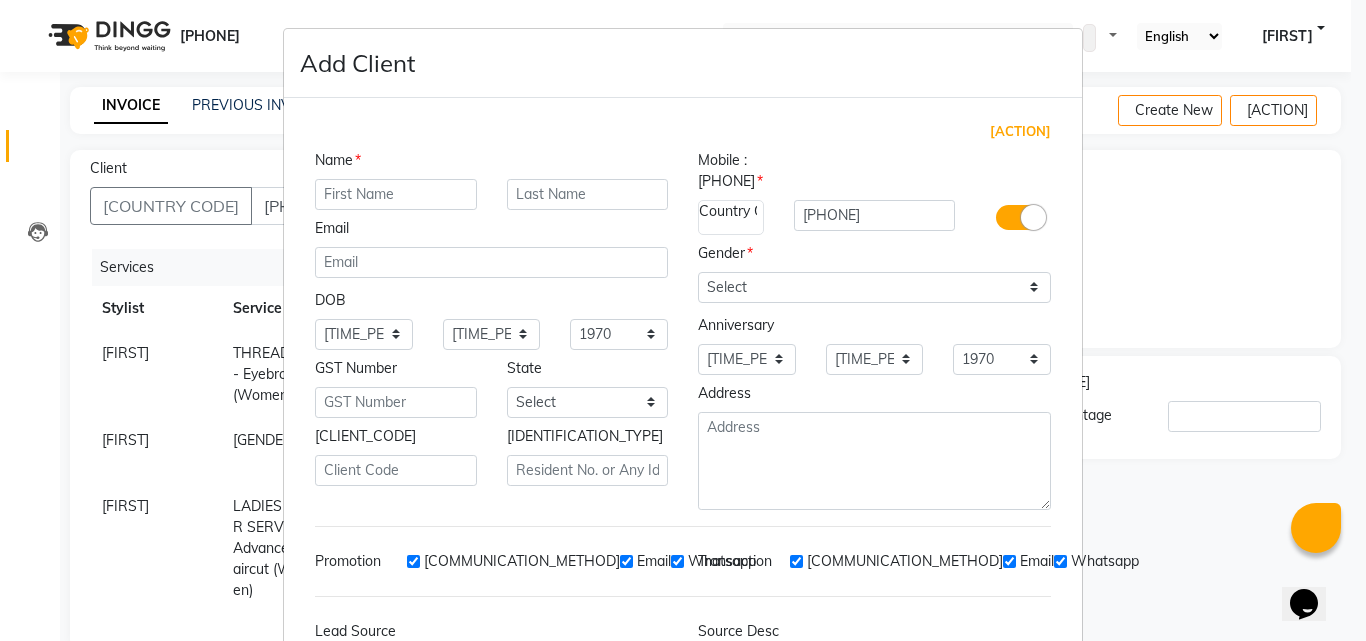 click at bounding box center (396, 194) 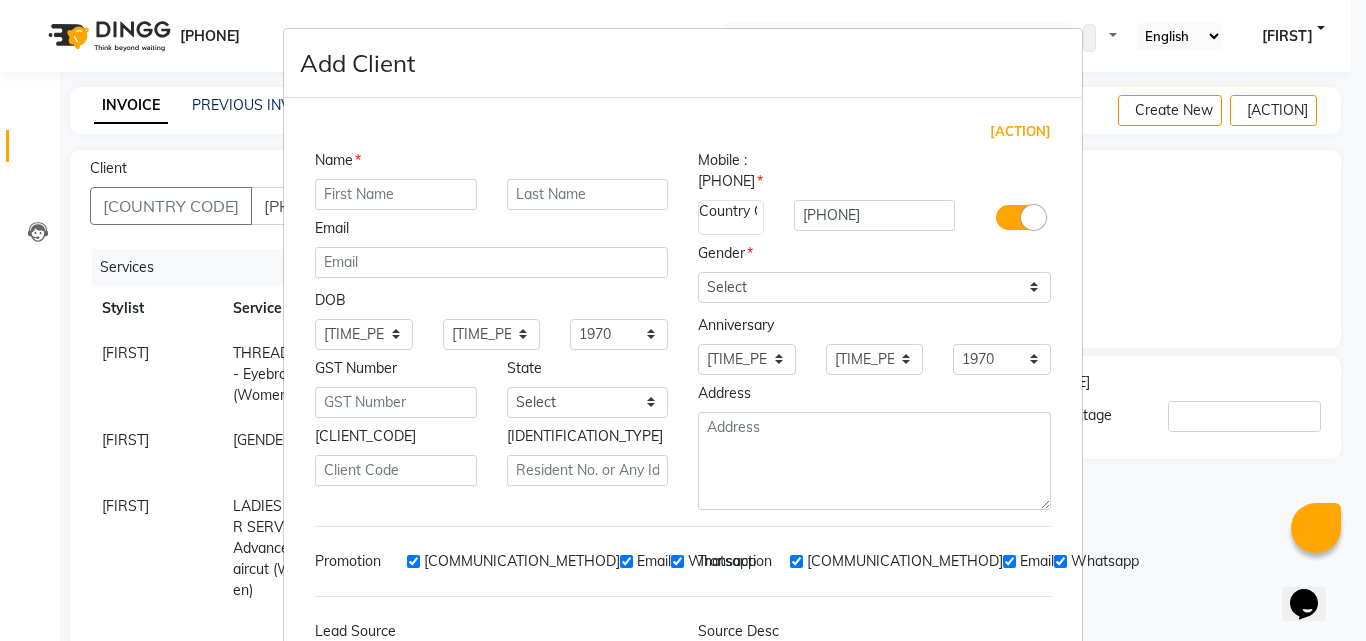 click at bounding box center [396, 194] 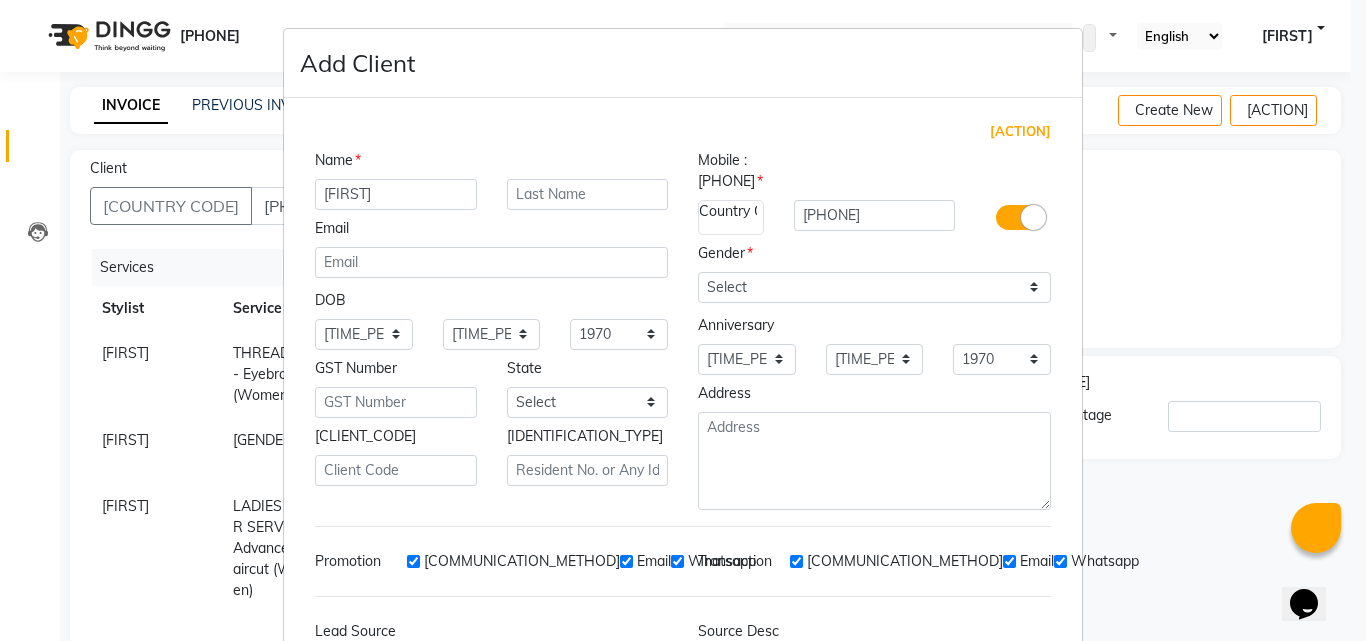 type on "[FIRST]" 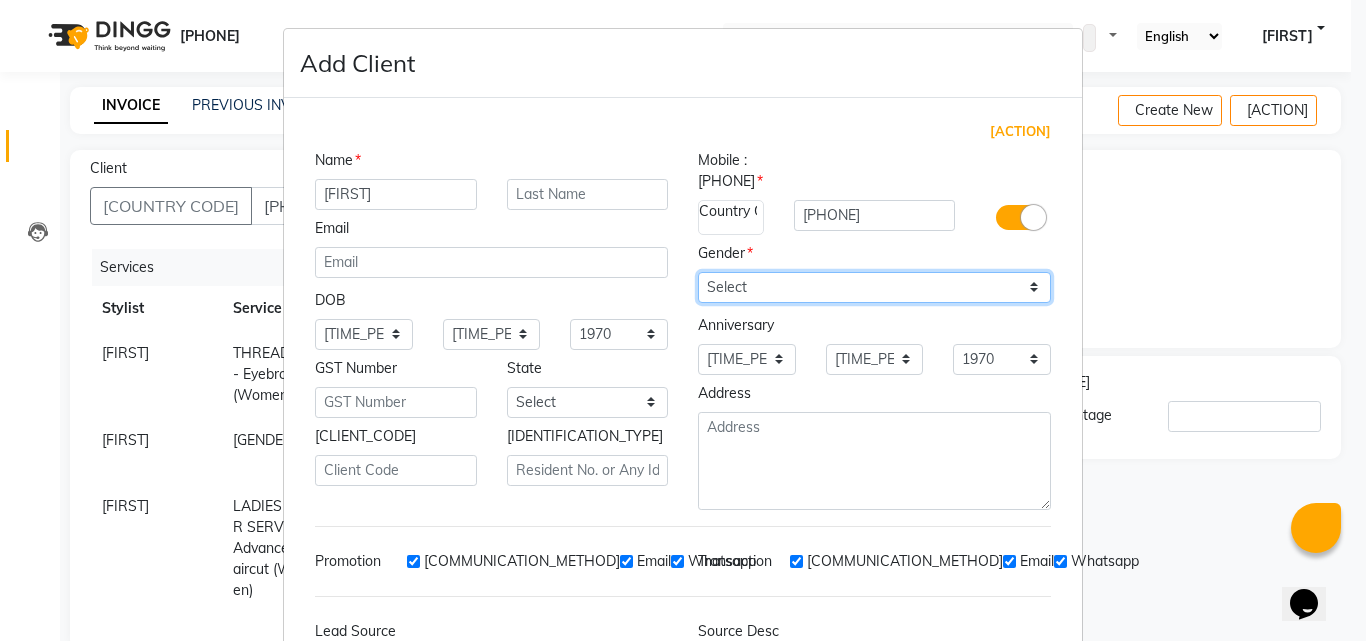 click on "Select Male Female Other Prefer Not To Say" at bounding box center [874, 287] 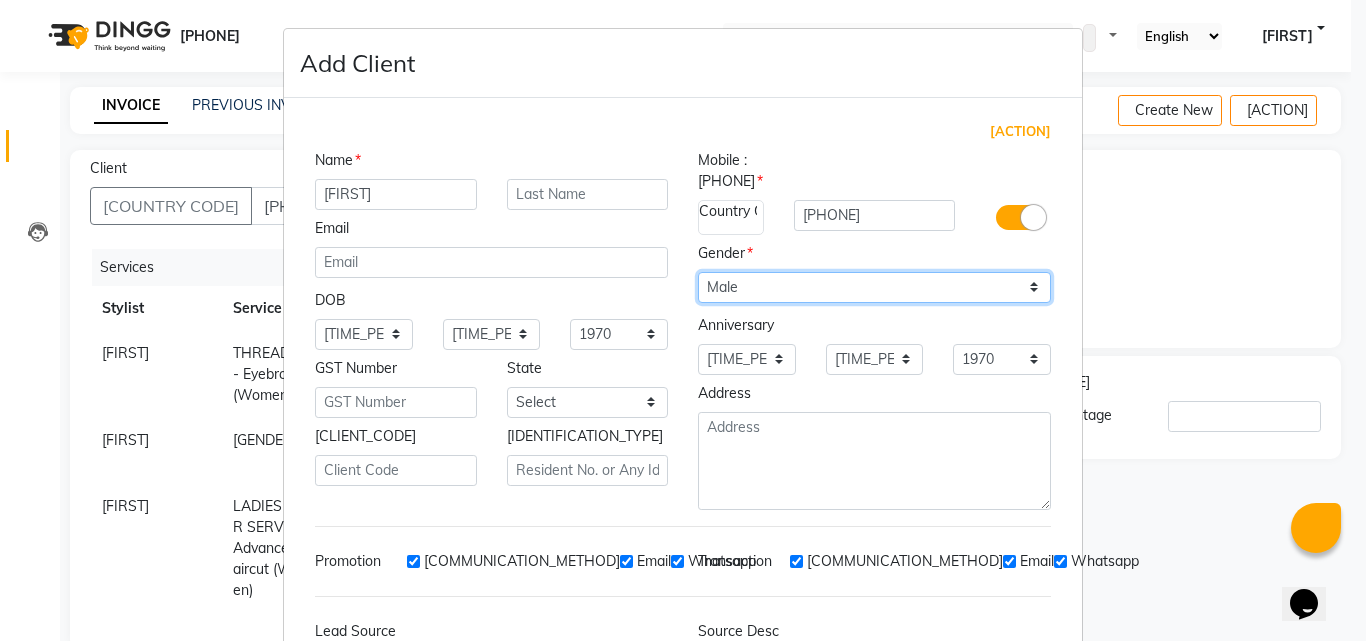 click on "Select Male Female Other Prefer Not To Say" at bounding box center (874, 287) 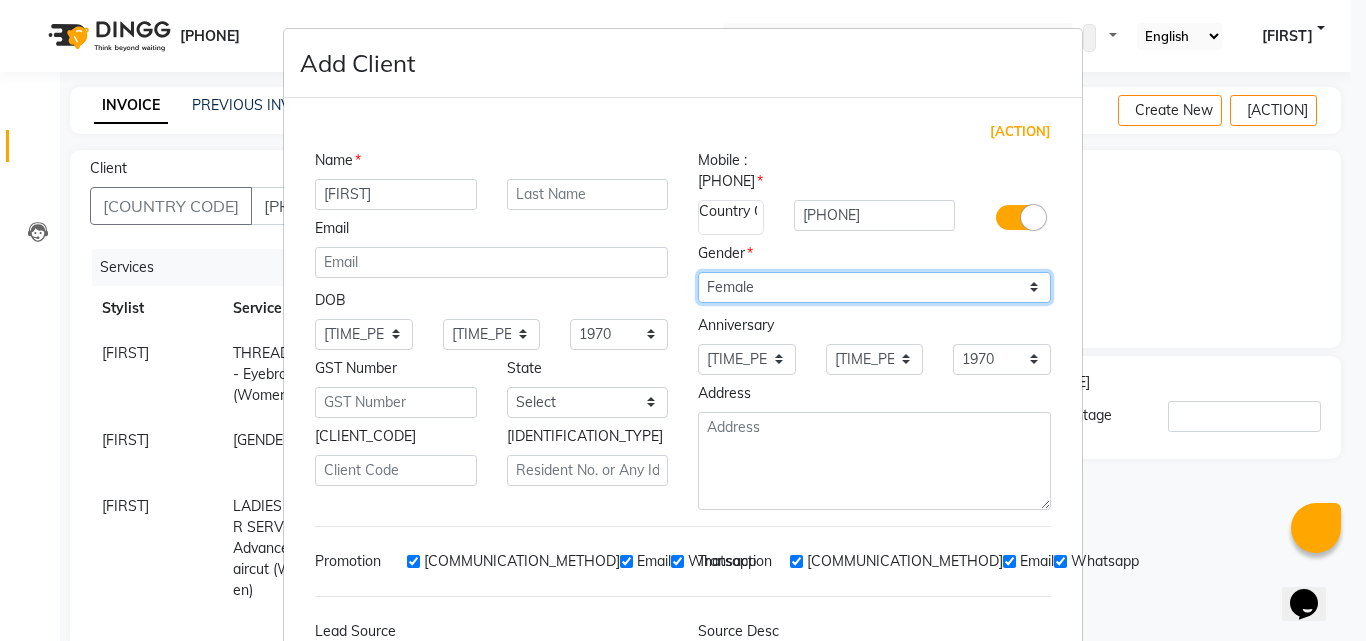 click on "Select Male Female Other Prefer Not To Say" at bounding box center [874, 287] 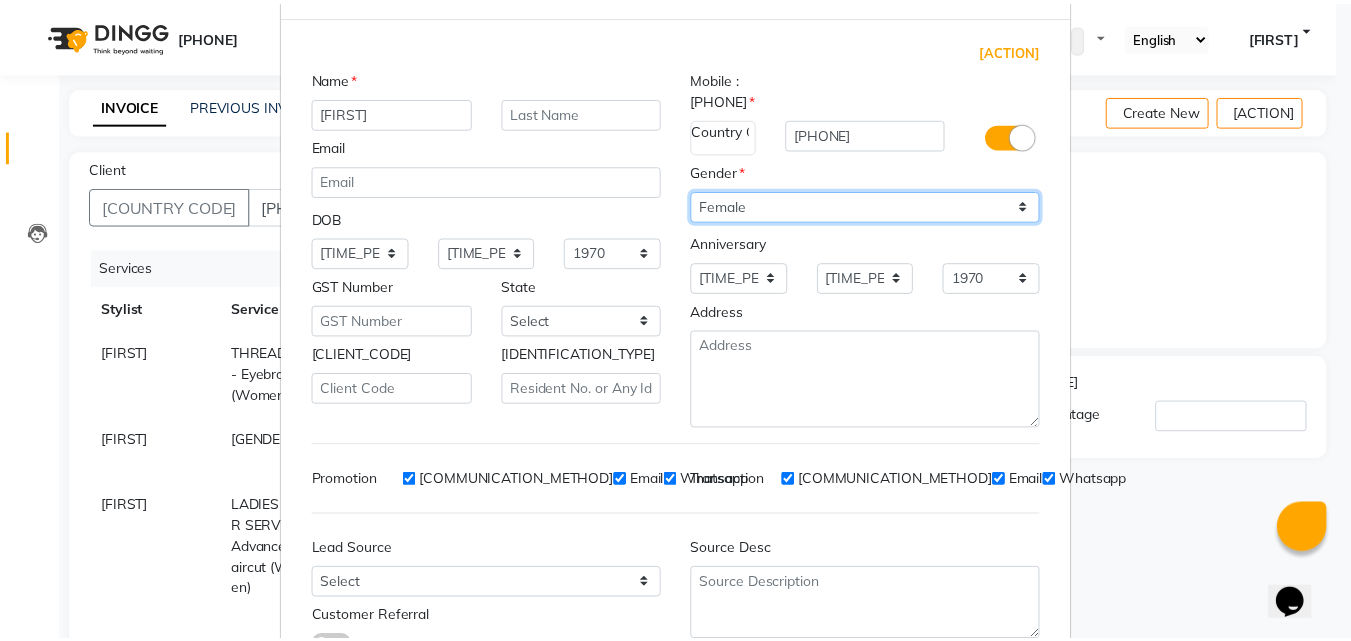 scroll, scrollTop: 208, scrollLeft: 0, axis: vertical 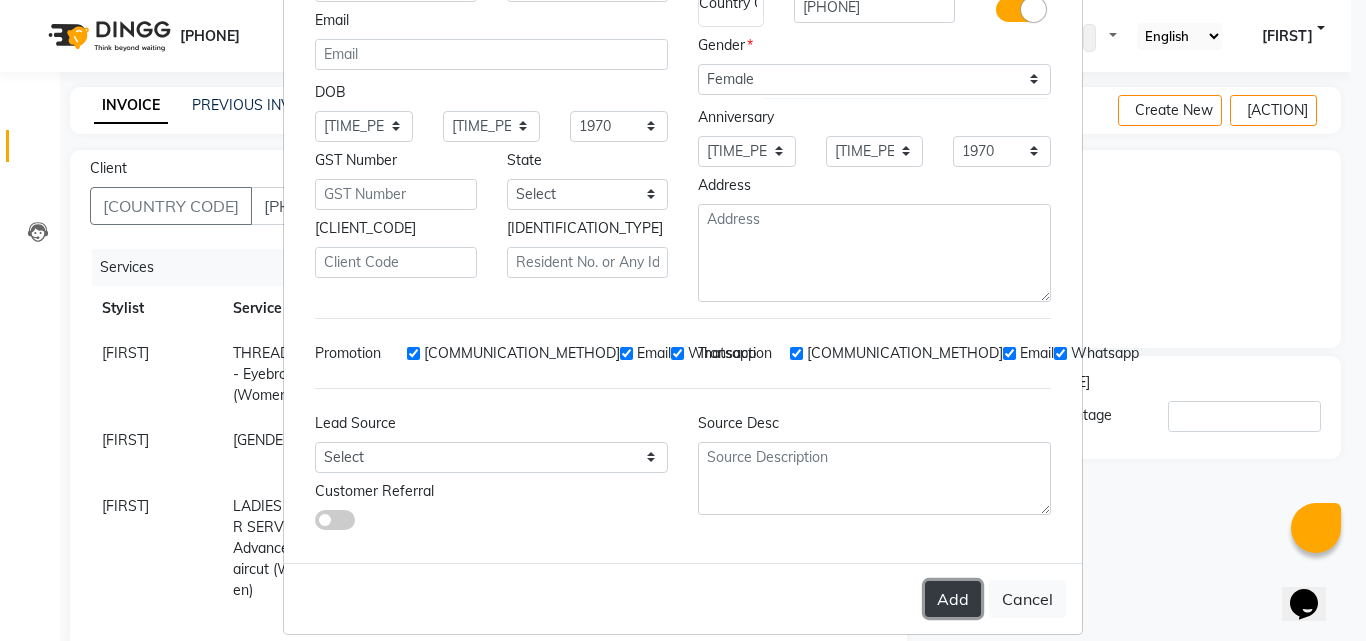 click on "Add" at bounding box center (953, 599) 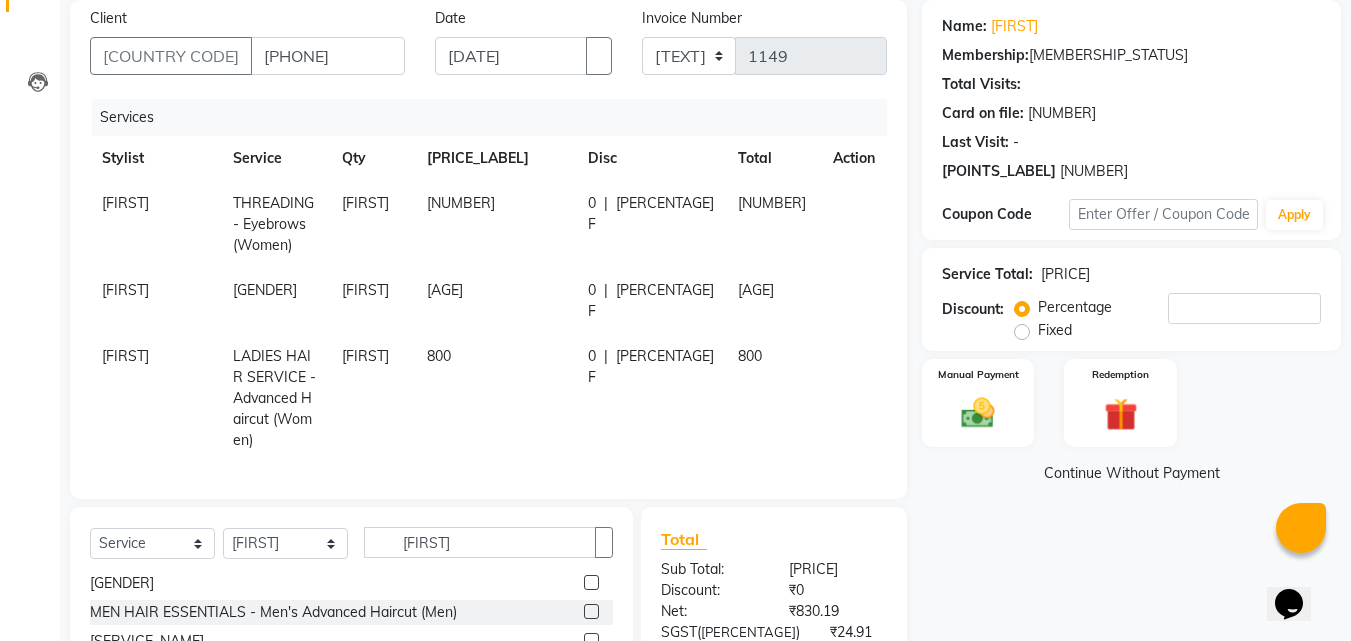 scroll, scrollTop: 200, scrollLeft: 0, axis: vertical 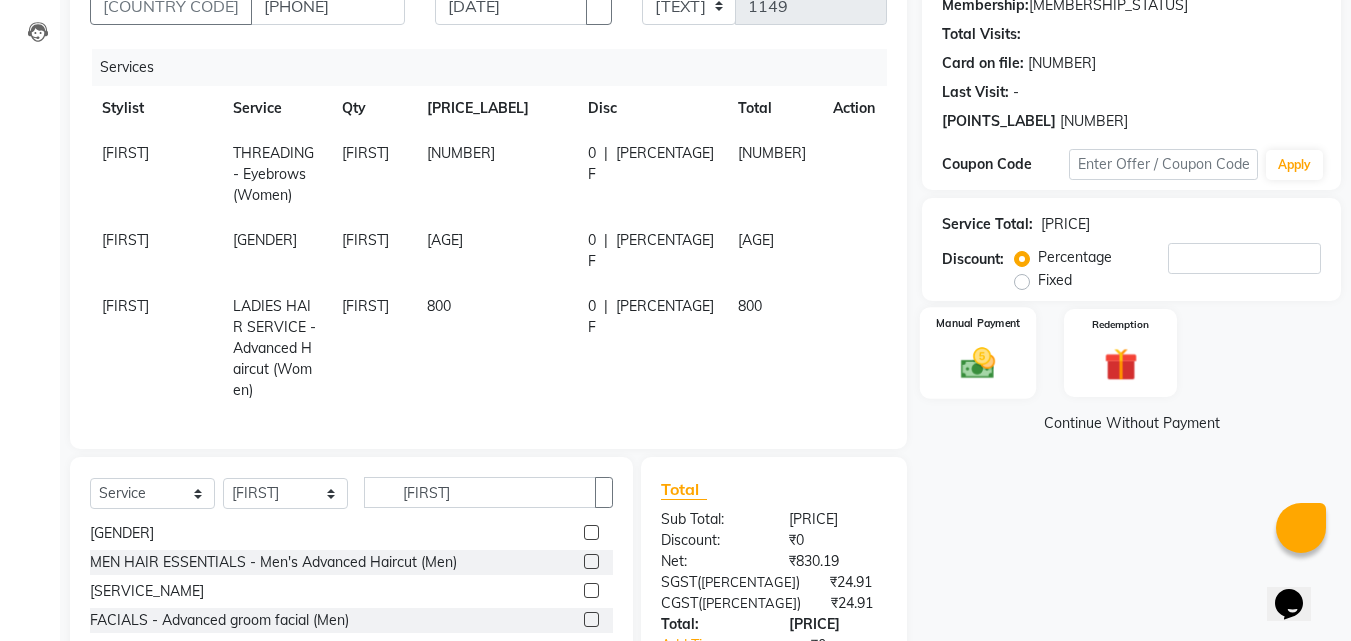 click at bounding box center (978, 363) 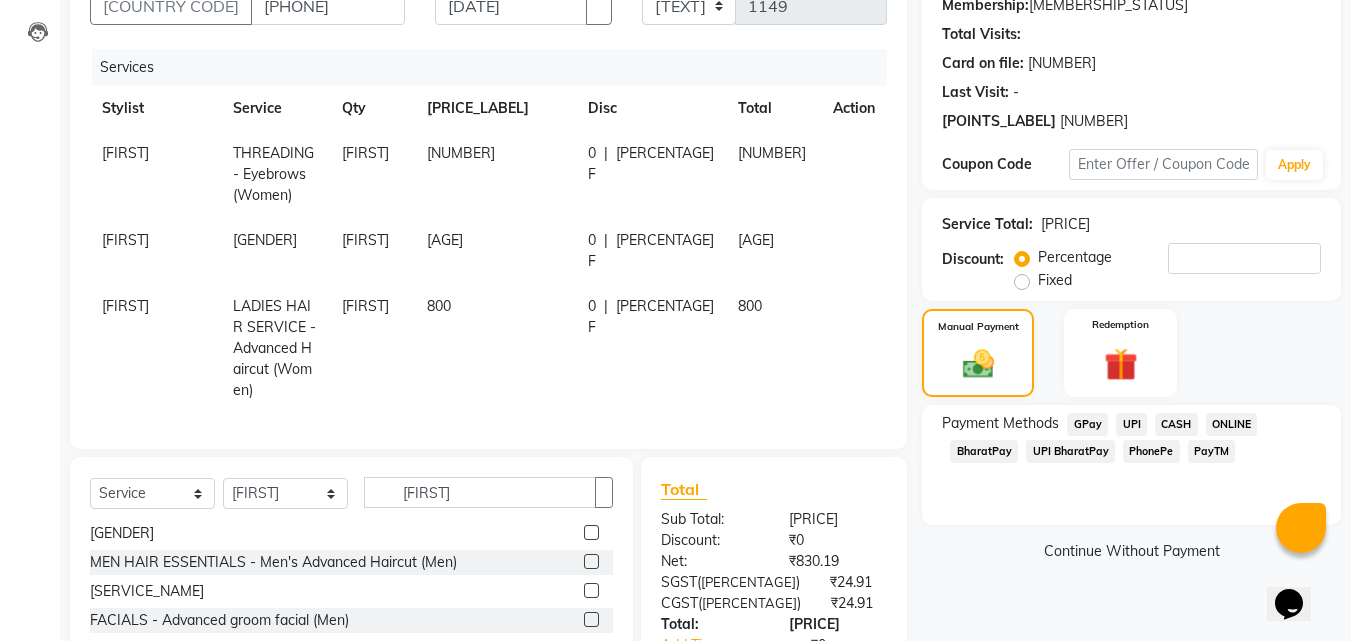 click on "PhonePe" at bounding box center [1087, 424] 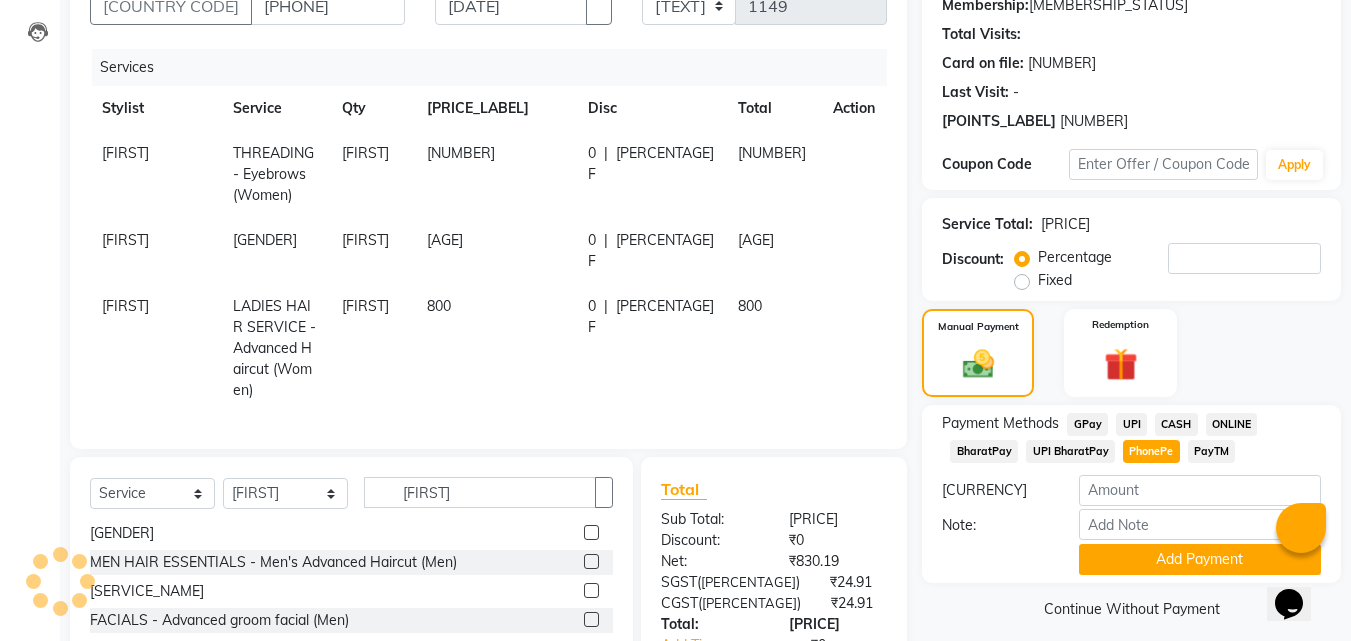 click on "CASH" at bounding box center [1087, 424] 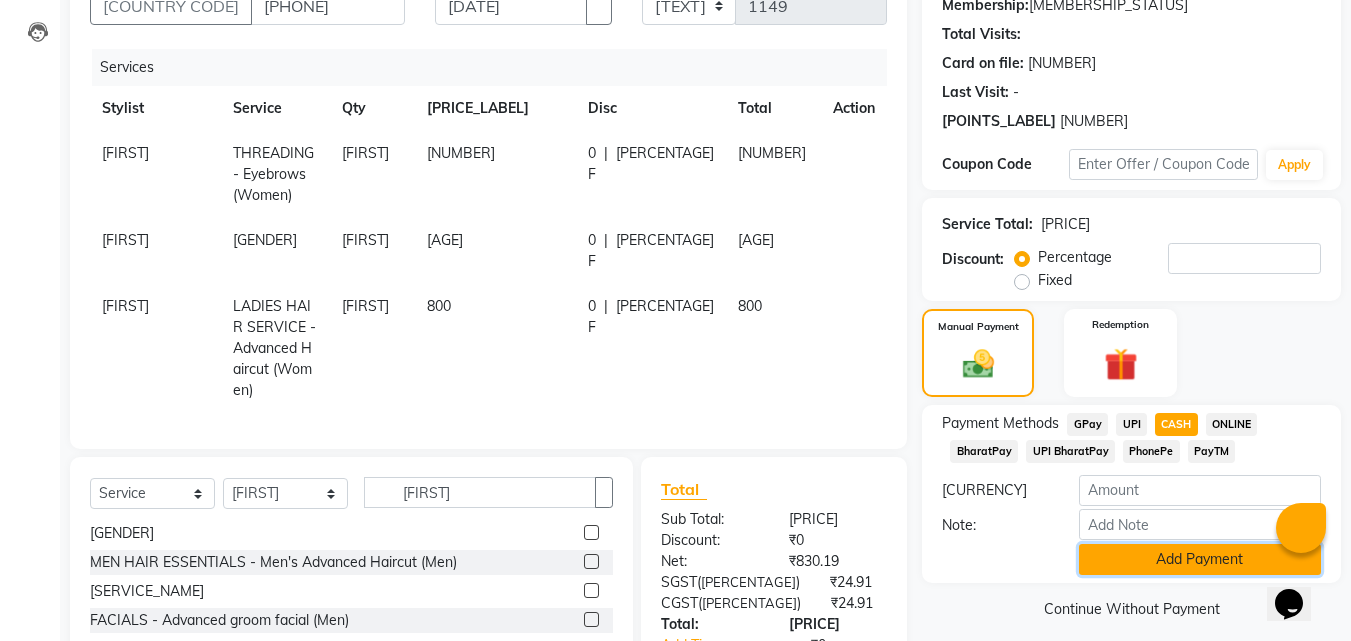 click on "Add Payment" at bounding box center [1200, 559] 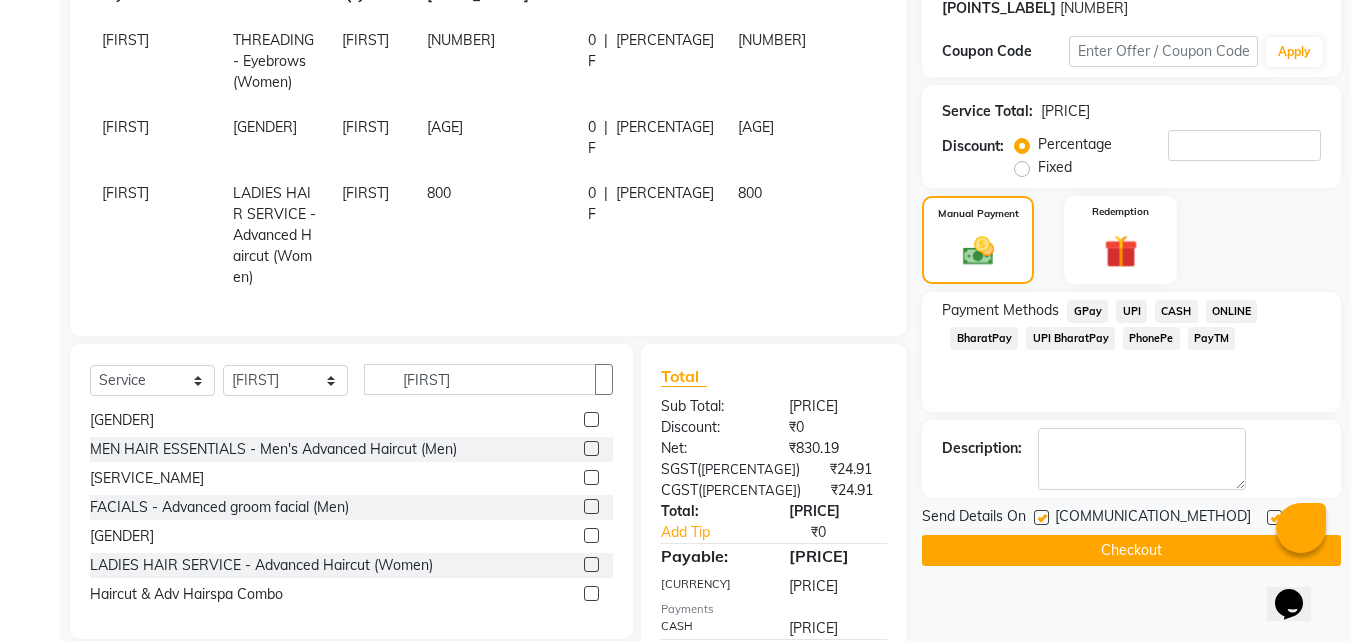 scroll, scrollTop: 425, scrollLeft: 0, axis: vertical 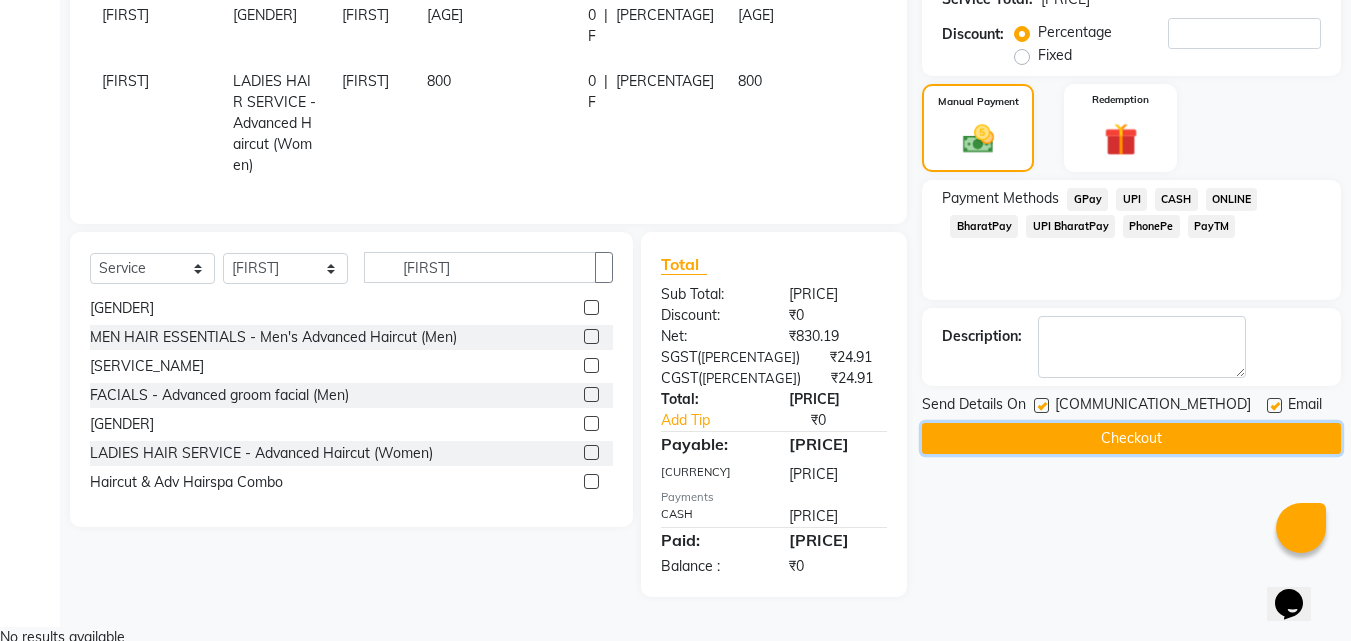 click on "Checkout" at bounding box center [1131, 438] 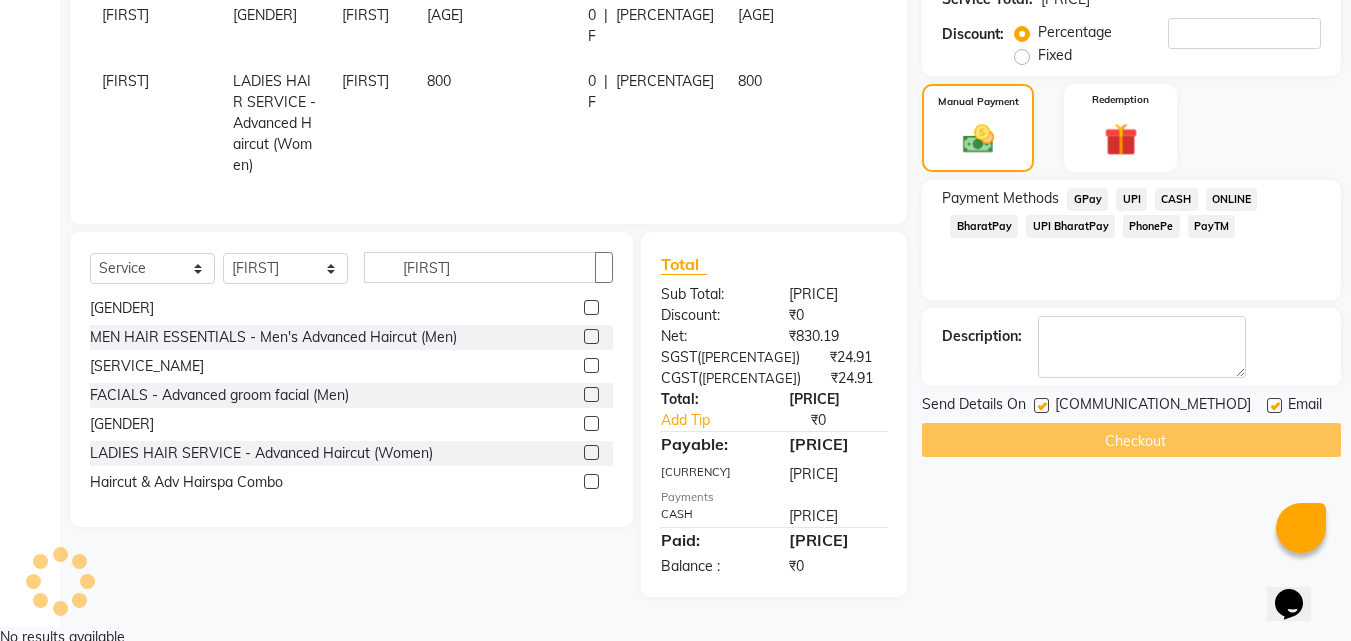 scroll, scrollTop: 0, scrollLeft: 0, axis: both 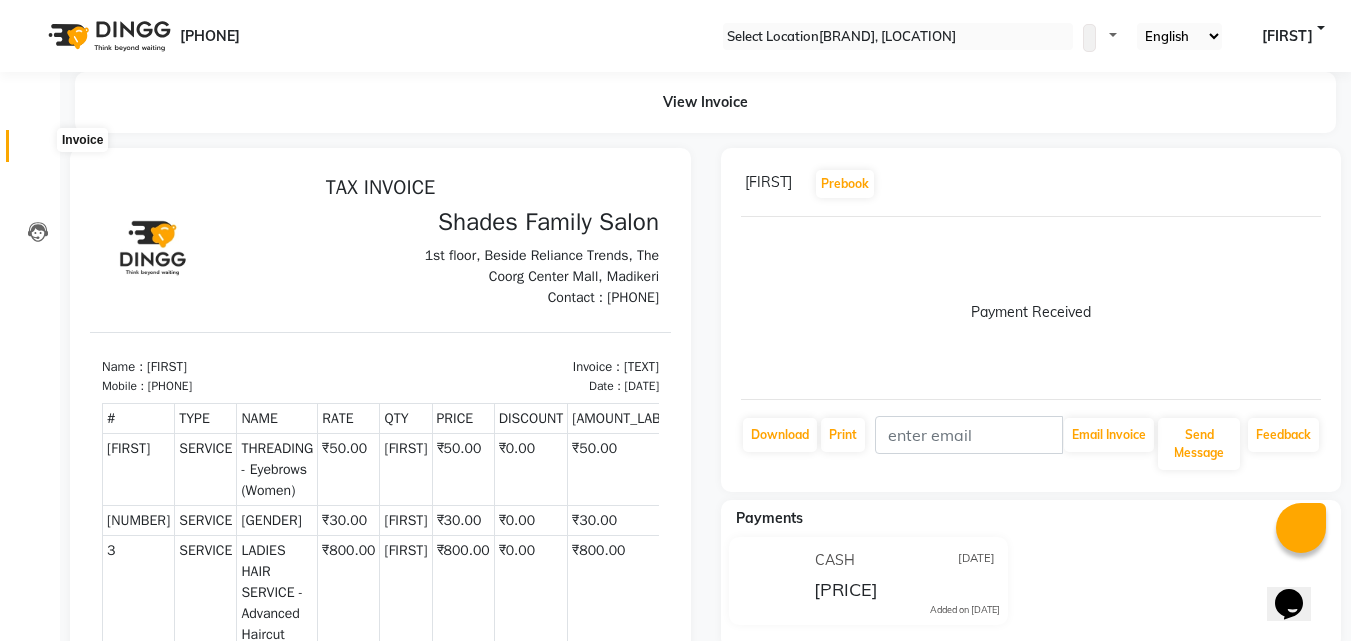 click at bounding box center (38, 151) 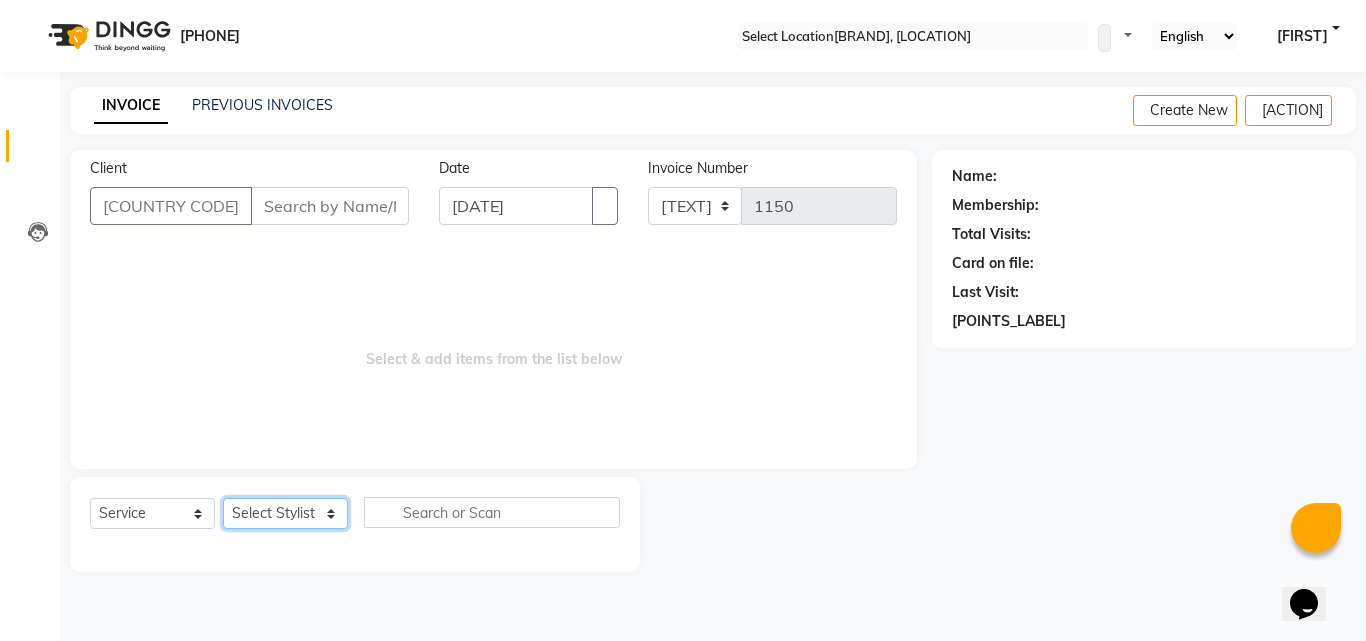 click on "Select Stylist" at bounding box center [285, 513] 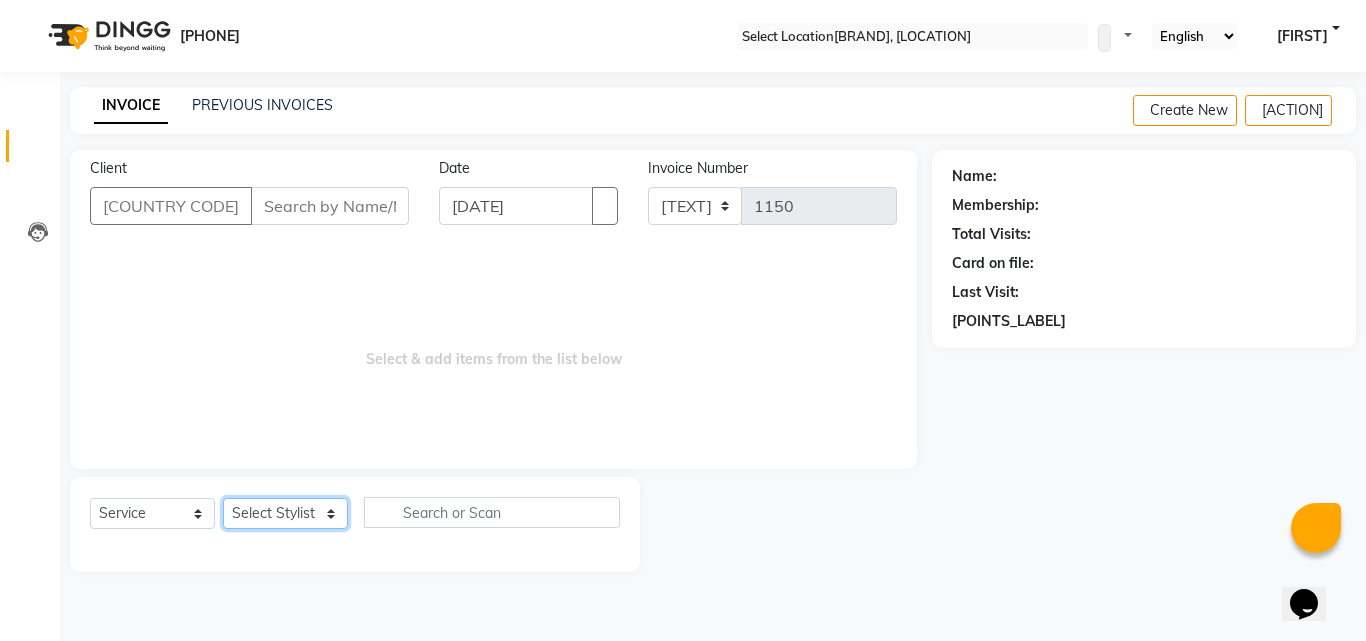 click on "Select Stylist Bhagyashree Minu Monica Namrutha Ranjith Sam Zeeshan" at bounding box center (285, 513) 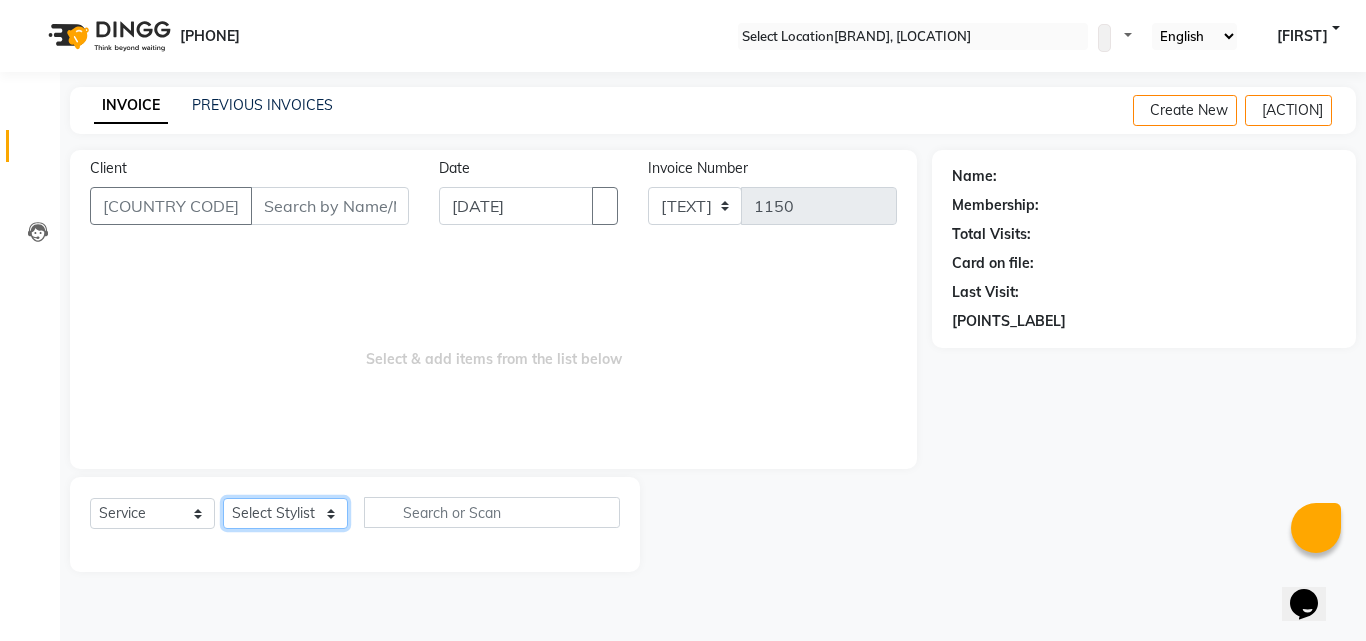 select on "69687" 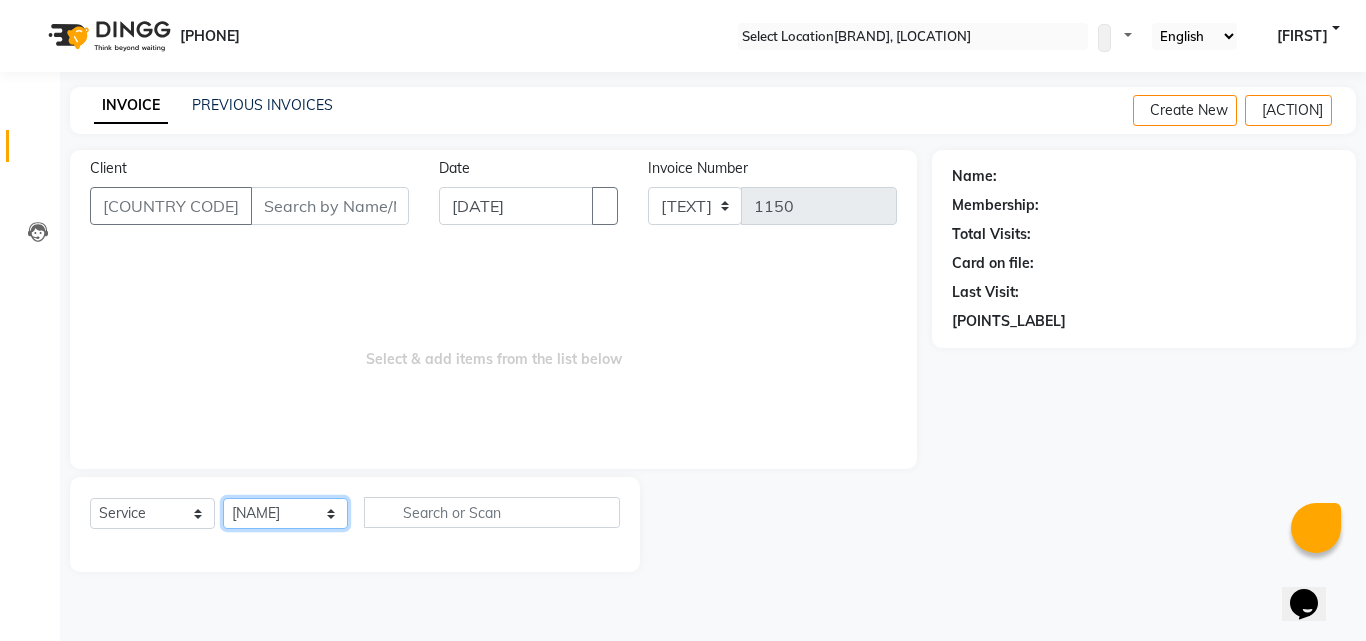 click on "Select Stylist Bhagyashree Minu Monica Namrutha Ranjith Sam Zeeshan" at bounding box center [285, 513] 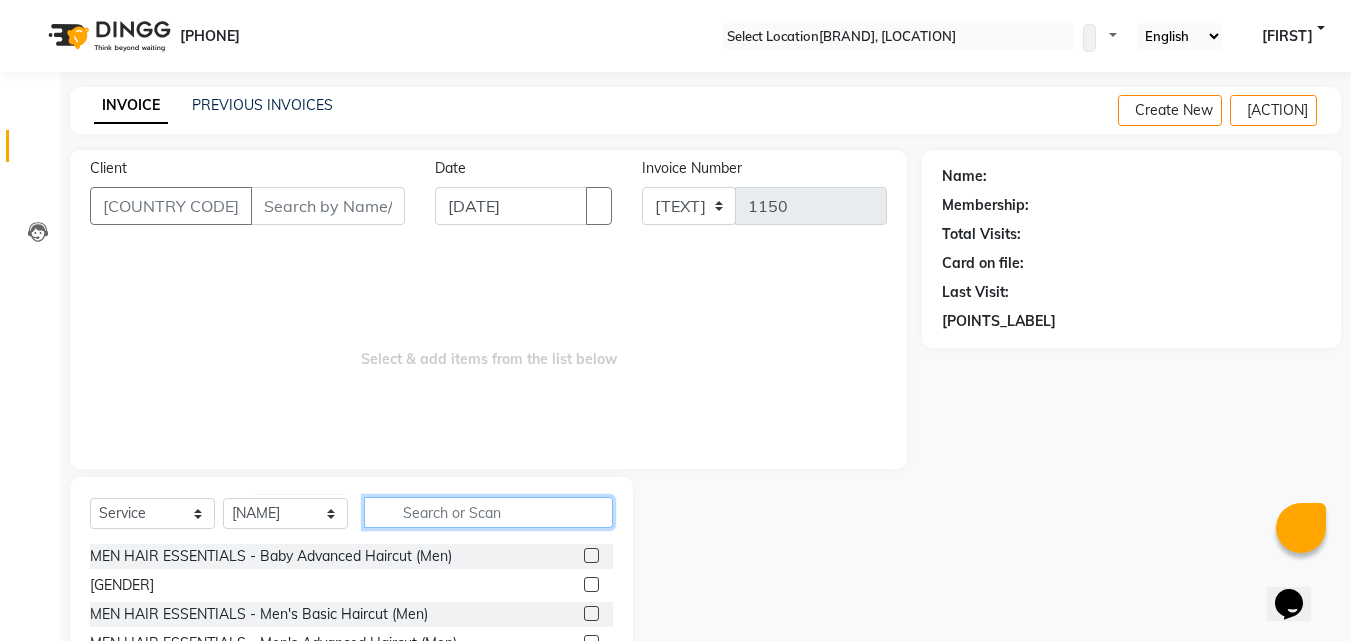 click at bounding box center [488, 512] 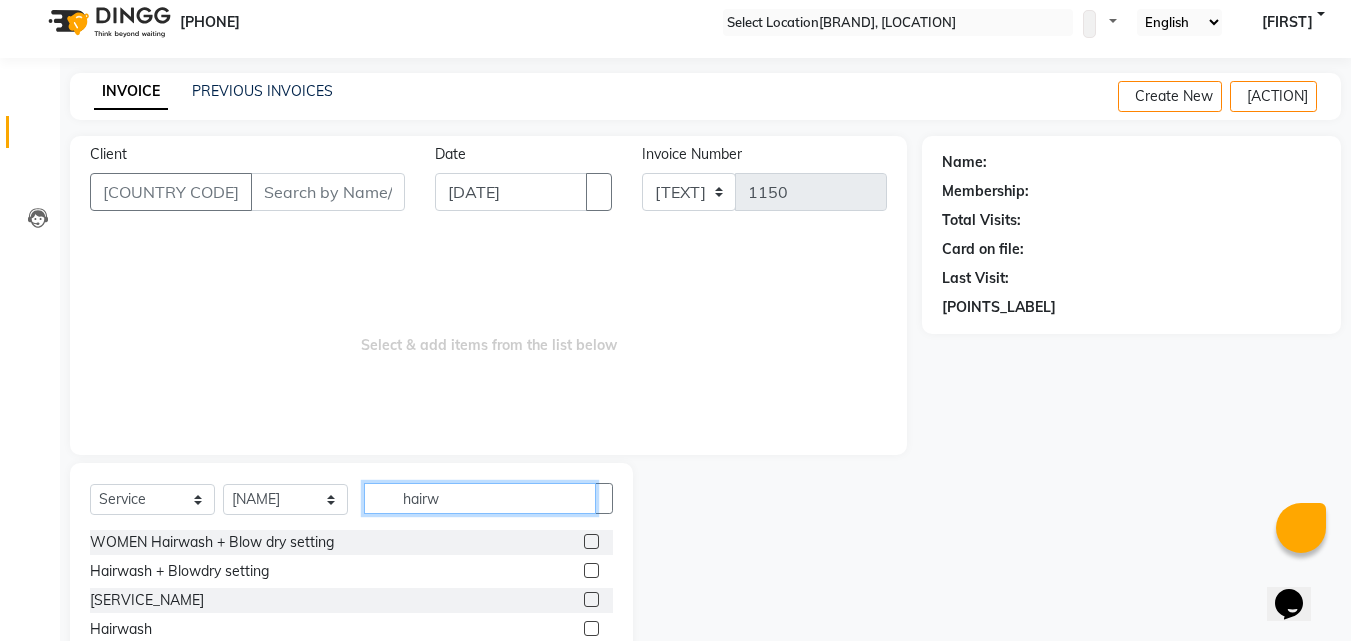 scroll, scrollTop: 105, scrollLeft: 0, axis: vertical 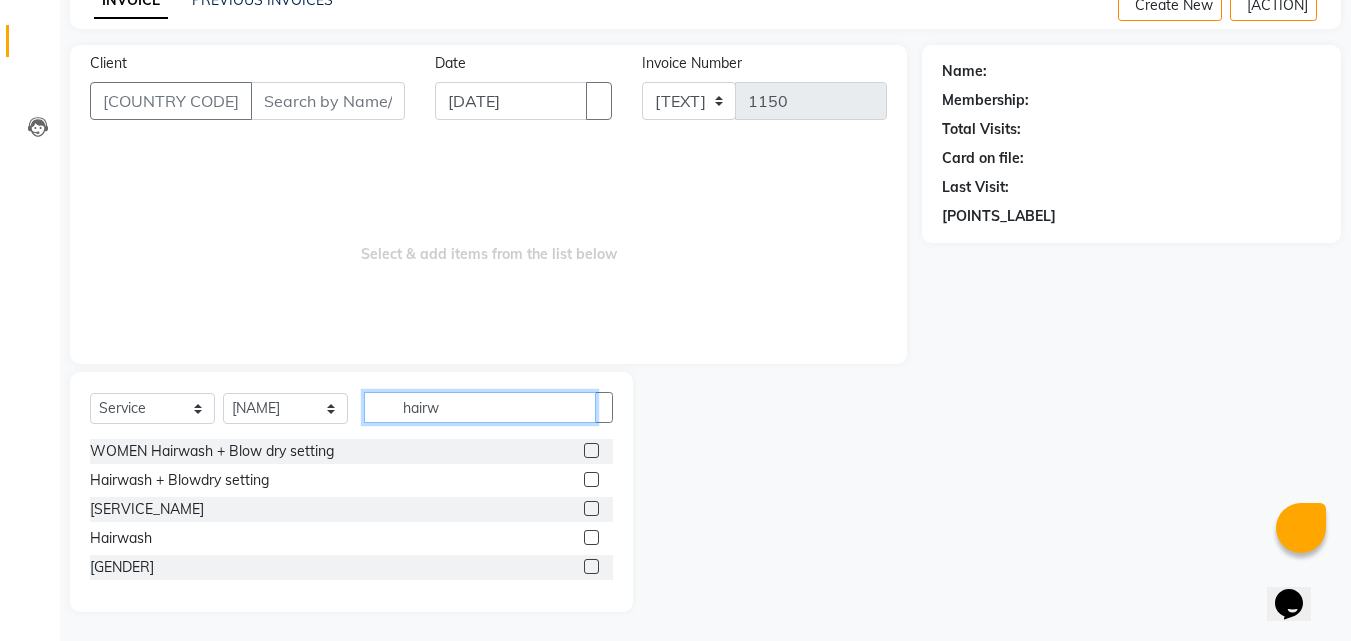 type on "hairw" 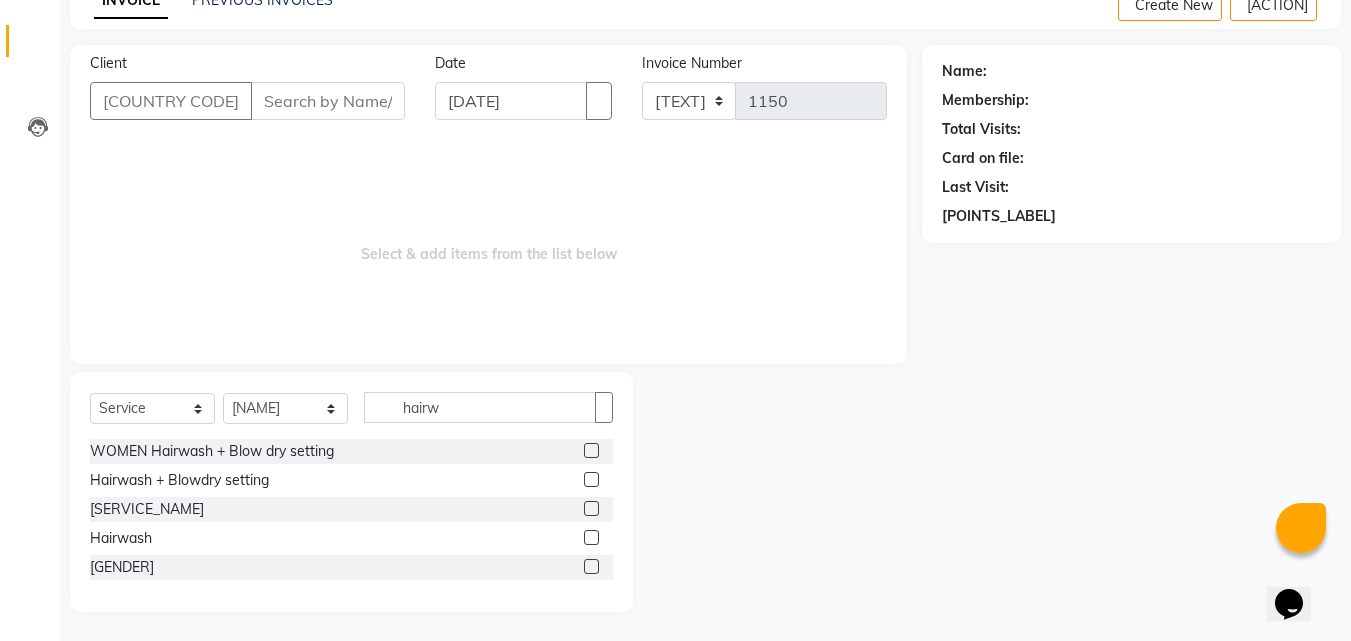 click at bounding box center (591, 537) 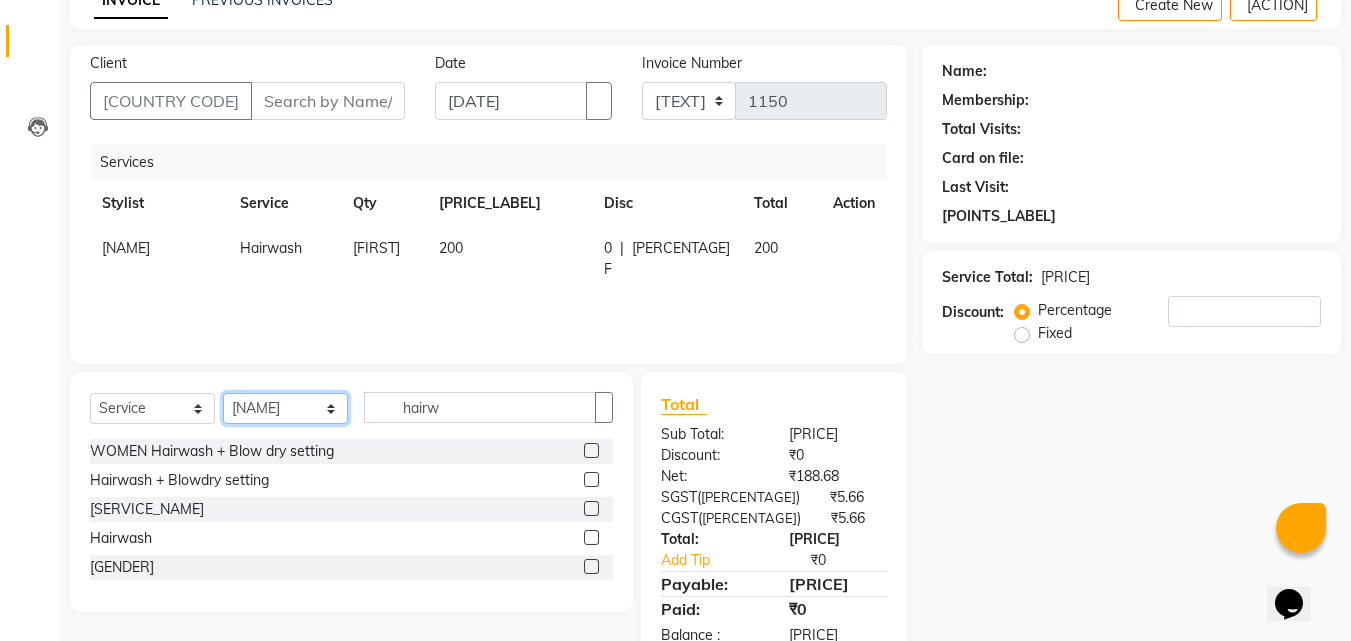 click on "Select Stylist Bhagyashree Minu Monica Namrutha Ranjith Sam Zeeshan" at bounding box center (285, 408) 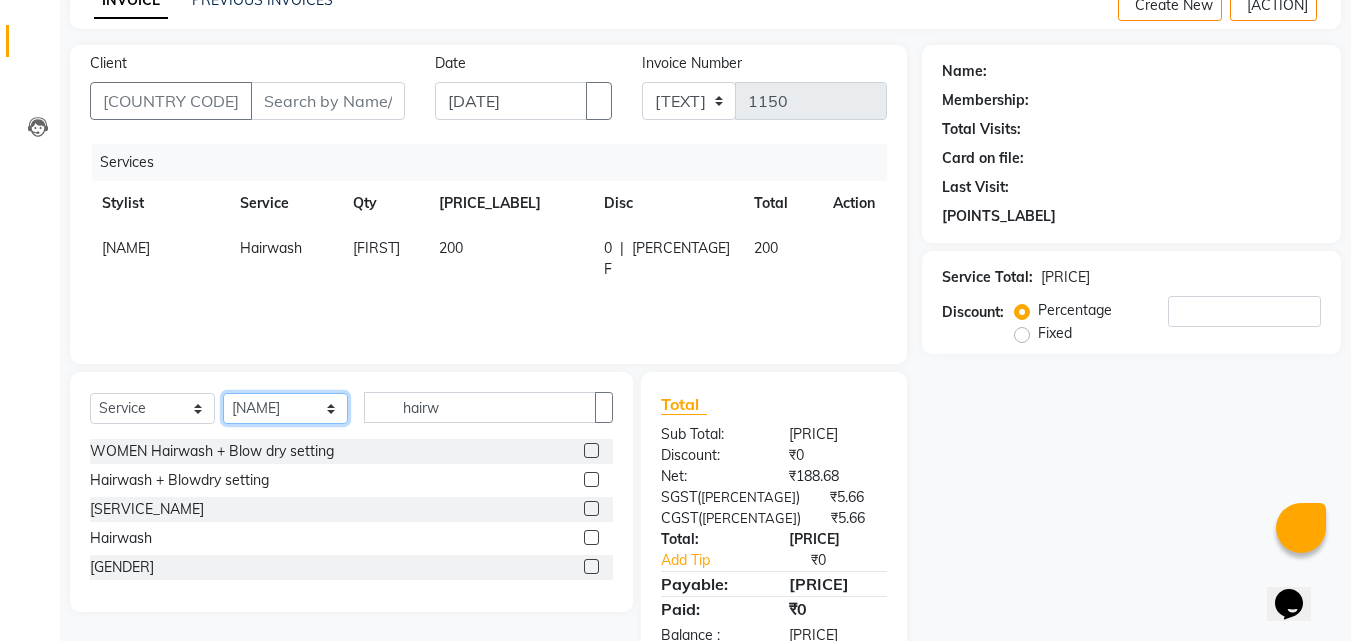 select on "83622" 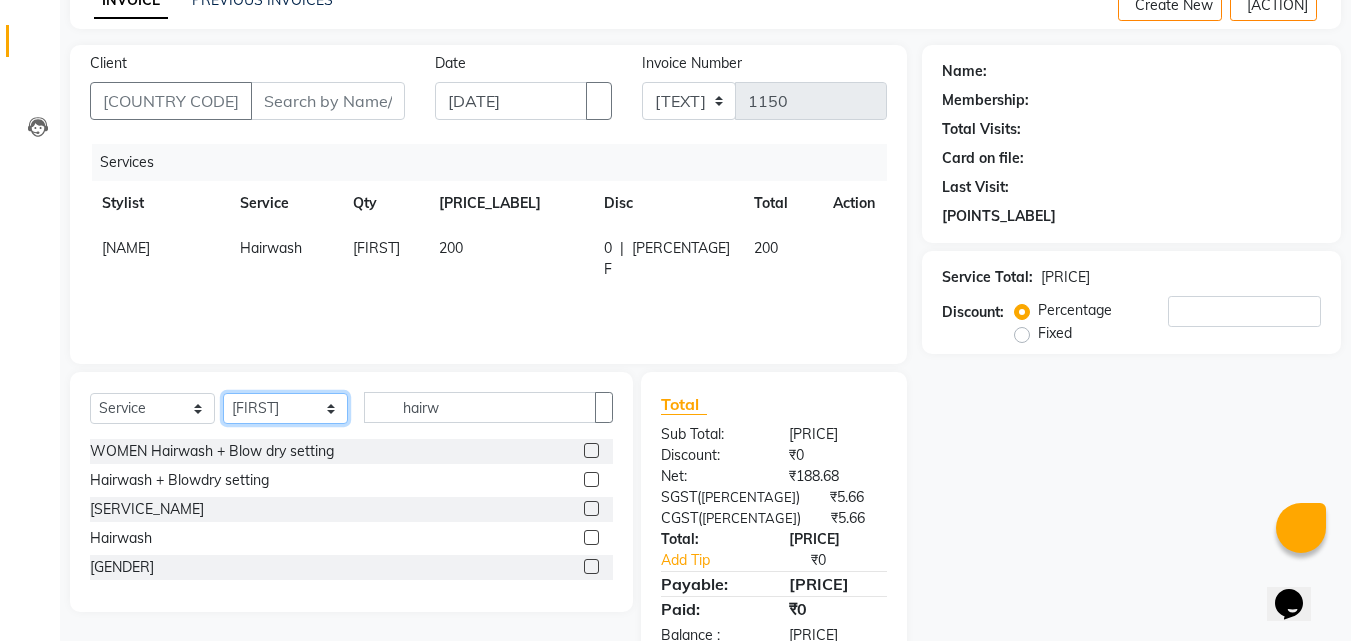 click on "Select Stylist Bhagyashree Minu Monica Namrutha Ranjith Sam Zeeshan" at bounding box center [285, 408] 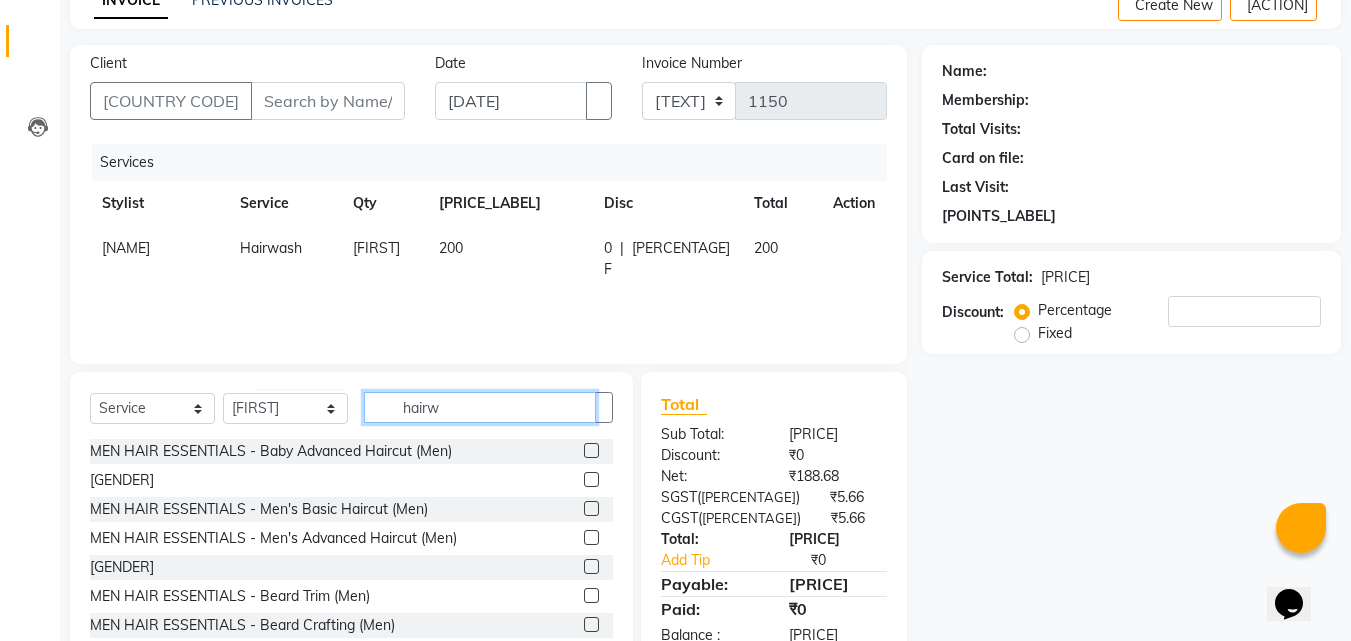 click on "hairw" at bounding box center (480, 407) 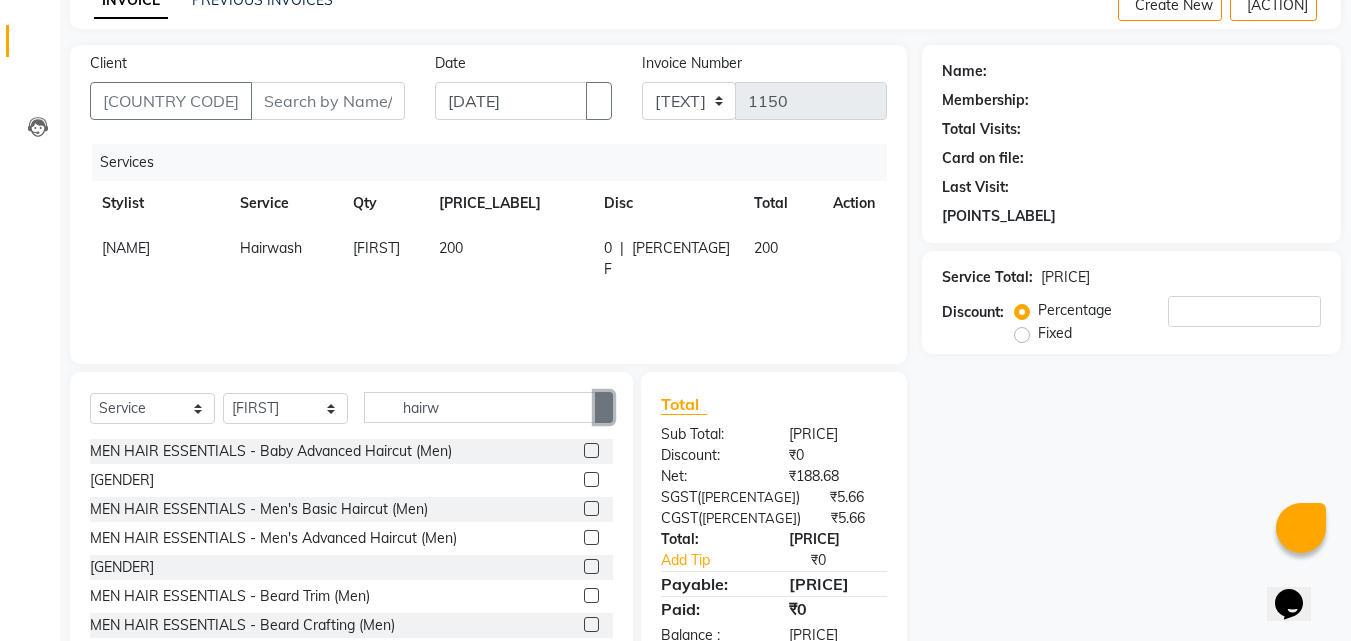 click at bounding box center (604, 408) 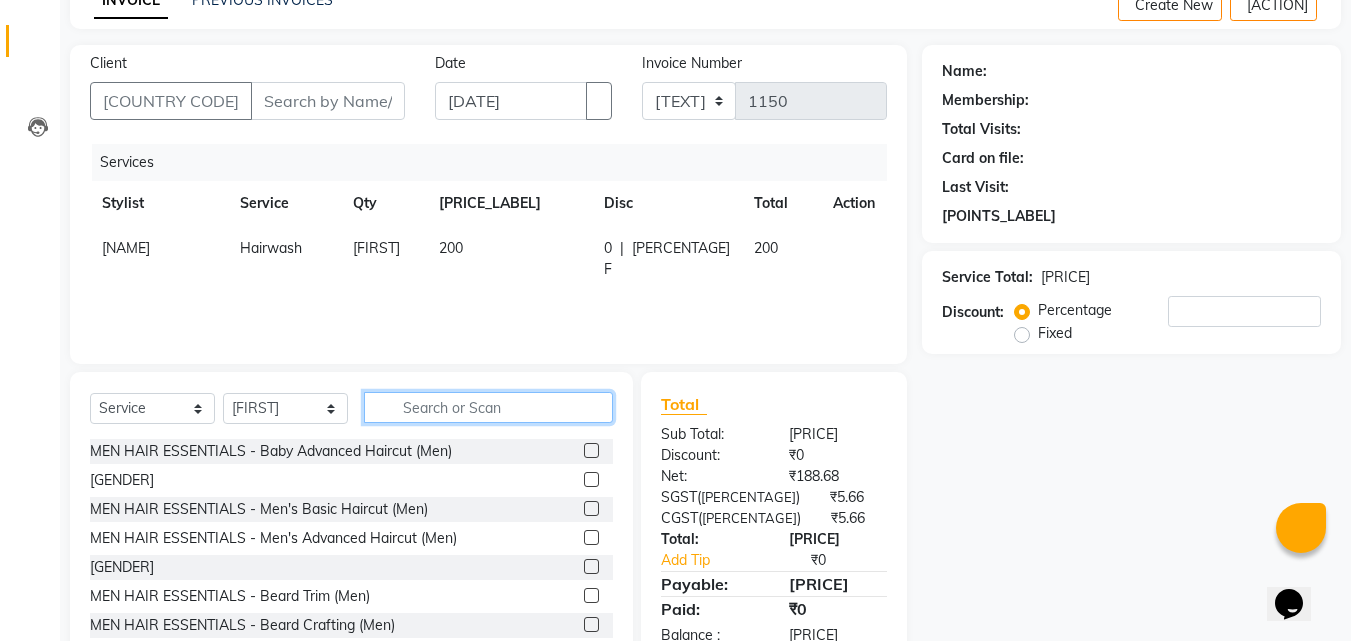 click at bounding box center [488, 407] 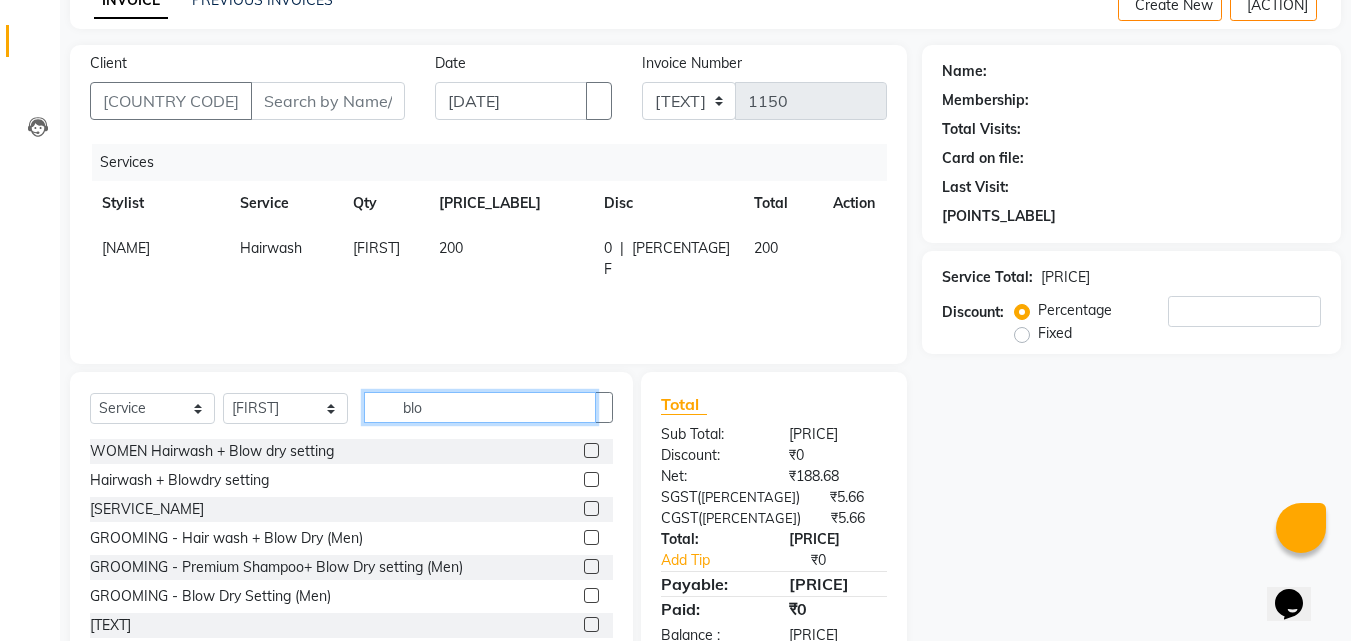 type on "blo" 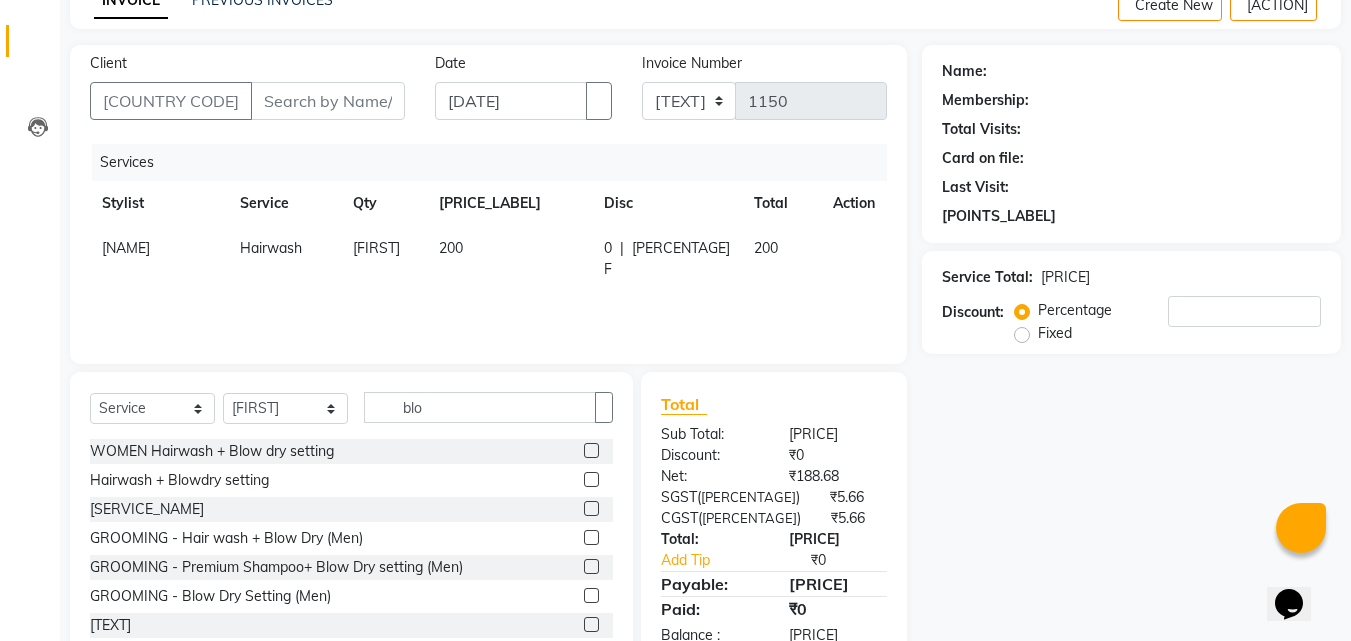 click at bounding box center [591, 508] 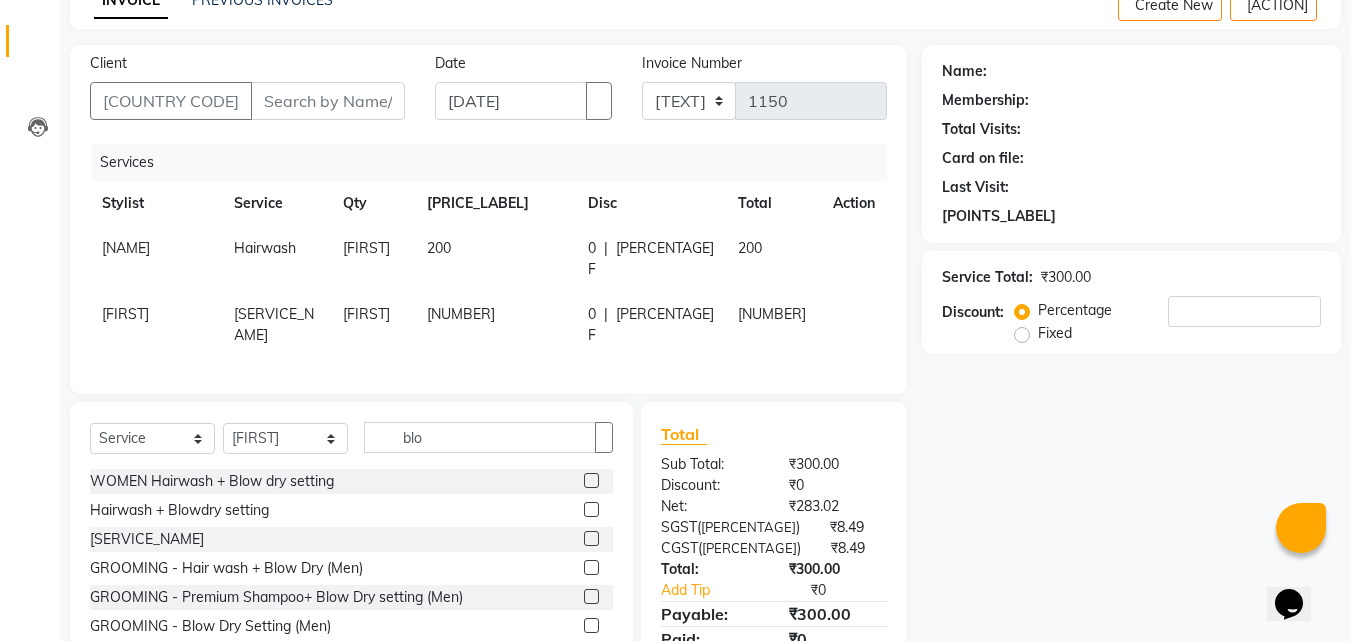 click on "200" at bounding box center [495, 259] 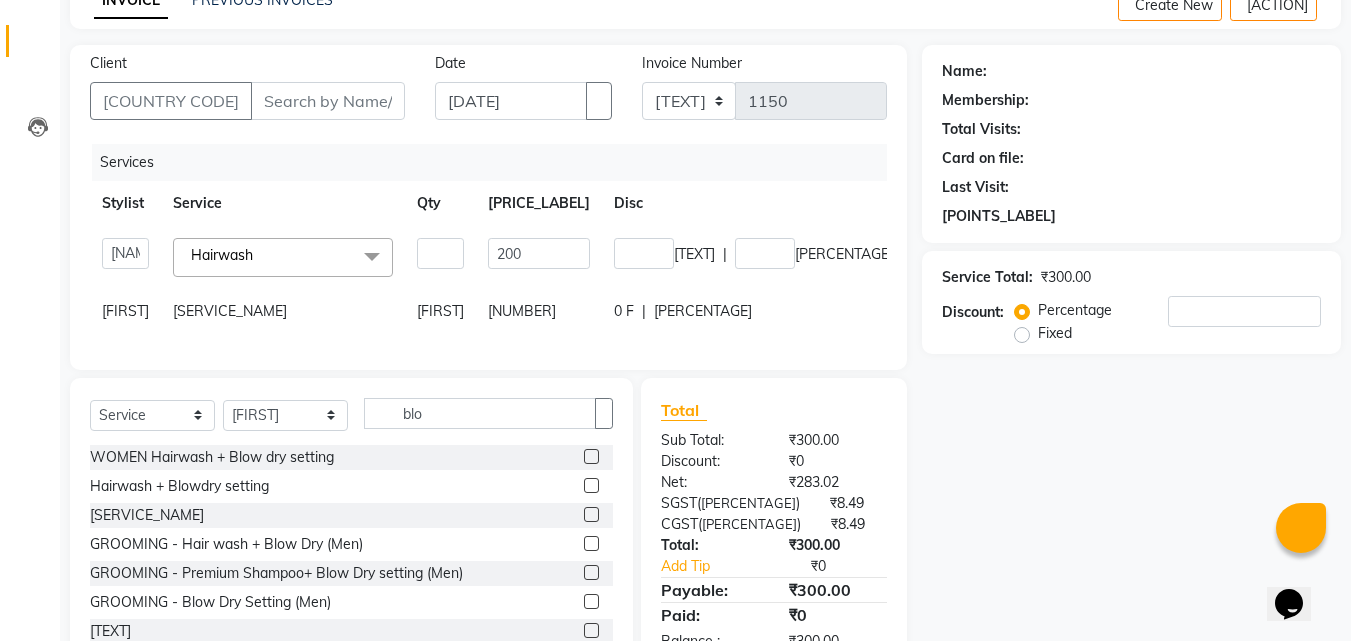 click on "200" at bounding box center (440, 253) 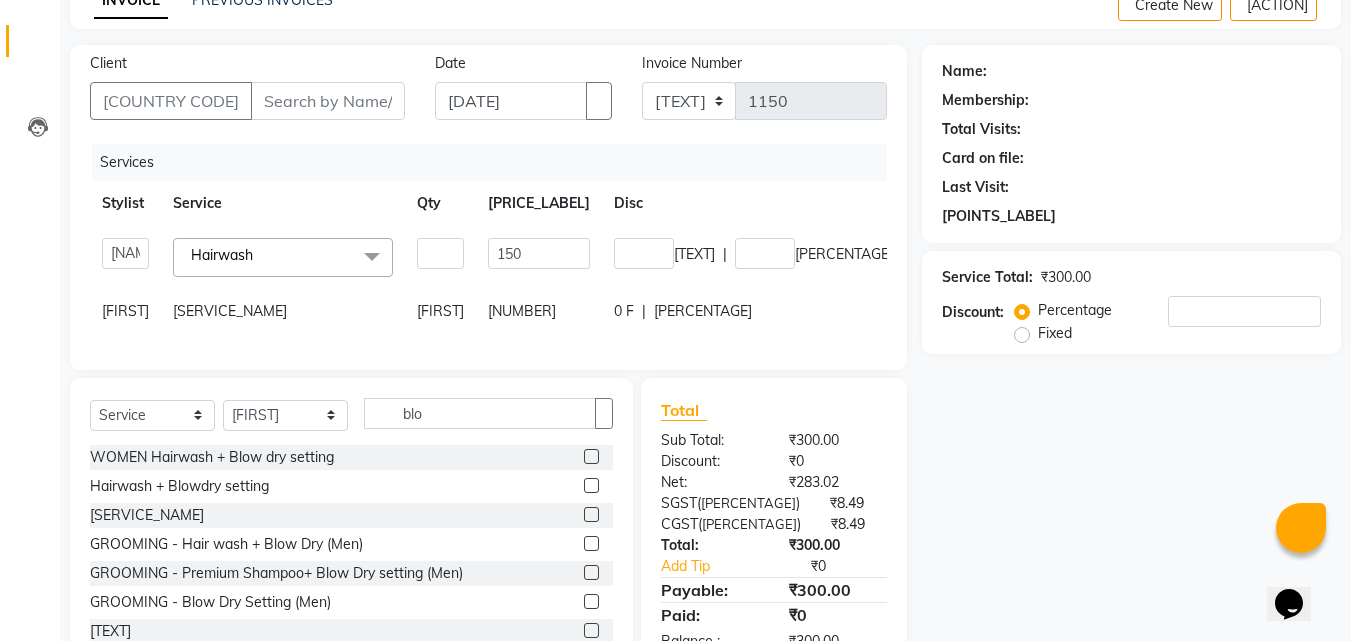 click on "[NUMBER]" at bounding box center [539, 257] 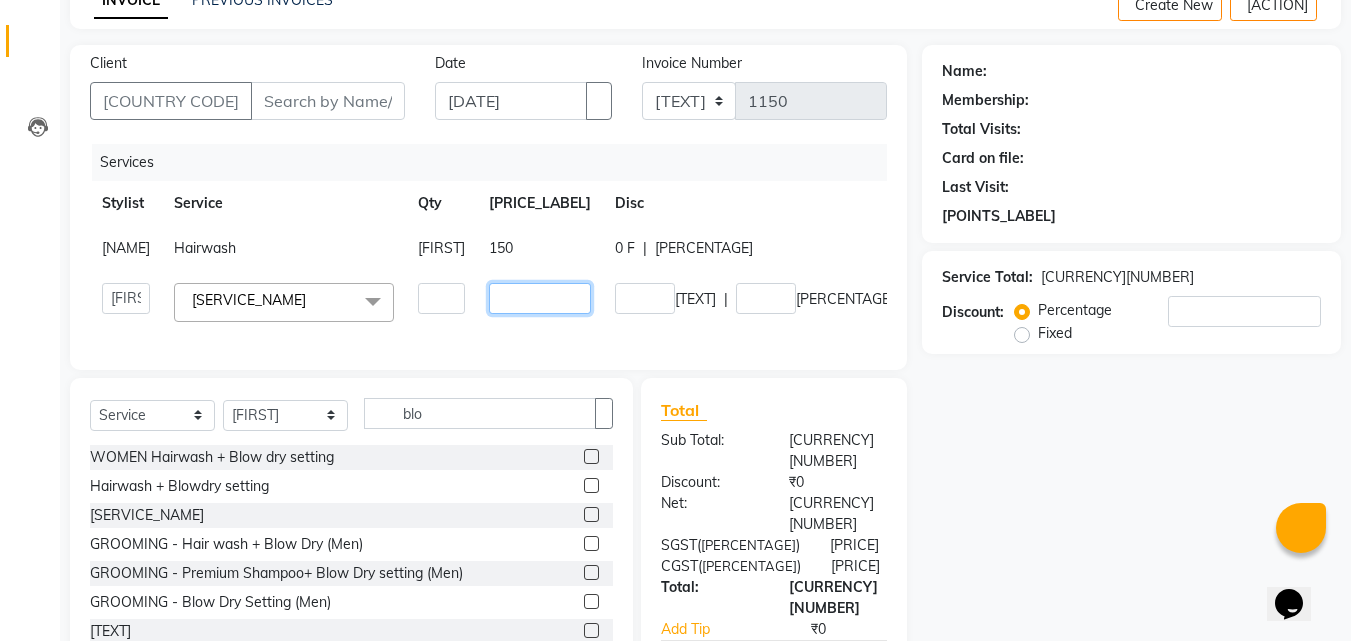 drag, startPoint x: 523, startPoint y: 326, endPoint x: 541, endPoint y: 323, distance: 18.248287 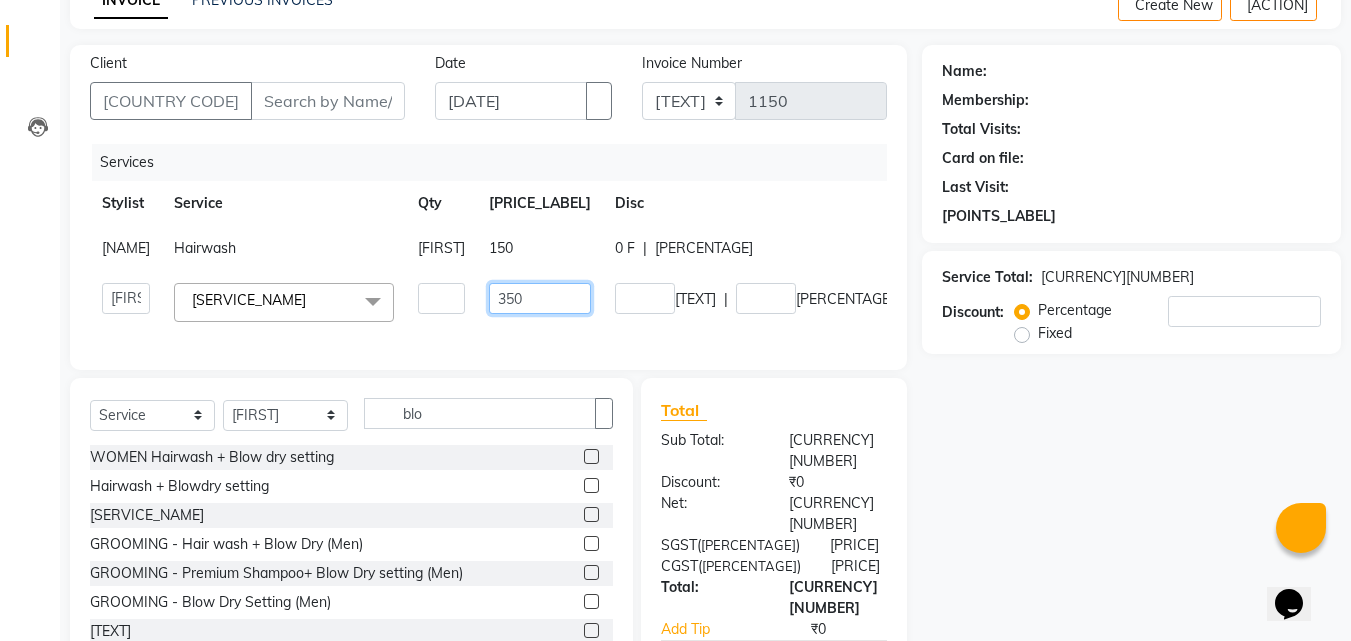click on "350" at bounding box center (441, 298) 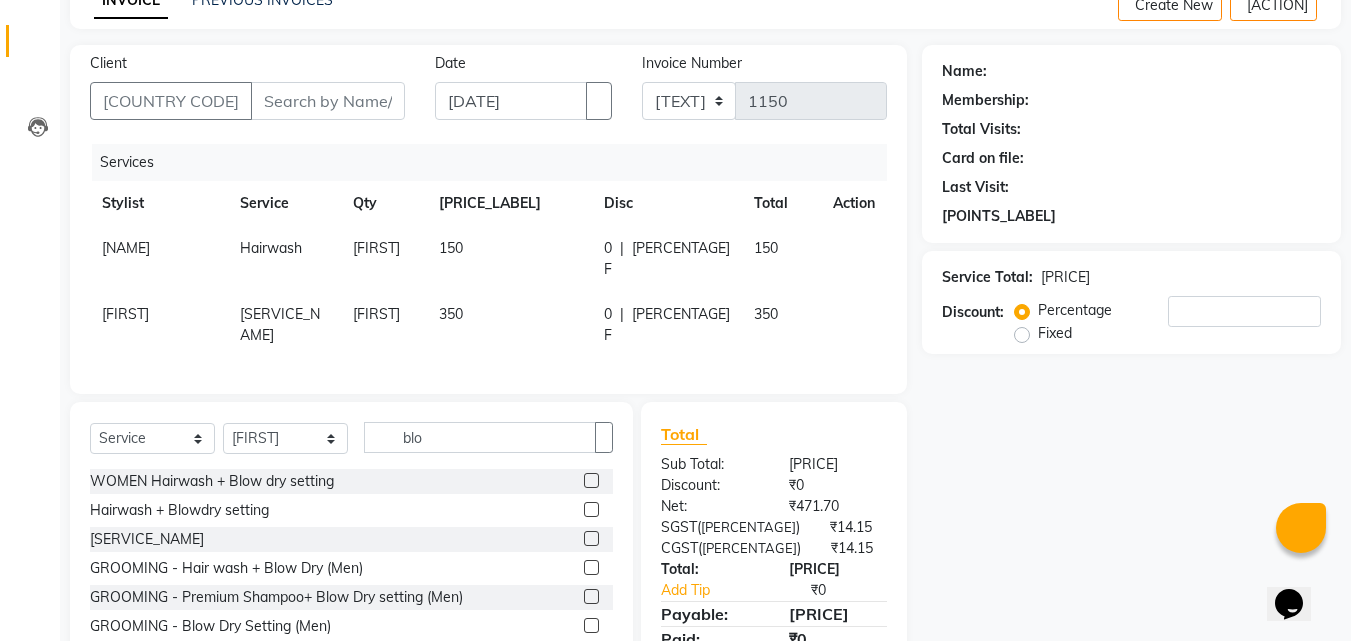 click on "Services Stylist Service Qty Price Disc Total Action [NAME] Hairwash  1 150 0 F | 0 % 150 Ranjith Blowdry Setting 1 350 0 F | 0 % 350" at bounding box center (488, 259) 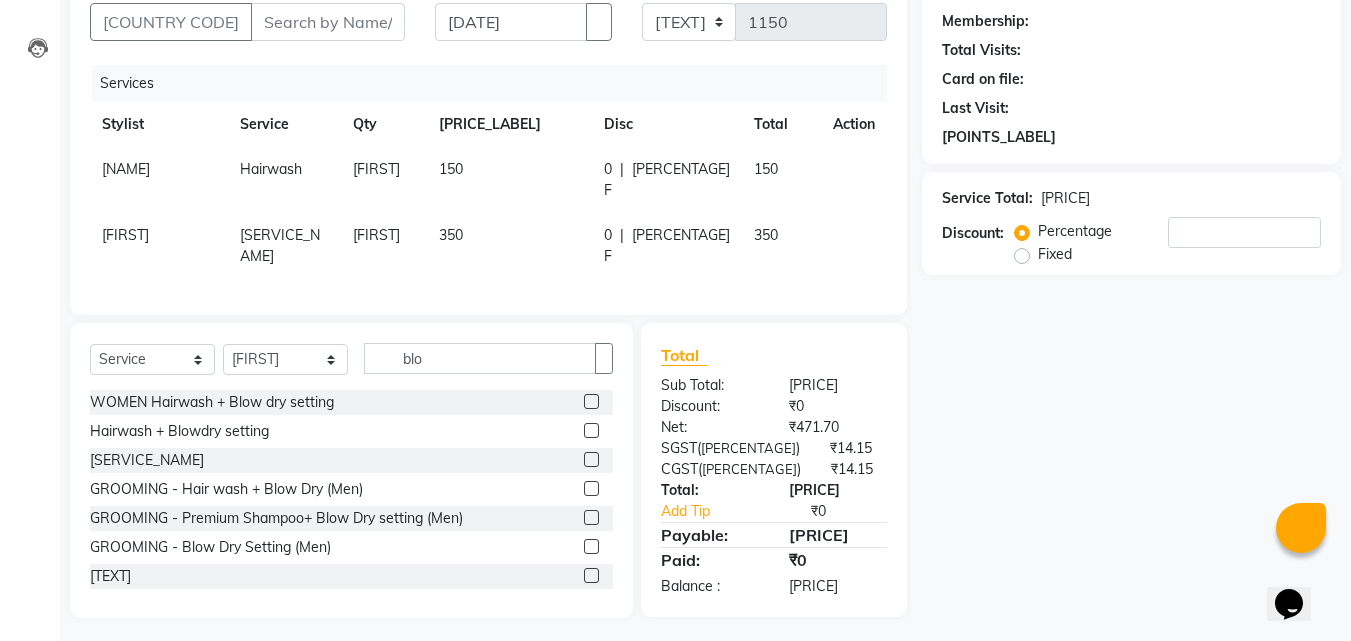 drag, startPoint x: 1021, startPoint y: 525, endPoint x: 911, endPoint y: 528, distance: 110.0409 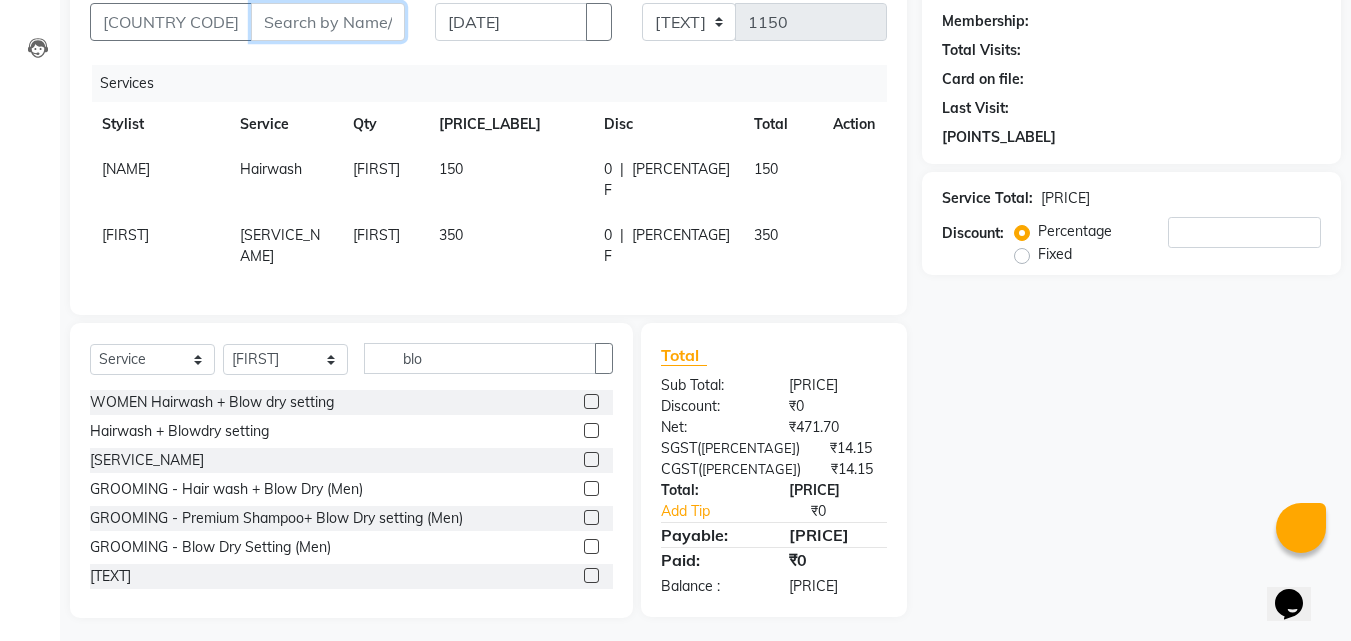 click on "Client" at bounding box center [328, 22] 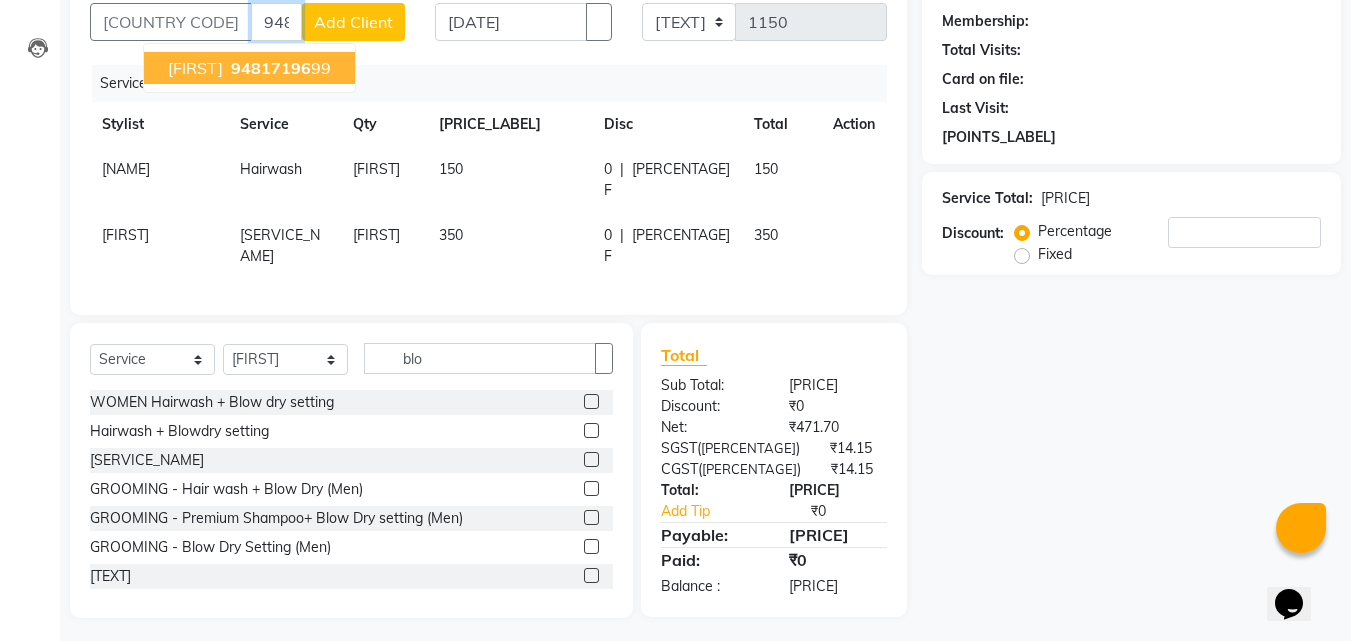 click on "94817196" at bounding box center (271, 68) 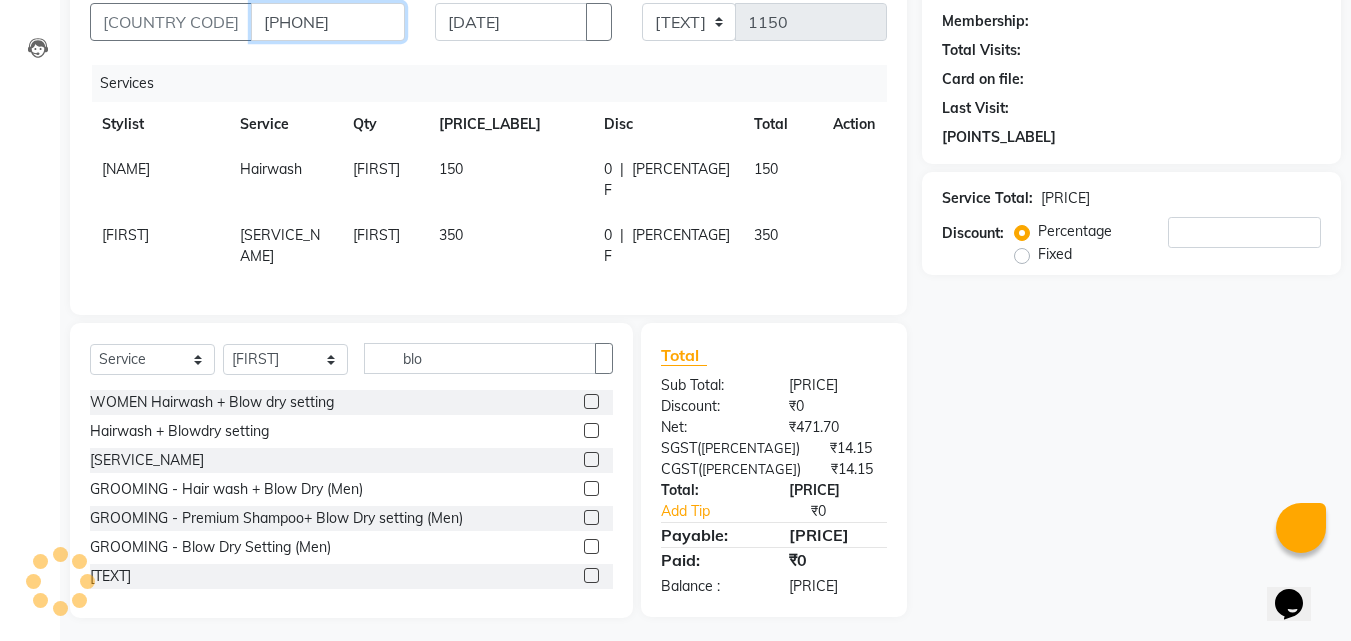 type on "[PHONE]" 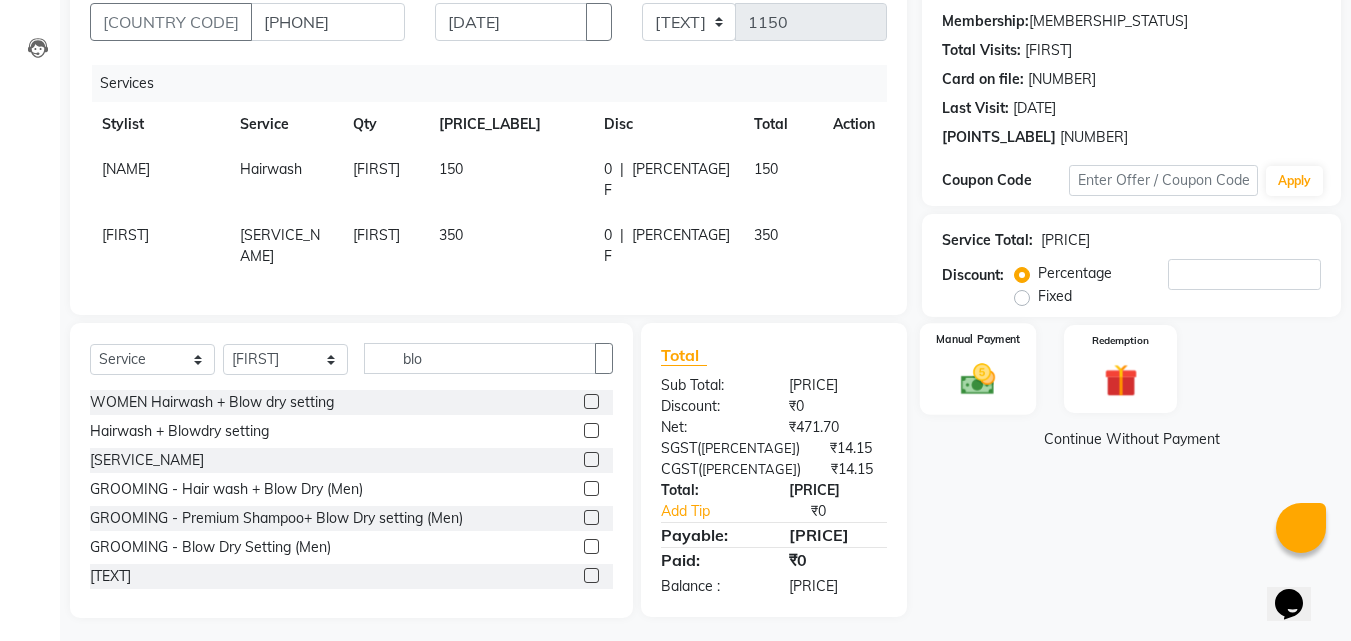 click at bounding box center (978, 379) 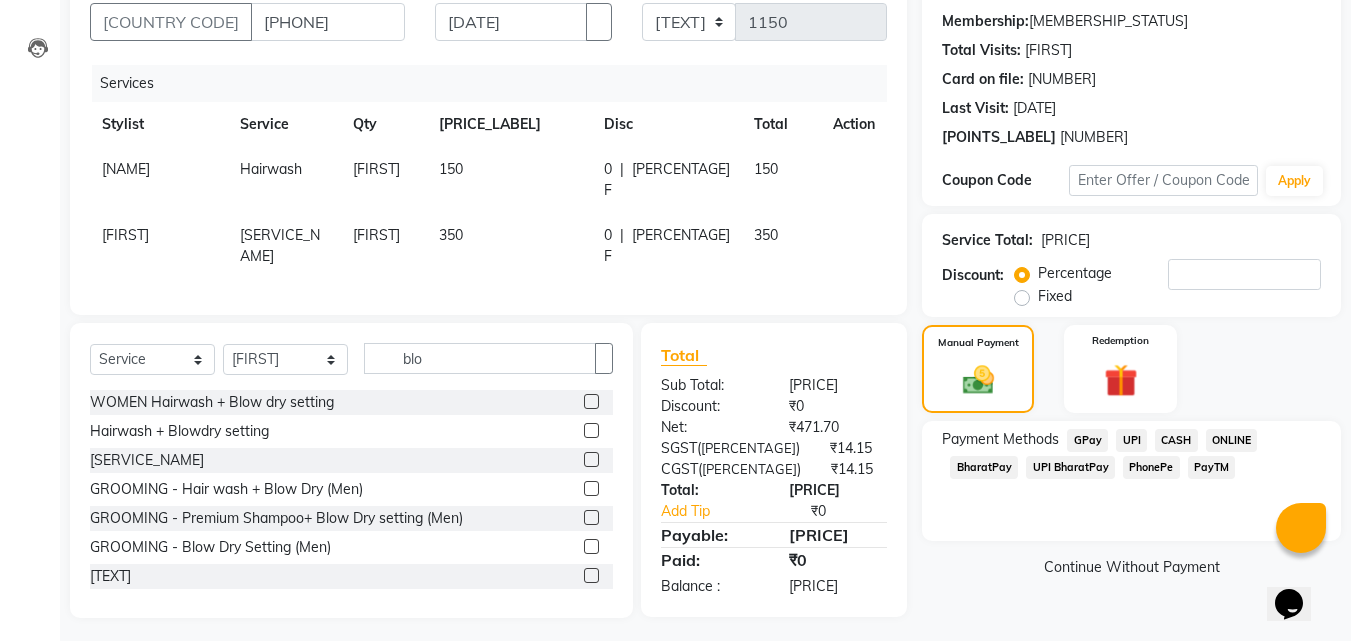 click on "PhonePe" at bounding box center (1087, 440) 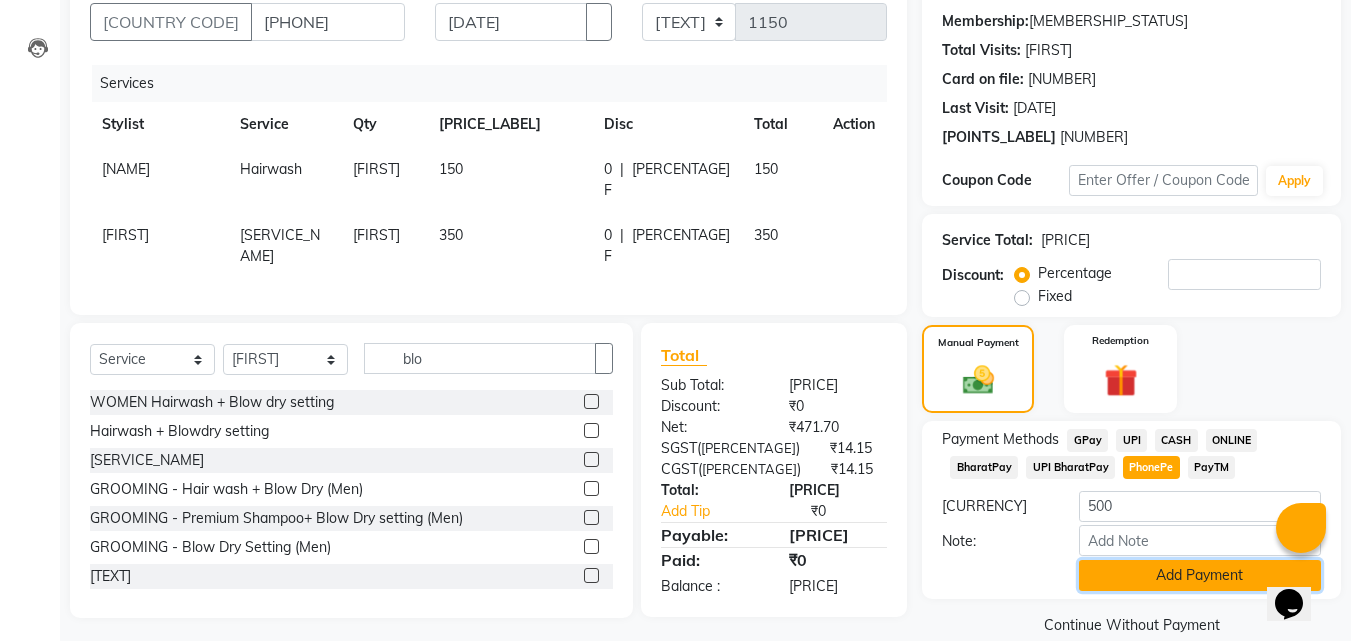 click on "Add Payment" at bounding box center (1200, 575) 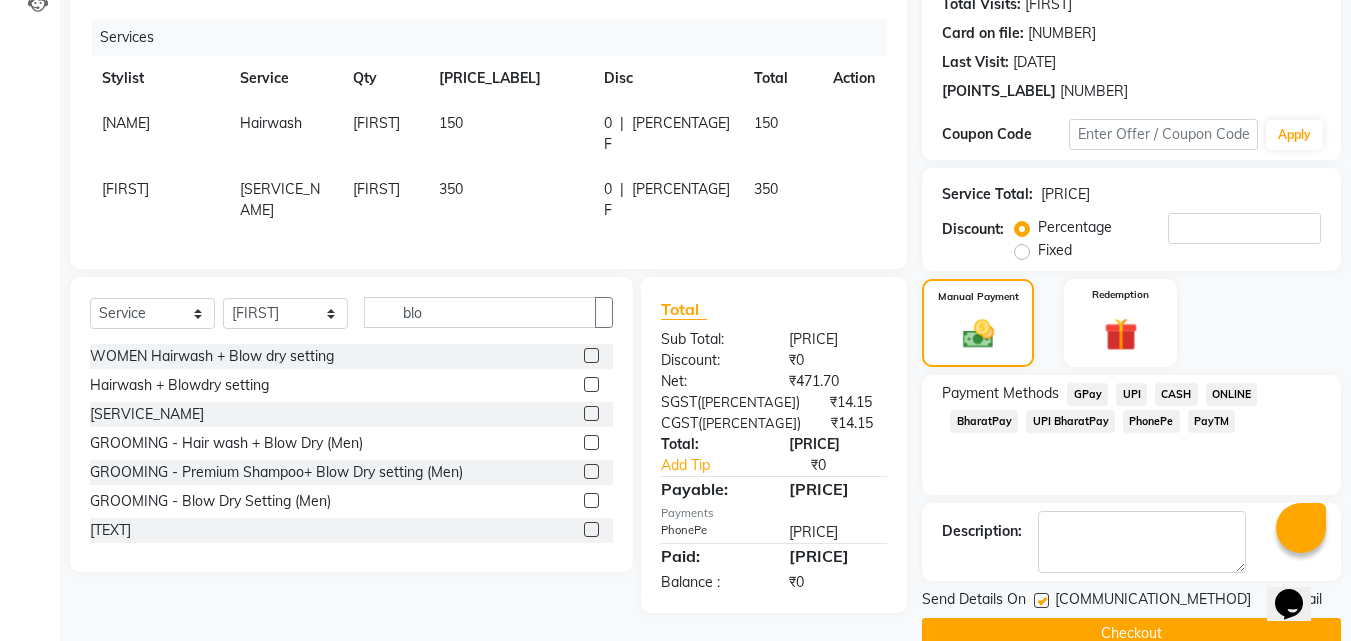scroll, scrollTop: 275, scrollLeft: 0, axis: vertical 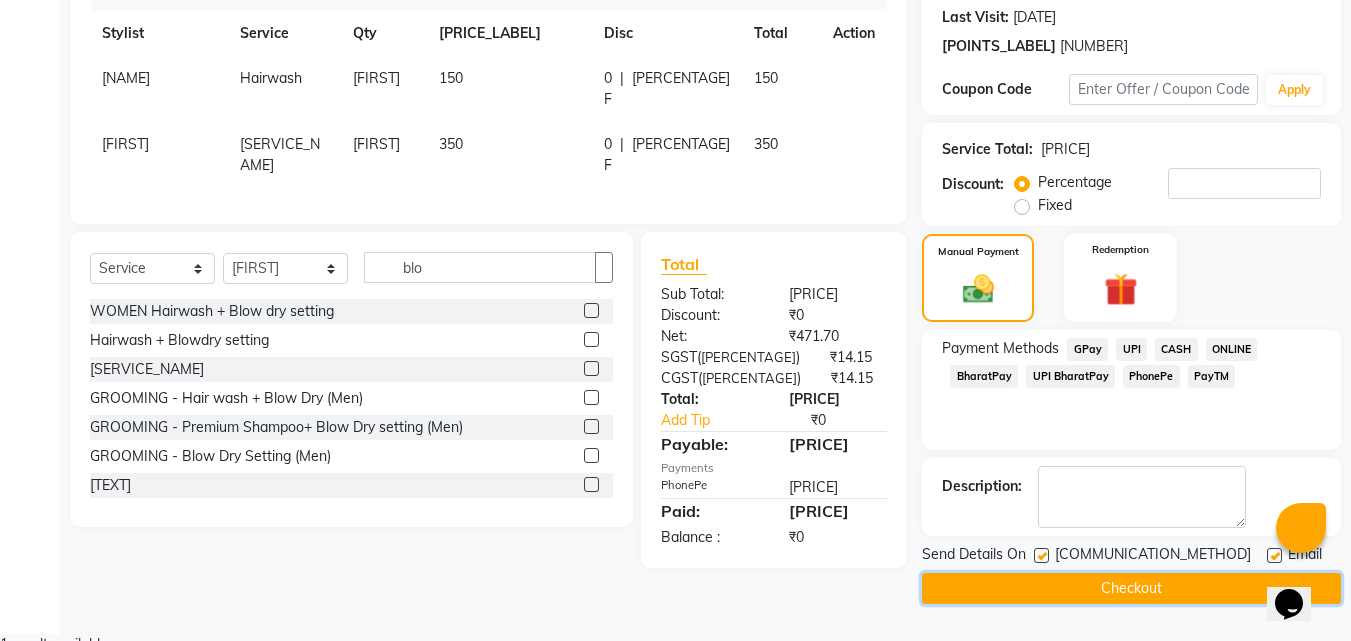 click on "Checkout" at bounding box center (1131, 588) 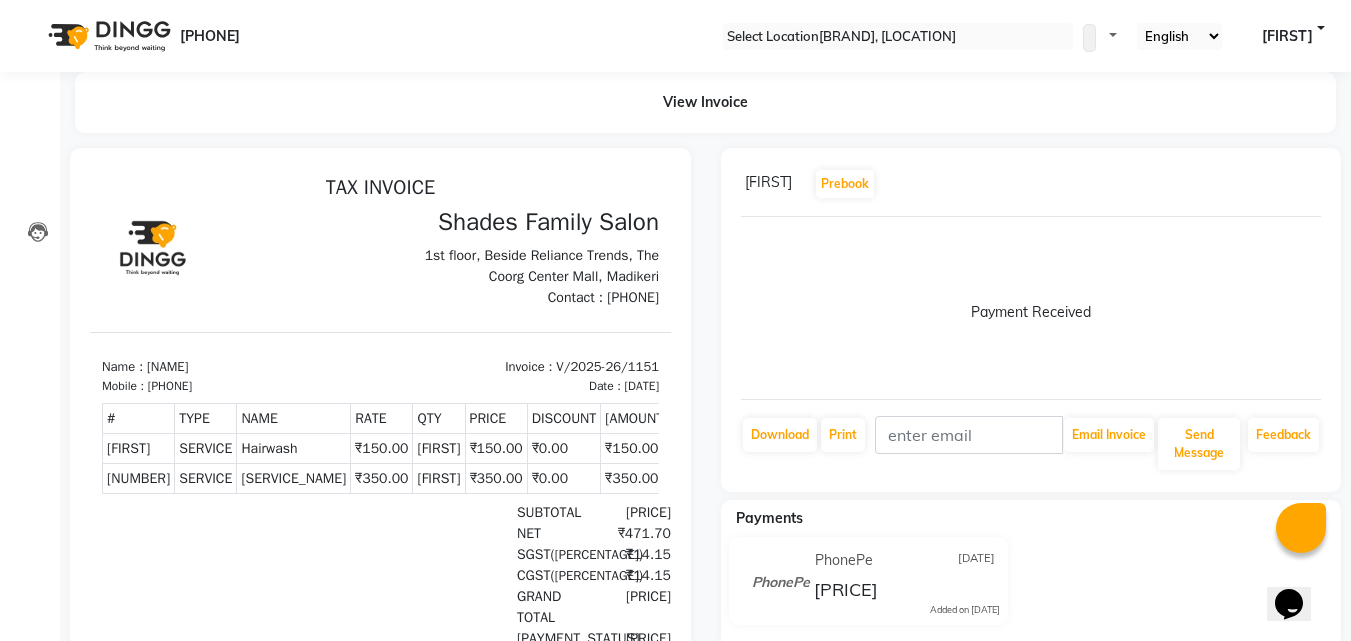 scroll, scrollTop: 0, scrollLeft: 0, axis: both 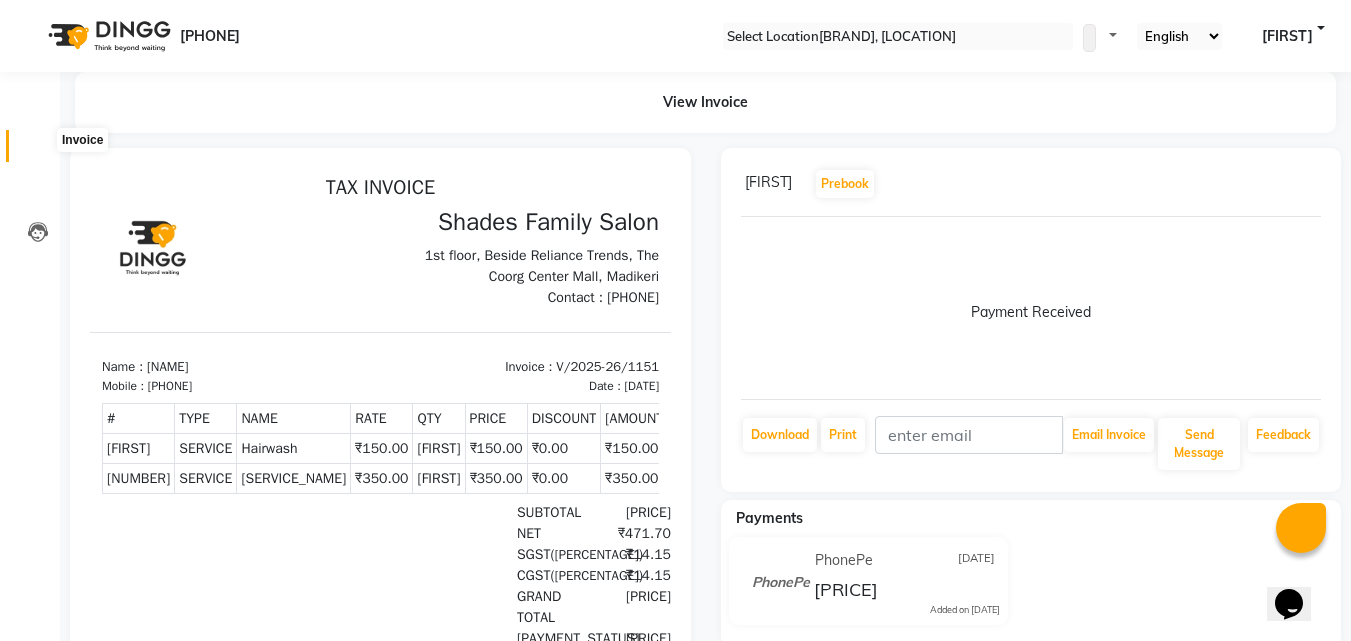 click at bounding box center (37, 151) 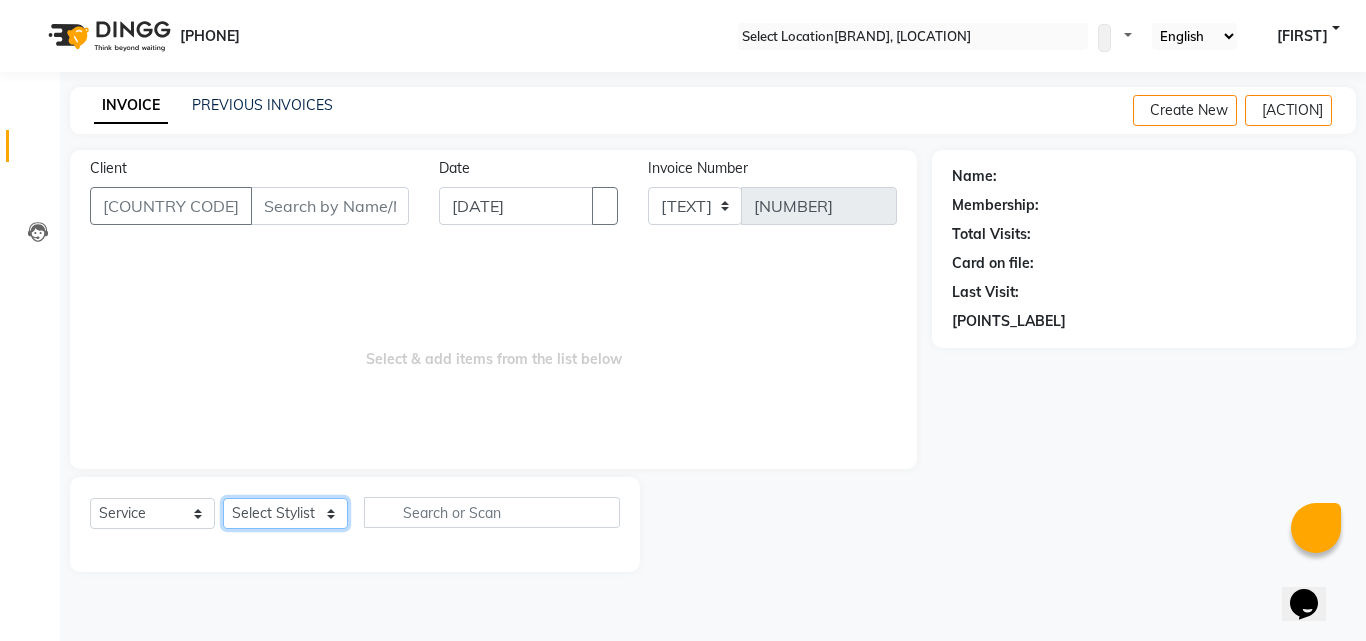 click on "Select Stylist Bhagyashree Minu Monica Namrutha Ranjith Sam Zeeshan" at bounding box center [285, 513] 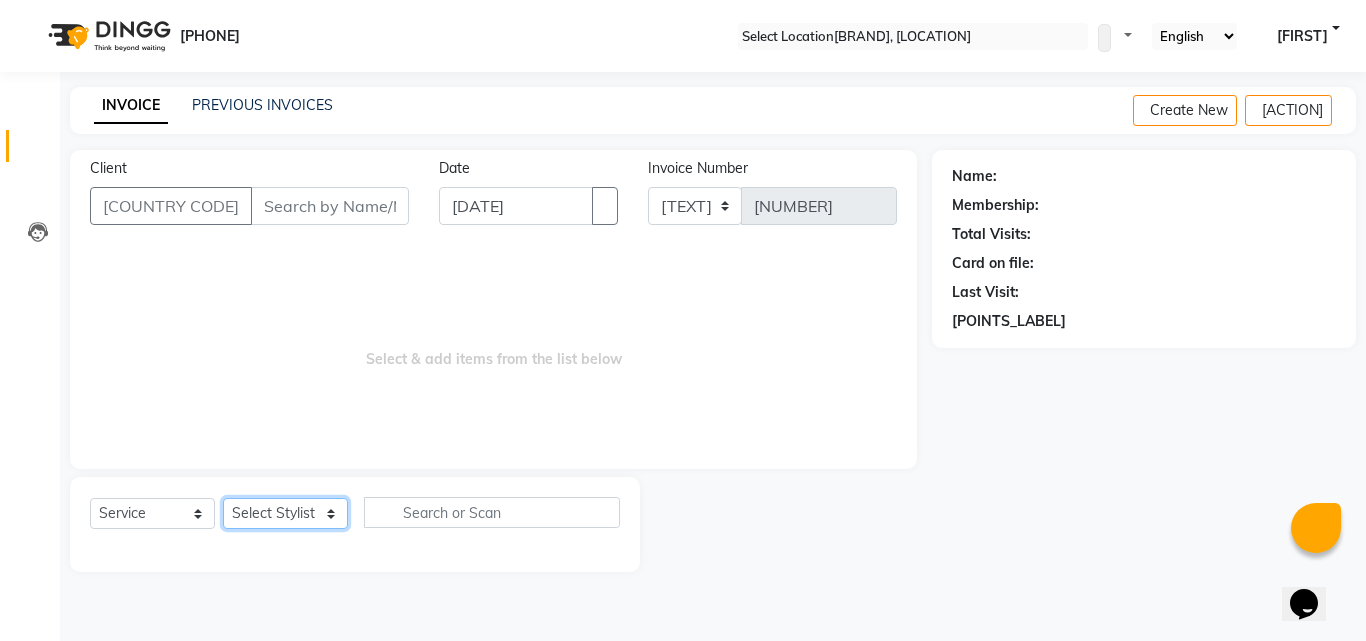 click on "Select Stylist Bhagyashree Minu Monica Namrutha Ranjith Sam Zeeshan" at bounding box center (285, 513) 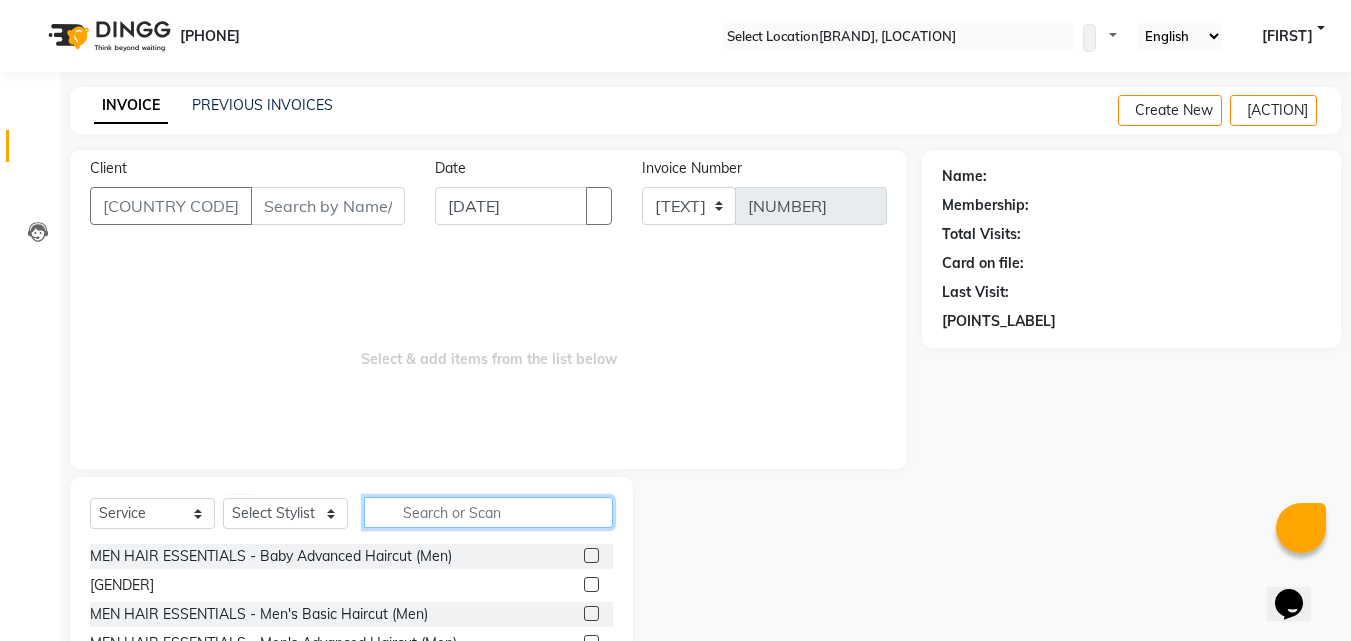 click at bounding box center [488, 512] 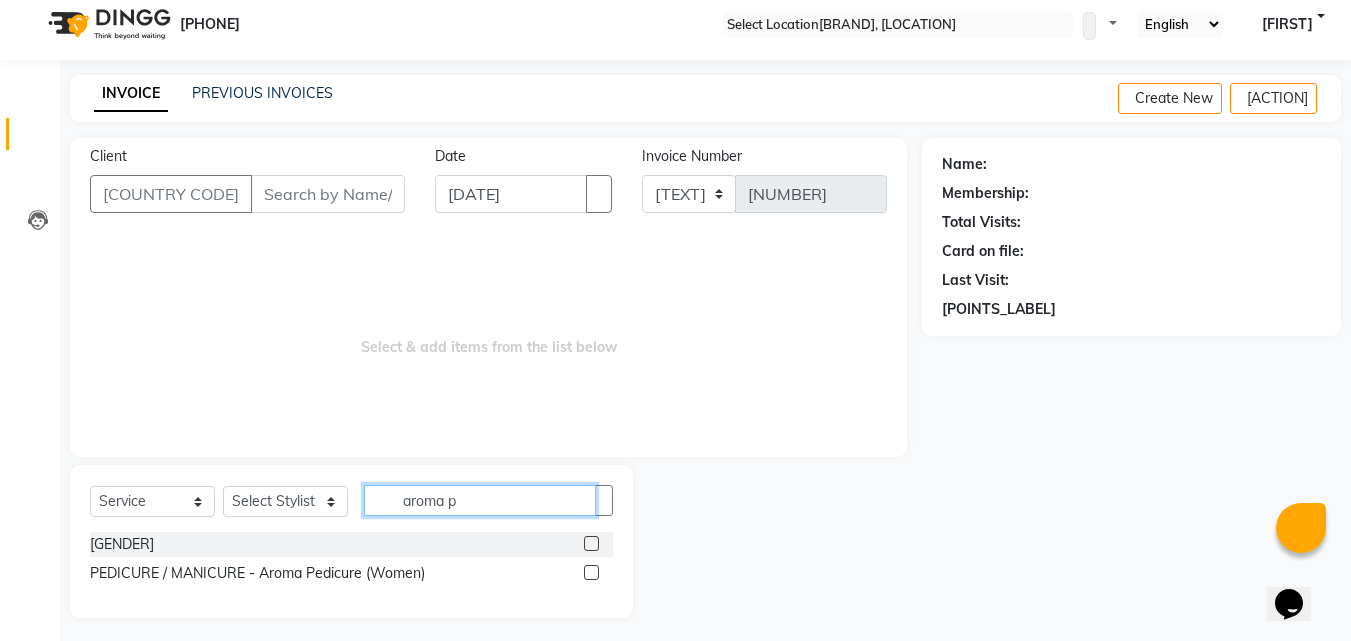 scroll, scrollTop: 18, scrollLeft: 0, axis: vertical 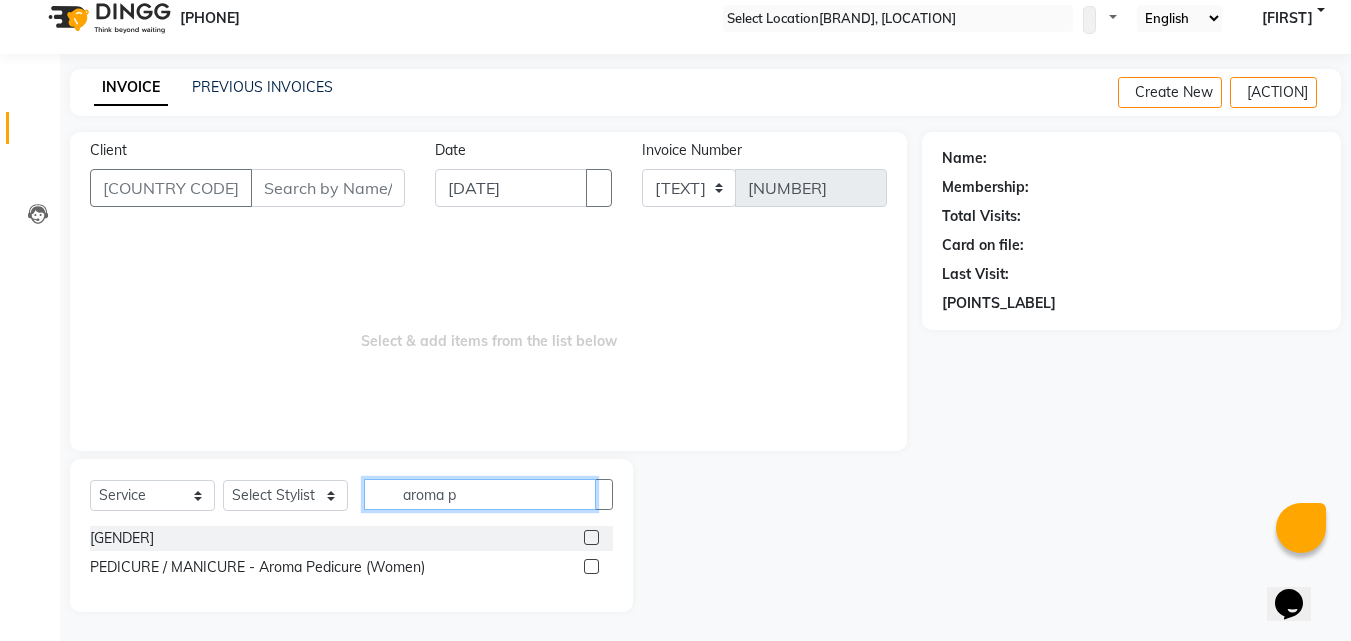 type on "aroma p" 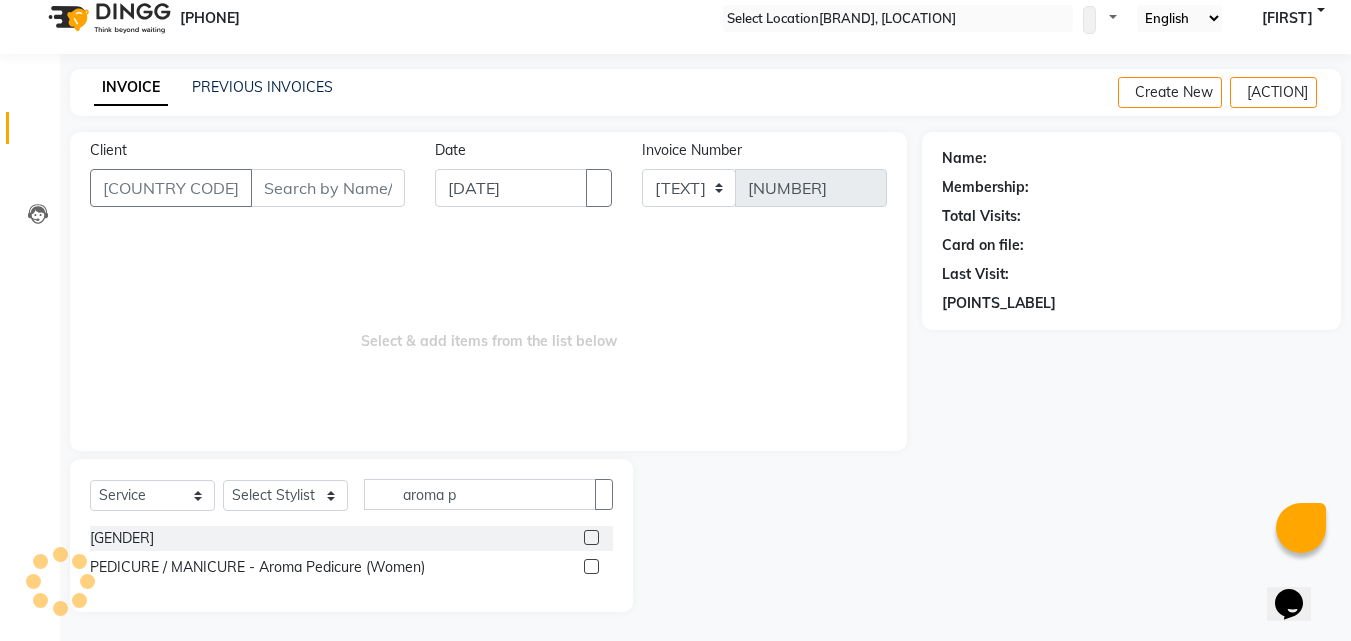 click on "PEDICURE / MANICURE - Aroma Pedicure (Women)" at bounding box center (351, 567) 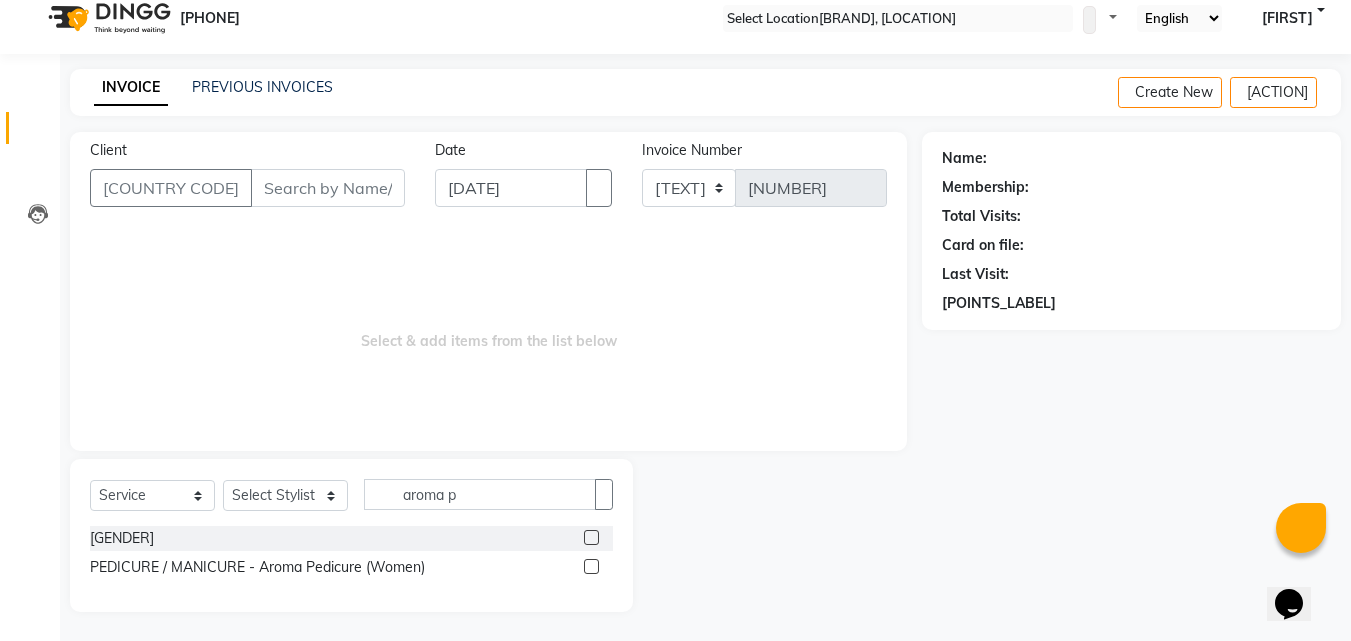 click at bounding box center [591, 566] 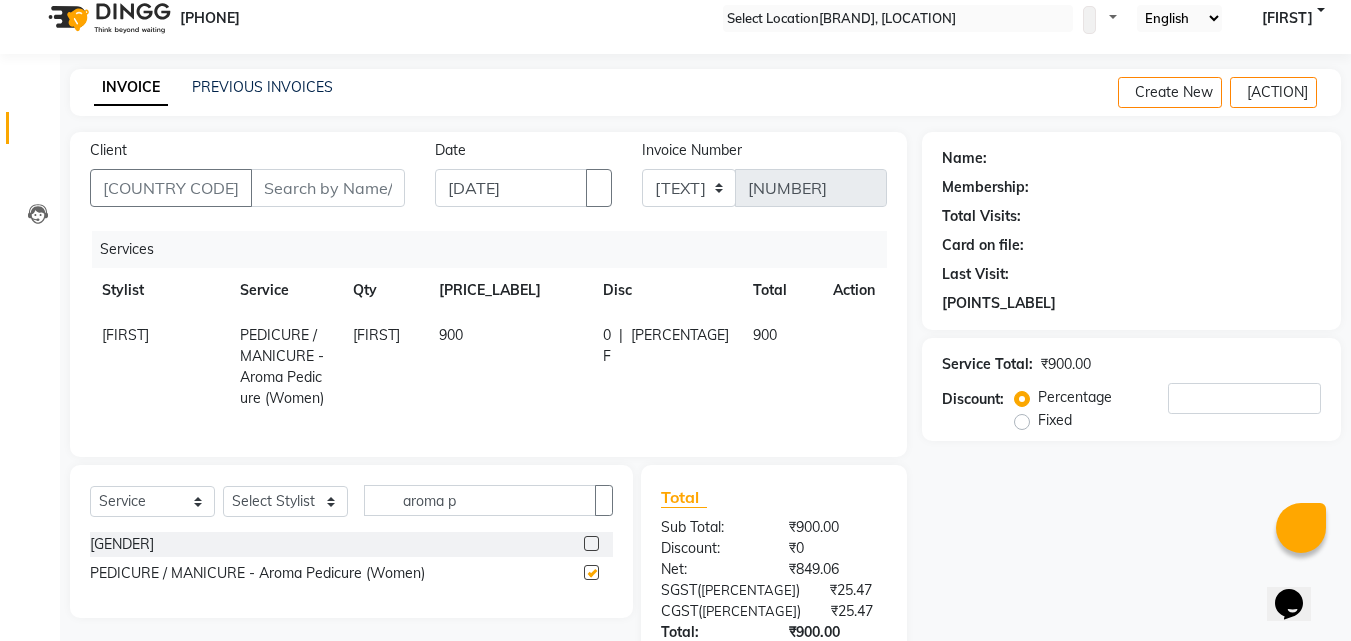 scroll, scrollTop: 180, scrollLeft: 0, axis: vertical 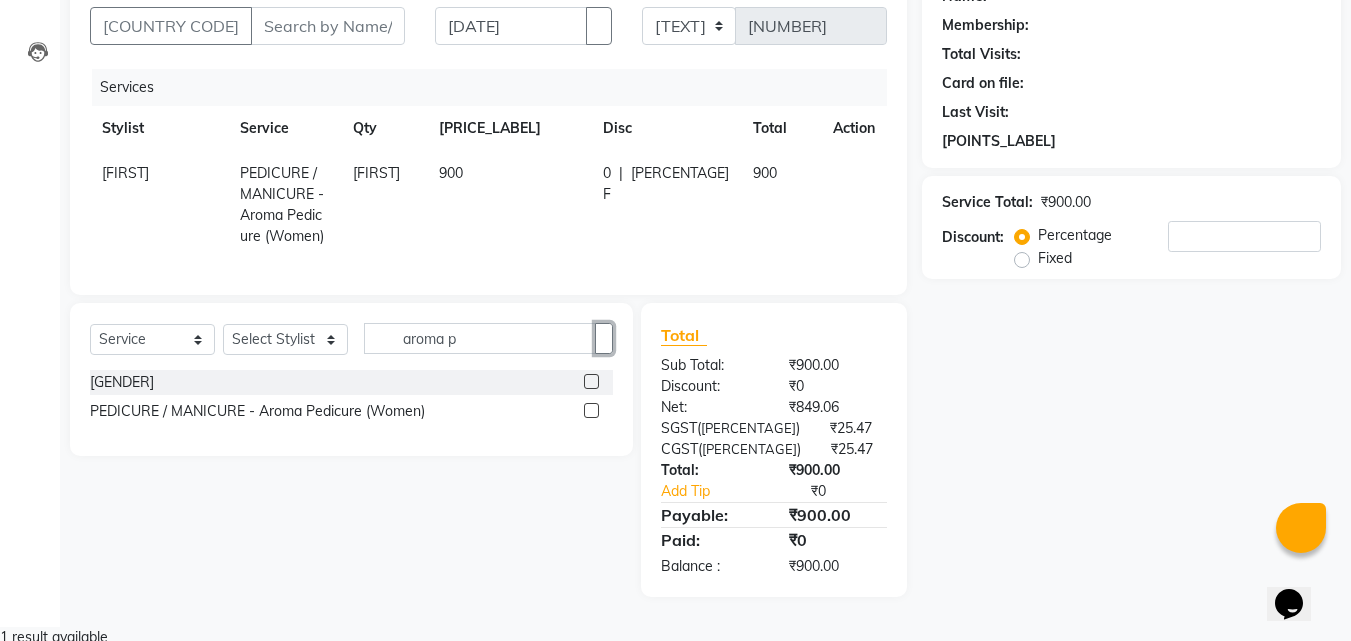 click at bounding box center (604, 339) 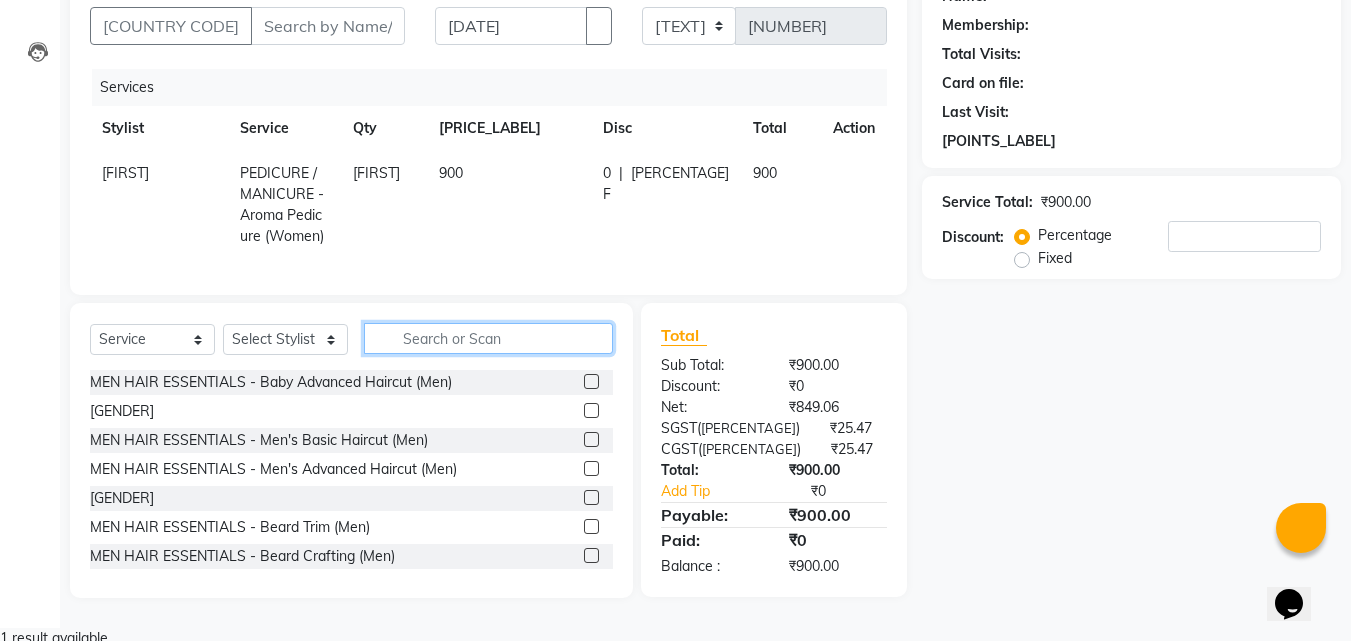 click at bounding box center [488, 338] 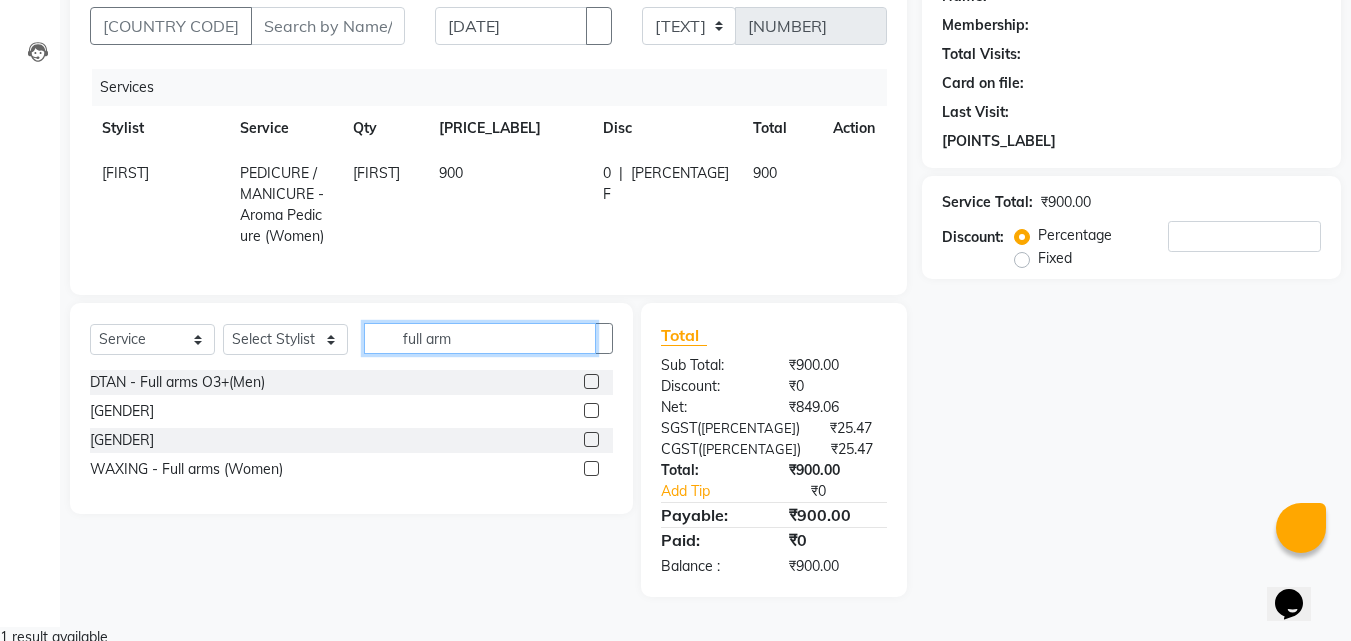 type on "full arm" 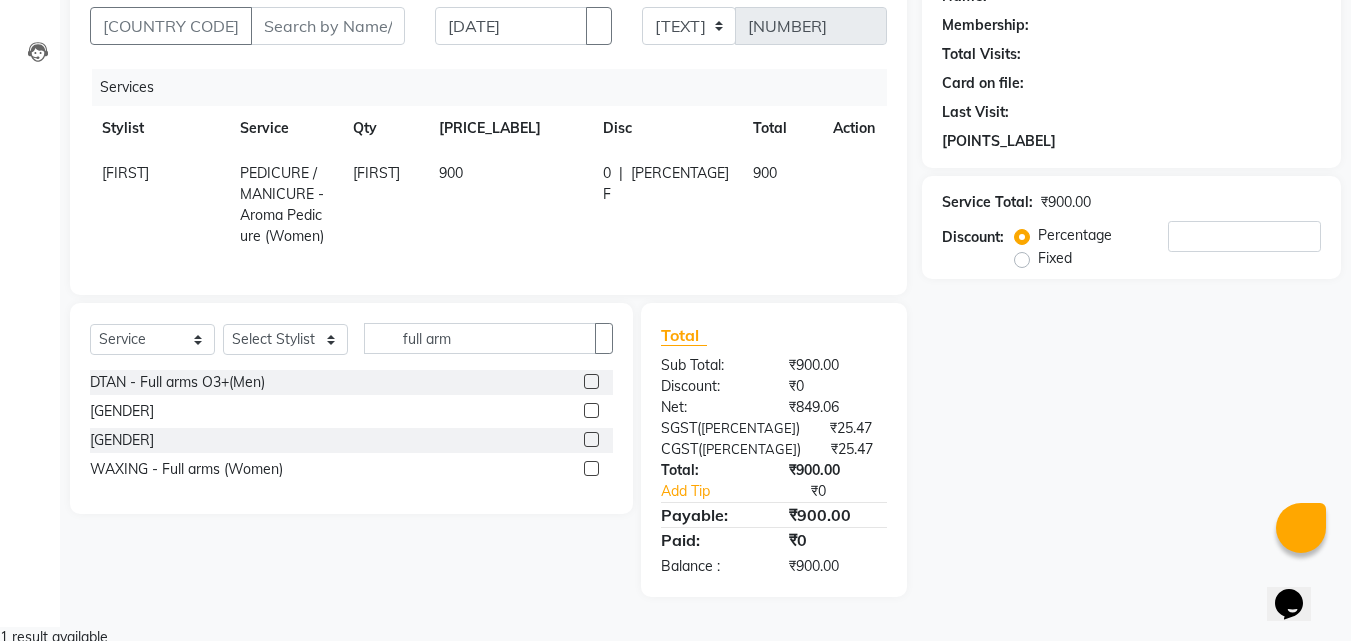 click at bounding box center (591, 468) 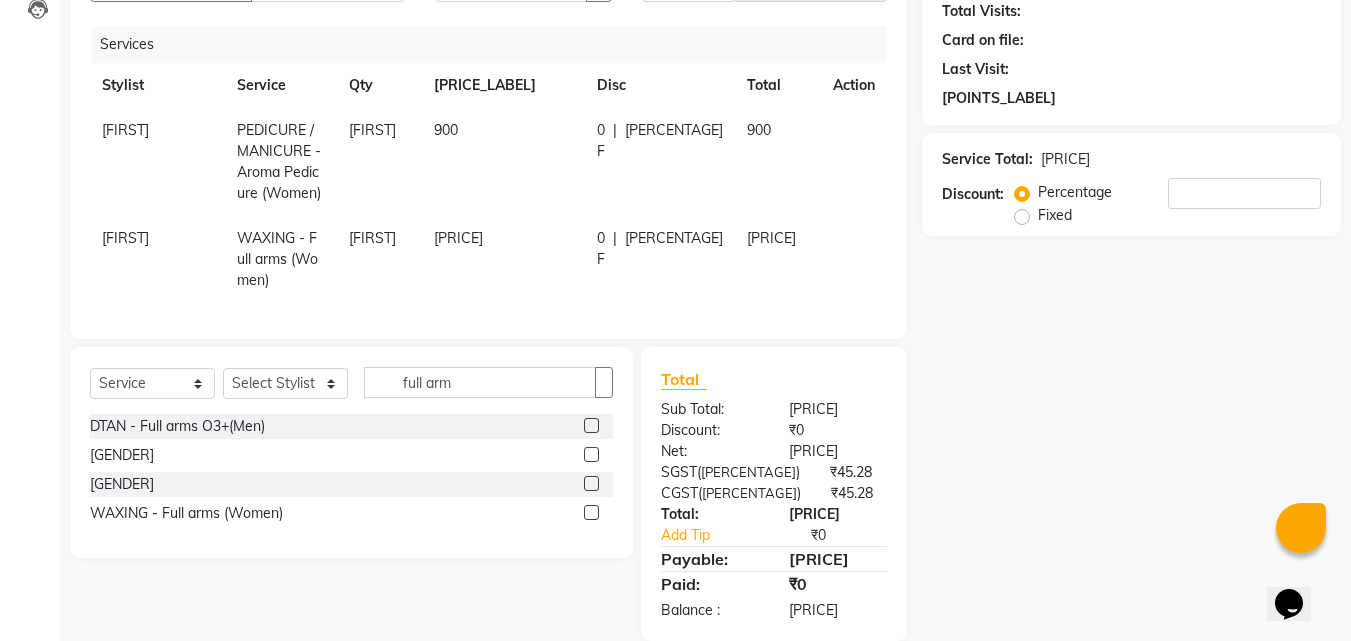 scroll, scrollTop: 246, scrollLeft: 0, axis: vertical 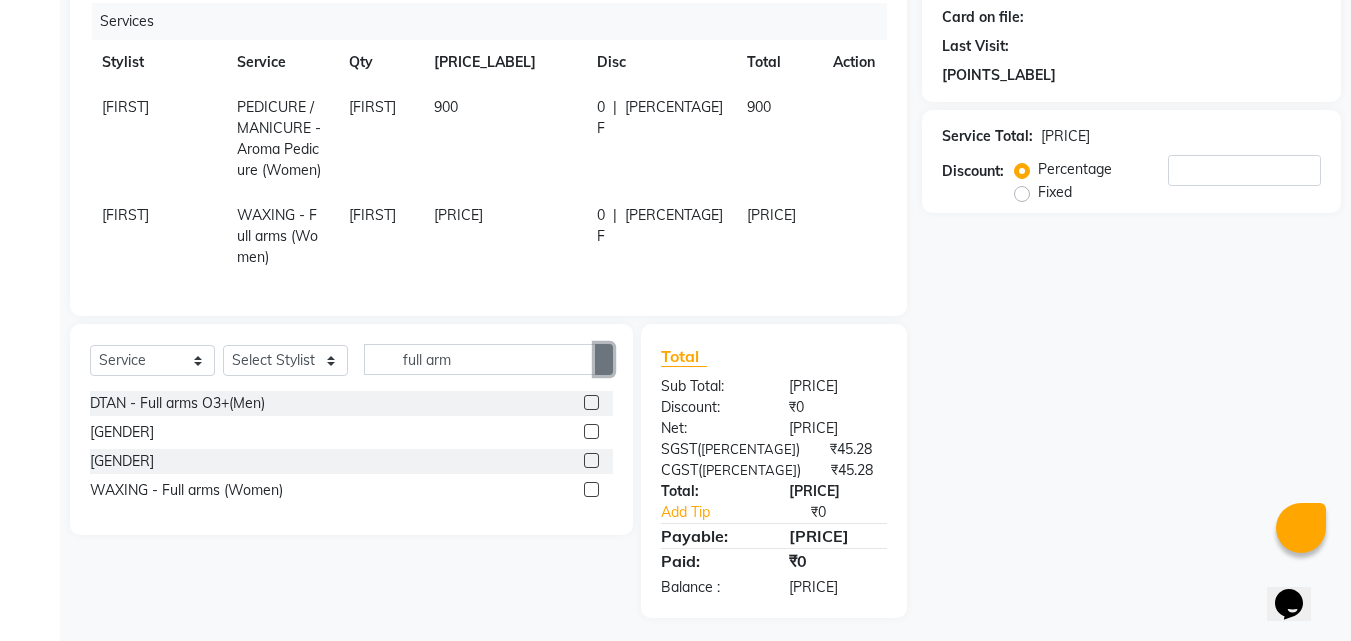 click at bounding box center [604, 360] 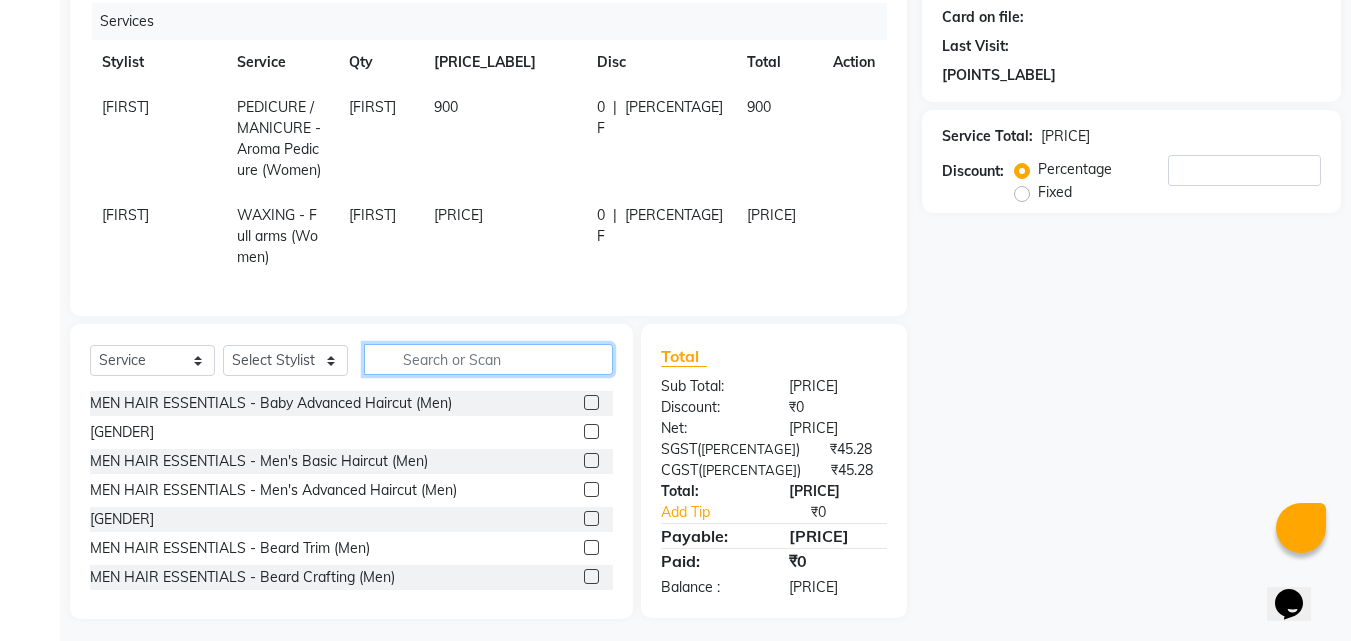 click at bounding box center (488, 359) 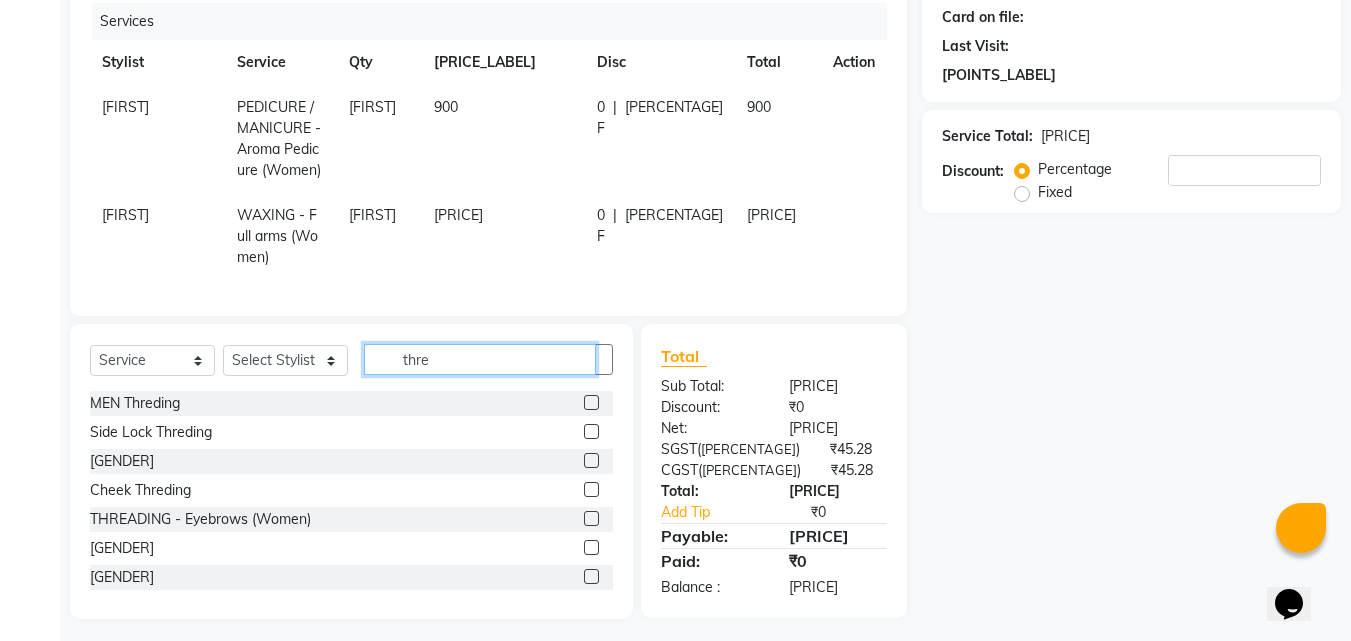 scroll, scrollTop: 247, scrollLeft: 0, axis: vertical 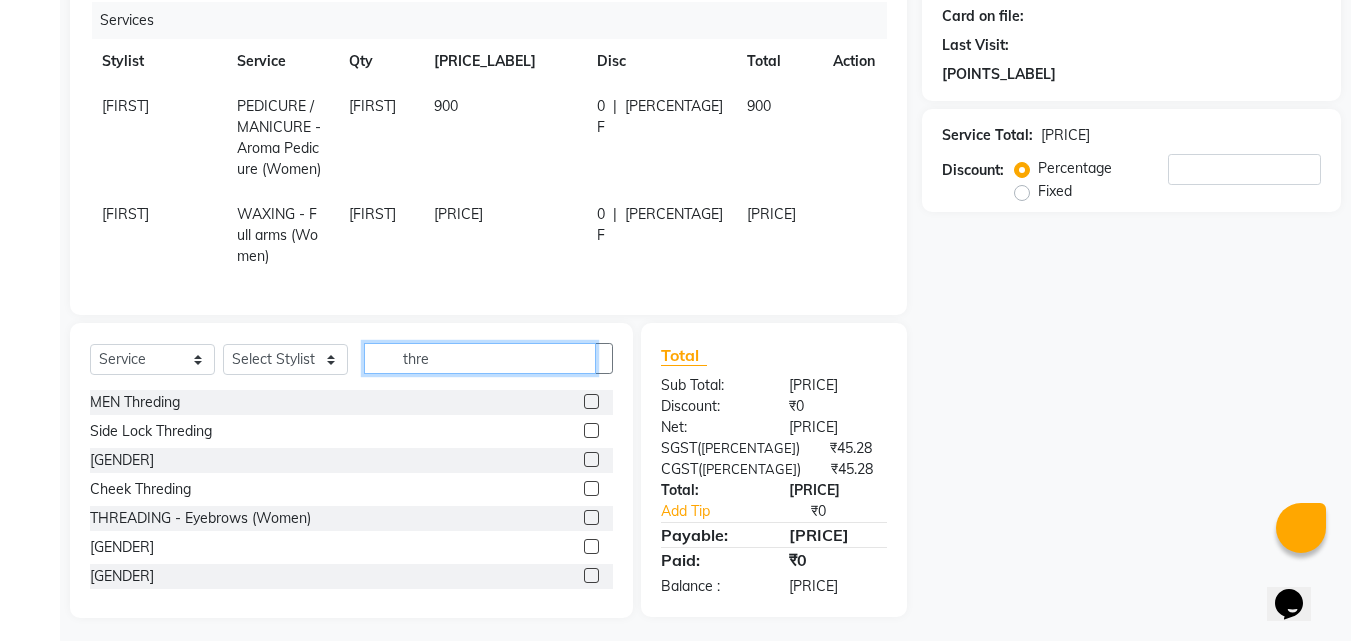type on "thre" 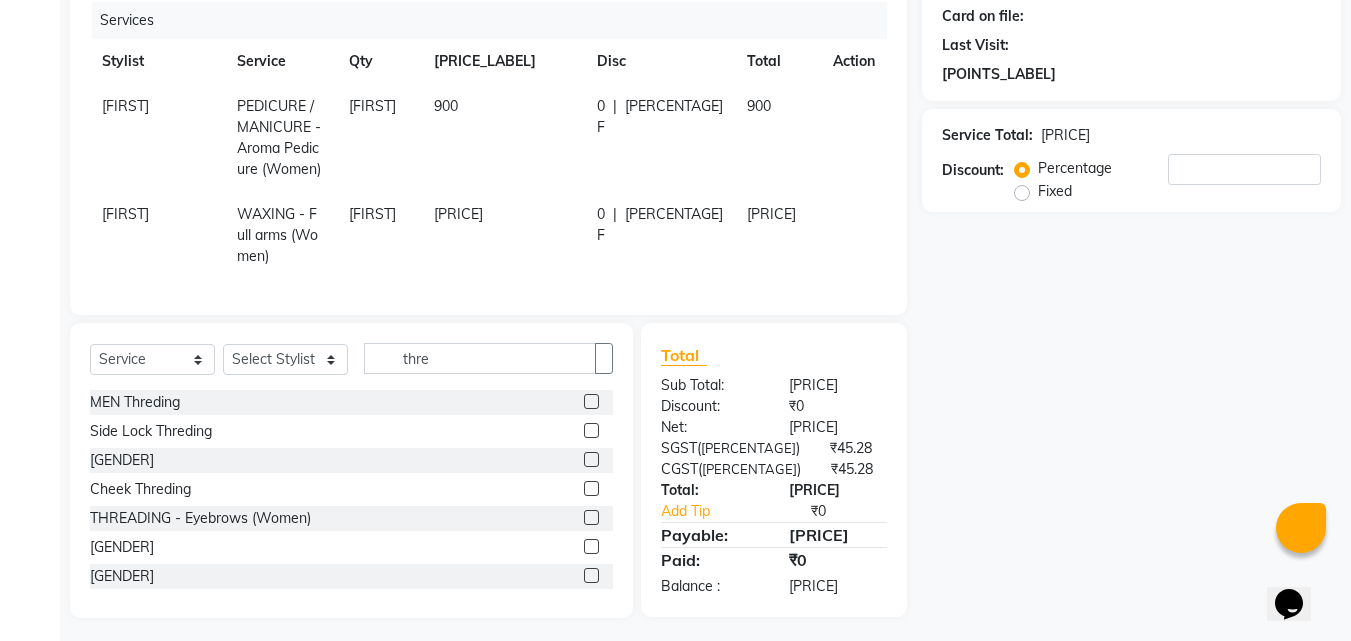click on "Total Sub Total: [PRICE] Discount: [PRICE] Net: [PRICE] SGST  ( 3% ) [PRICE] CGST  ( 3% ) [PRICE] Total: [PRICE] Add Tip [PRICE] Payable: [PRICE] Paid: [PRICE] Balance   : [PRICE]" at bounding box center (774, 470) 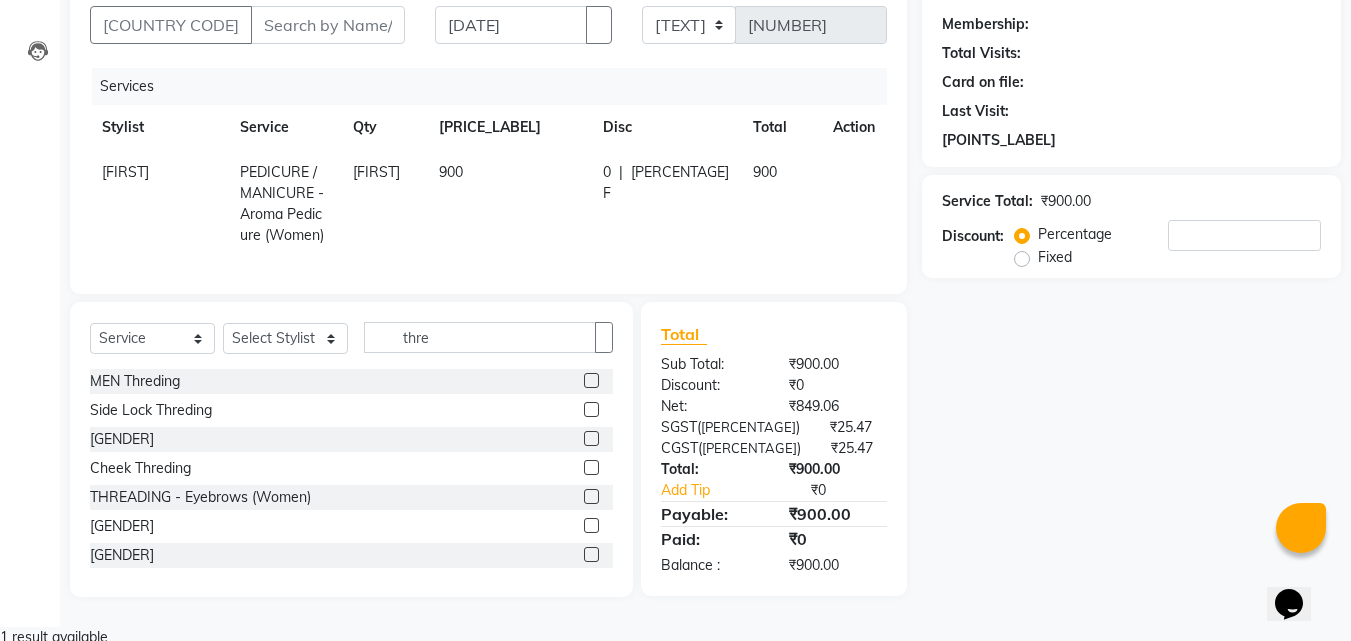 click at bounding box center (591, 496) 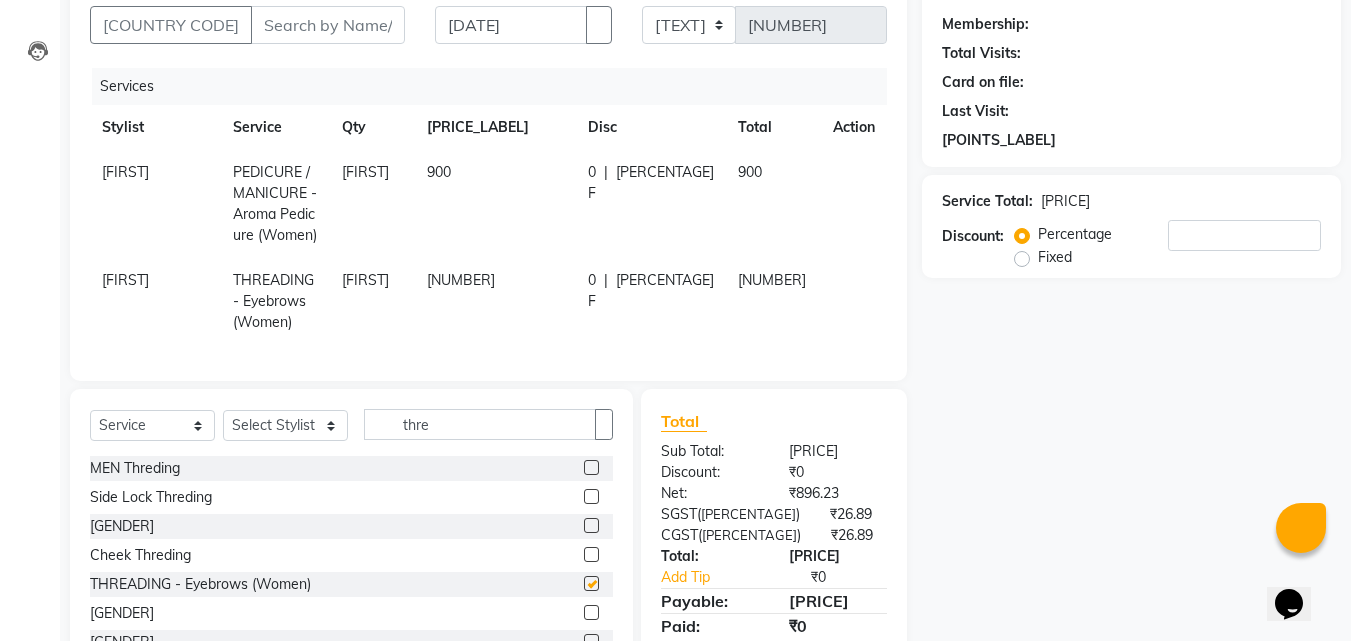 scroll, scrollTop: 247, scrollLeft: 0, axis: vertical 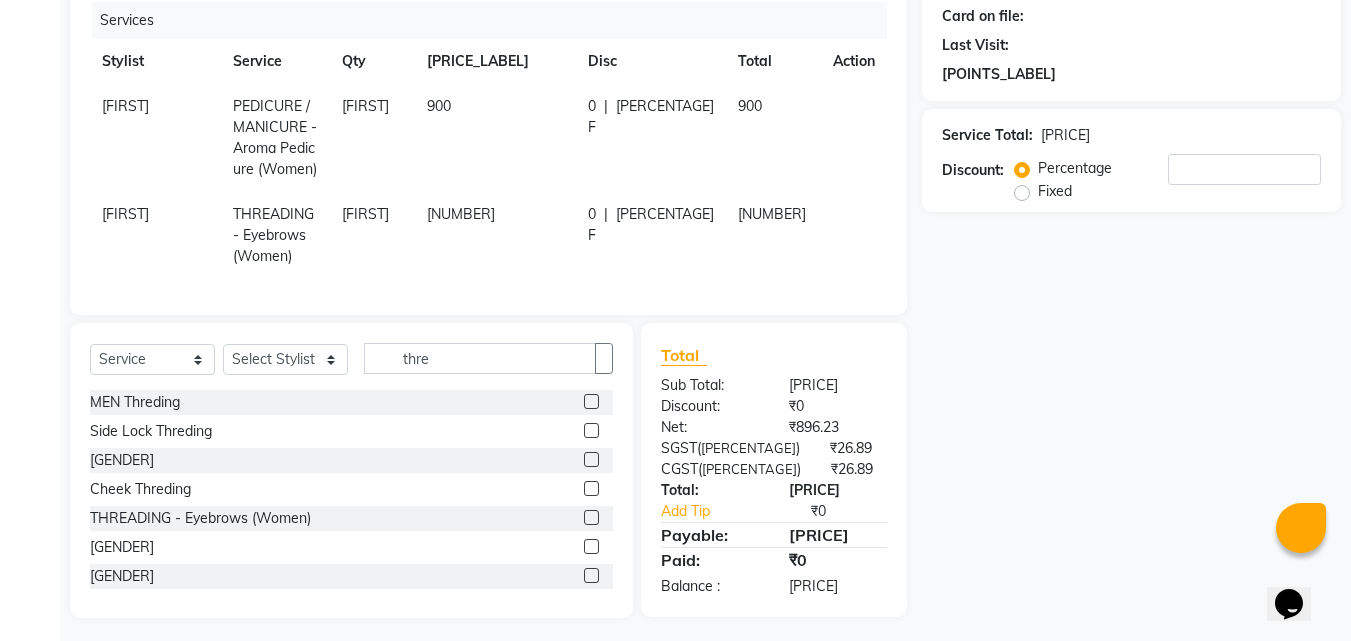 click at bounding box center [591, 546] 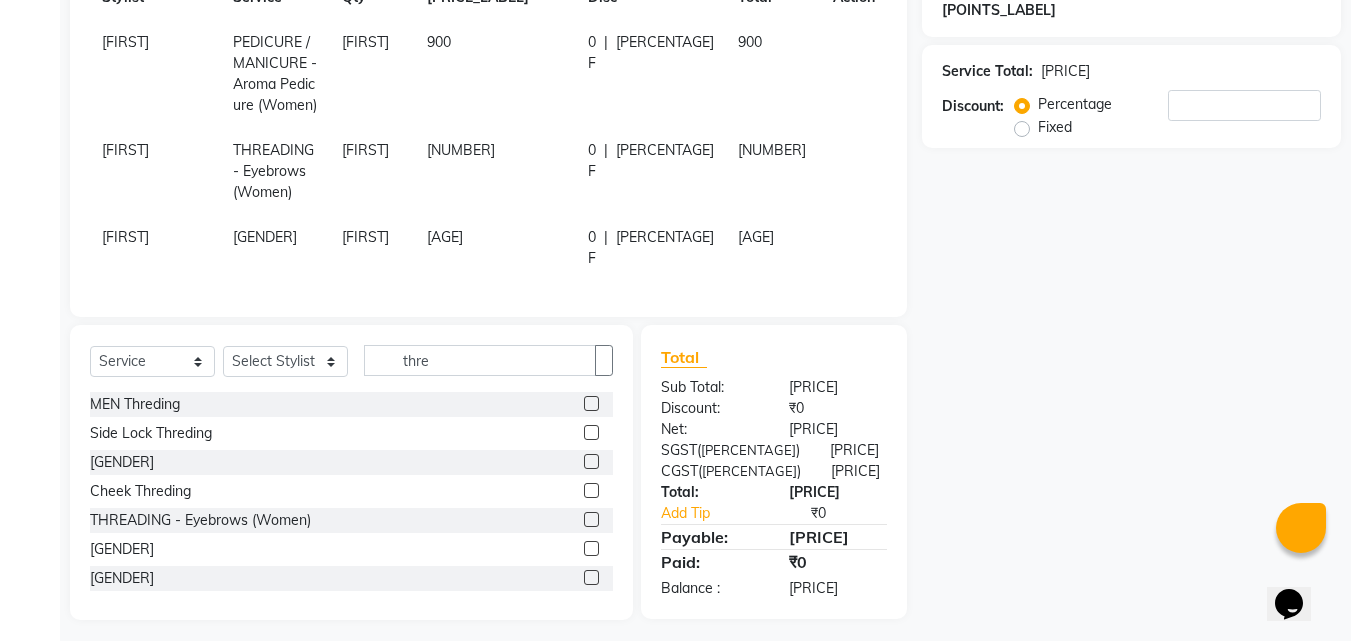scroll, scrollTop: 355, scrollLeft: 0, axis: vertical 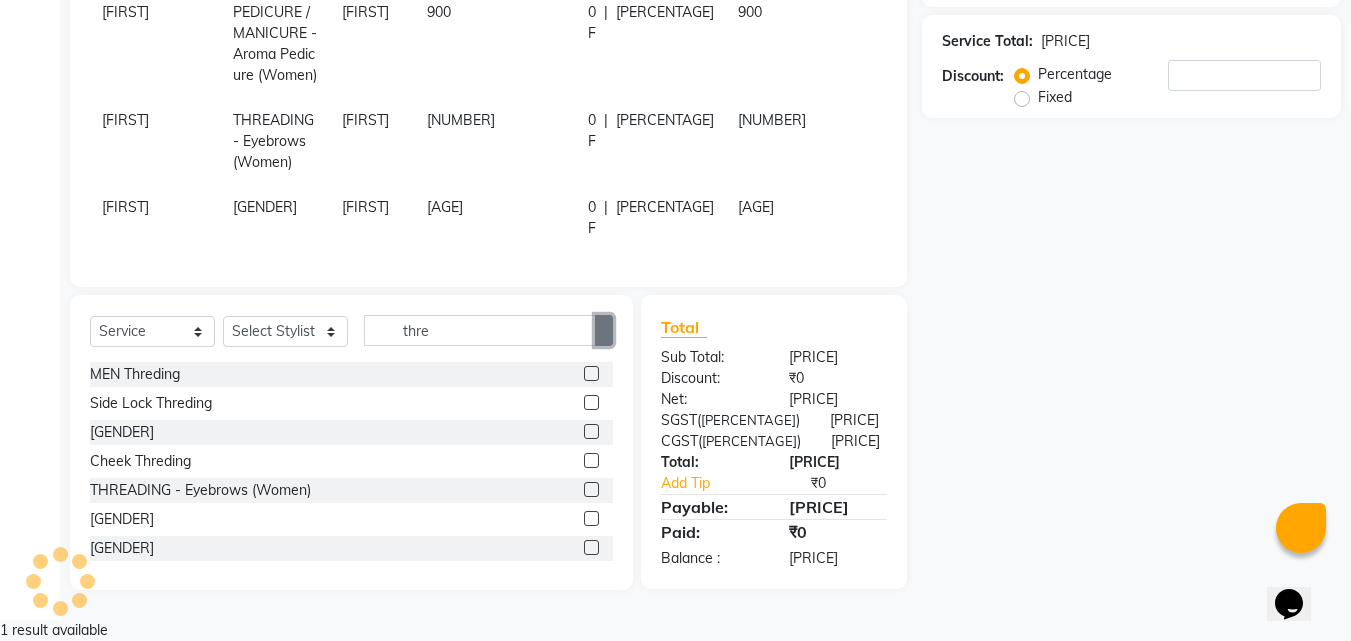 click at bounding box center (604, 331) 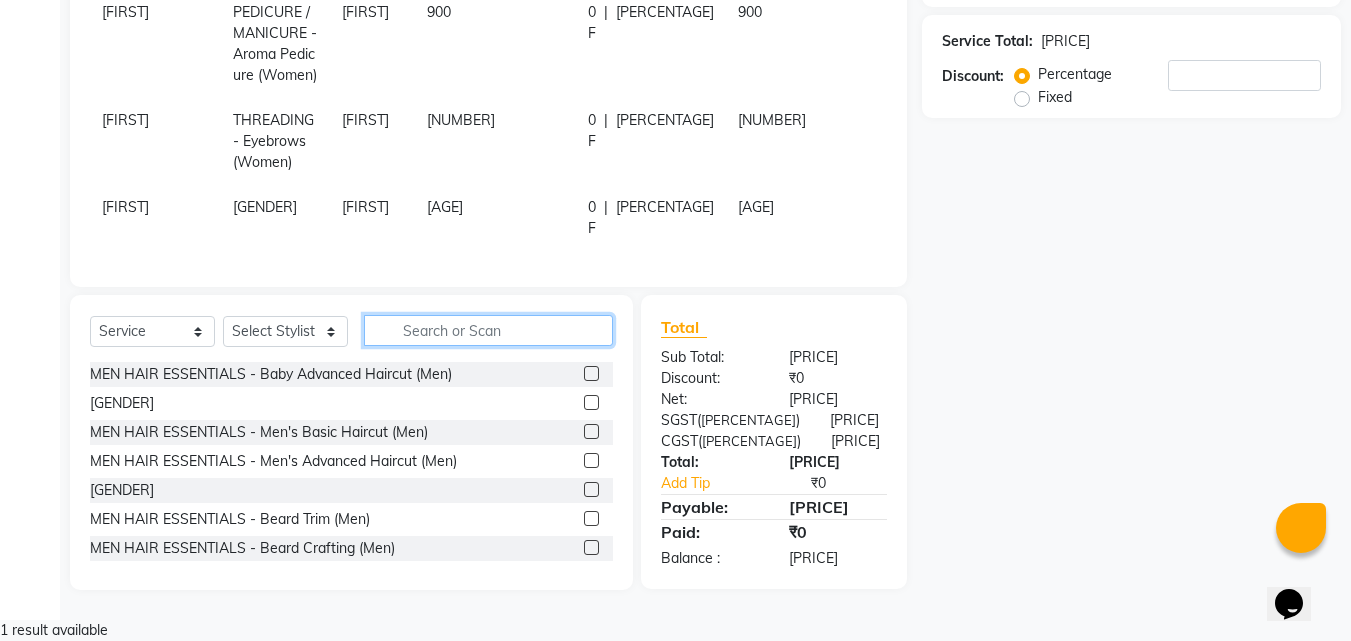 click at bounding box center (488, 330) 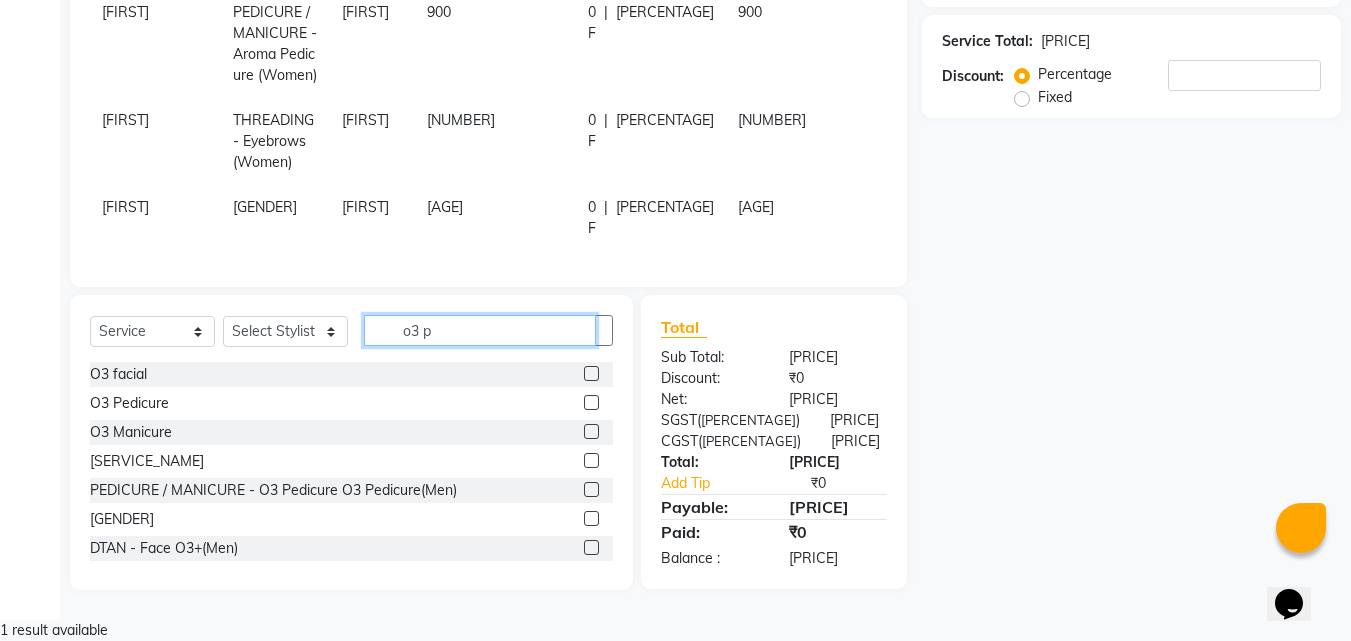 scroll, scrollTop: 354, scrollLeft: 0, axis: vertical 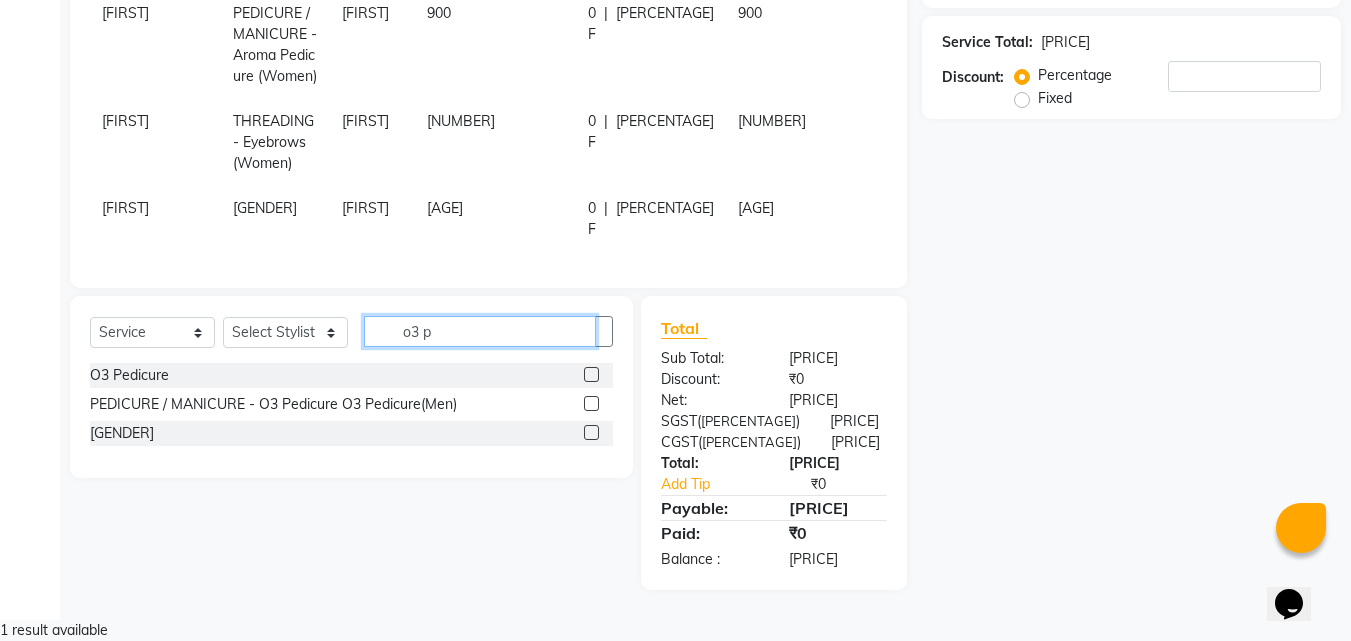 type on "o3 p" 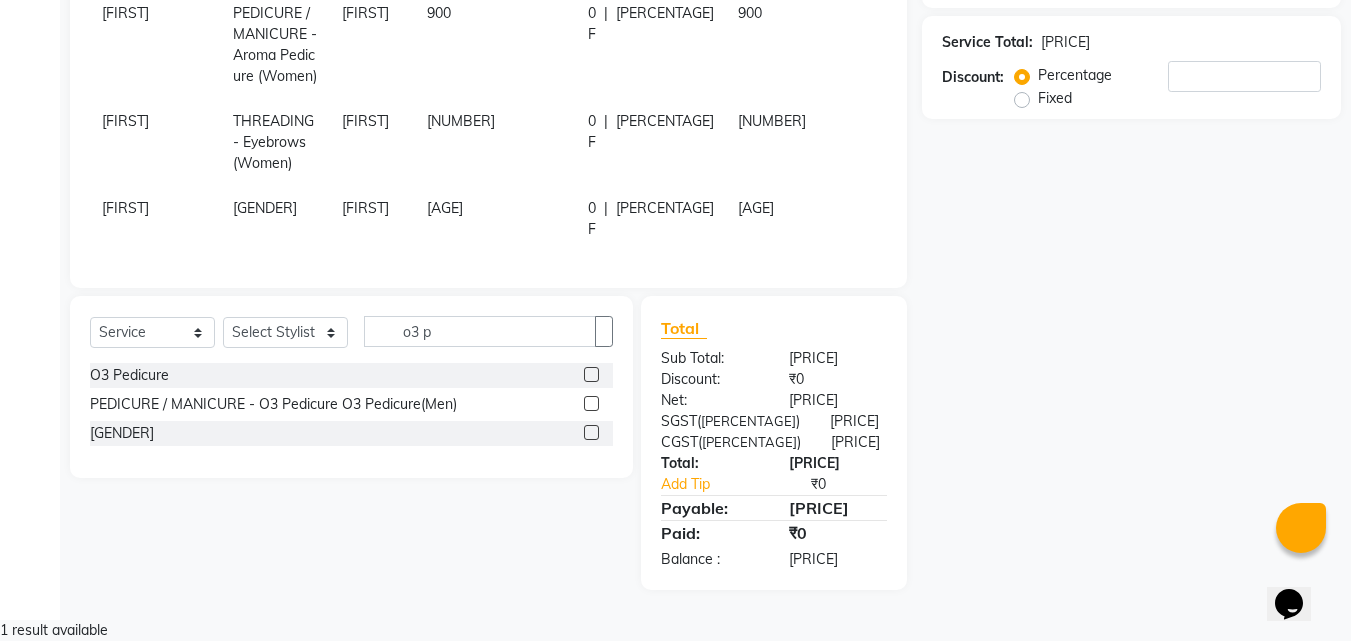 click at bounding box center (591, 432) 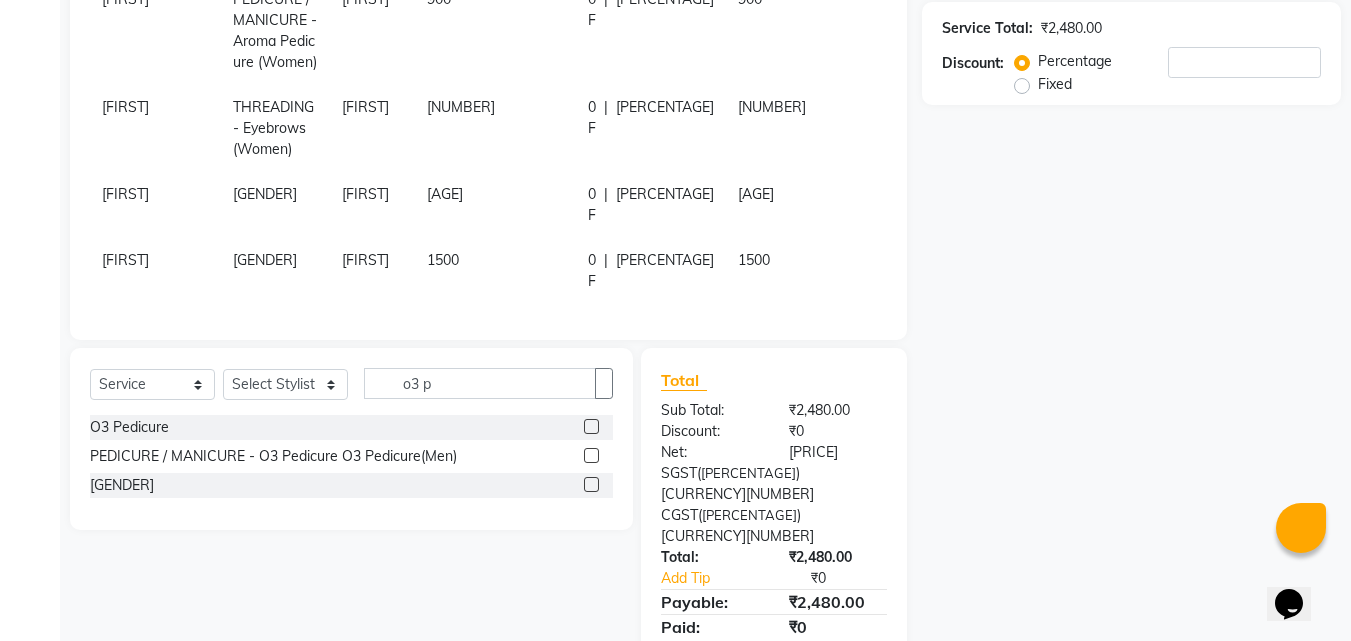 scroll, scrollTop: 0, scrollLeft: 0, axis: both 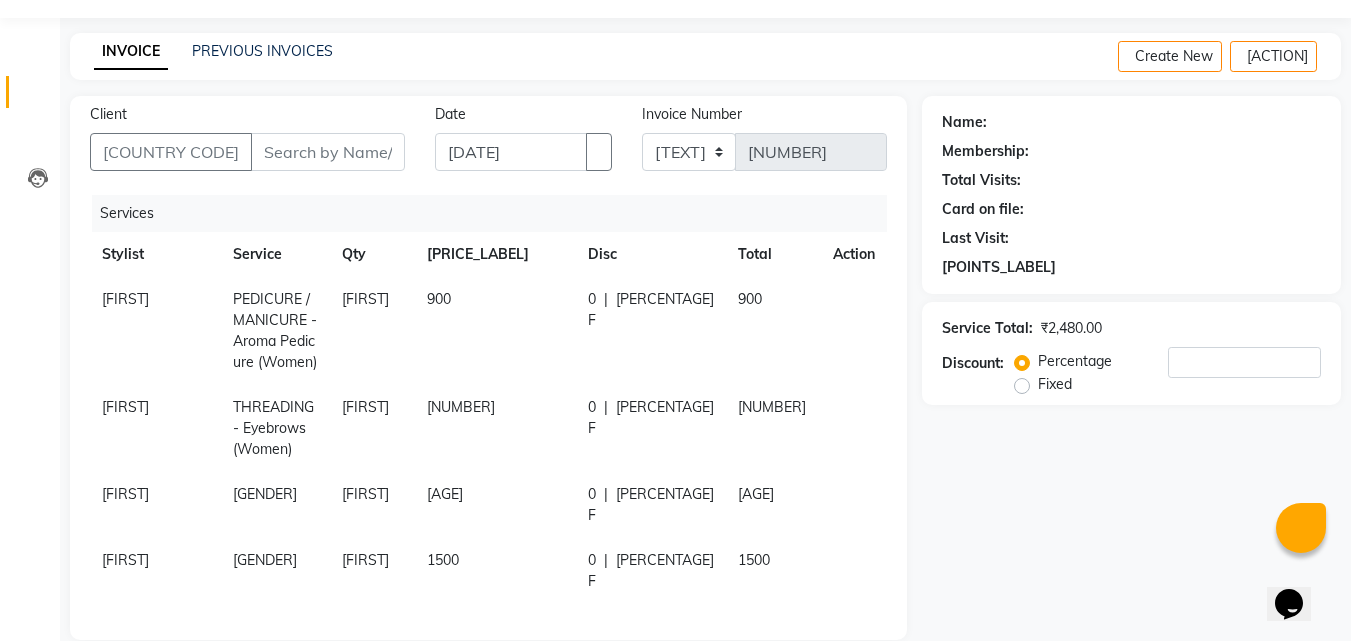 click at bounding box center (841, 289) 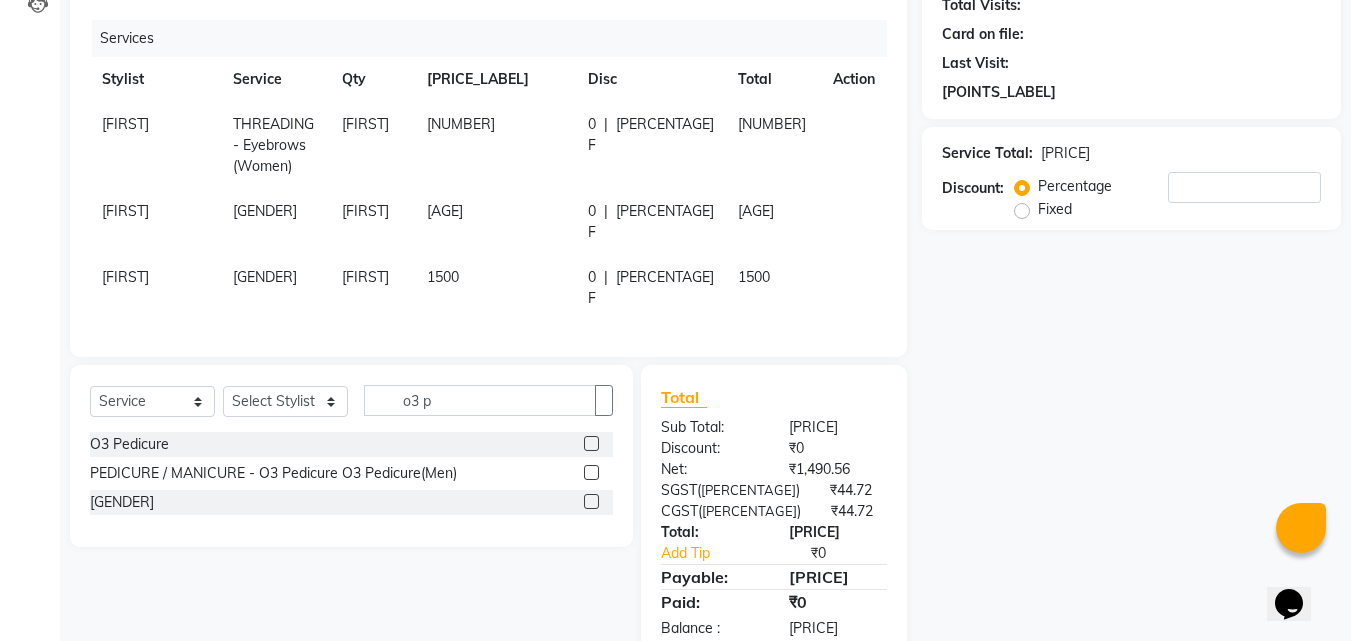 scroll, scrollTop: 339, scrollLeft: 0, axis: vertical 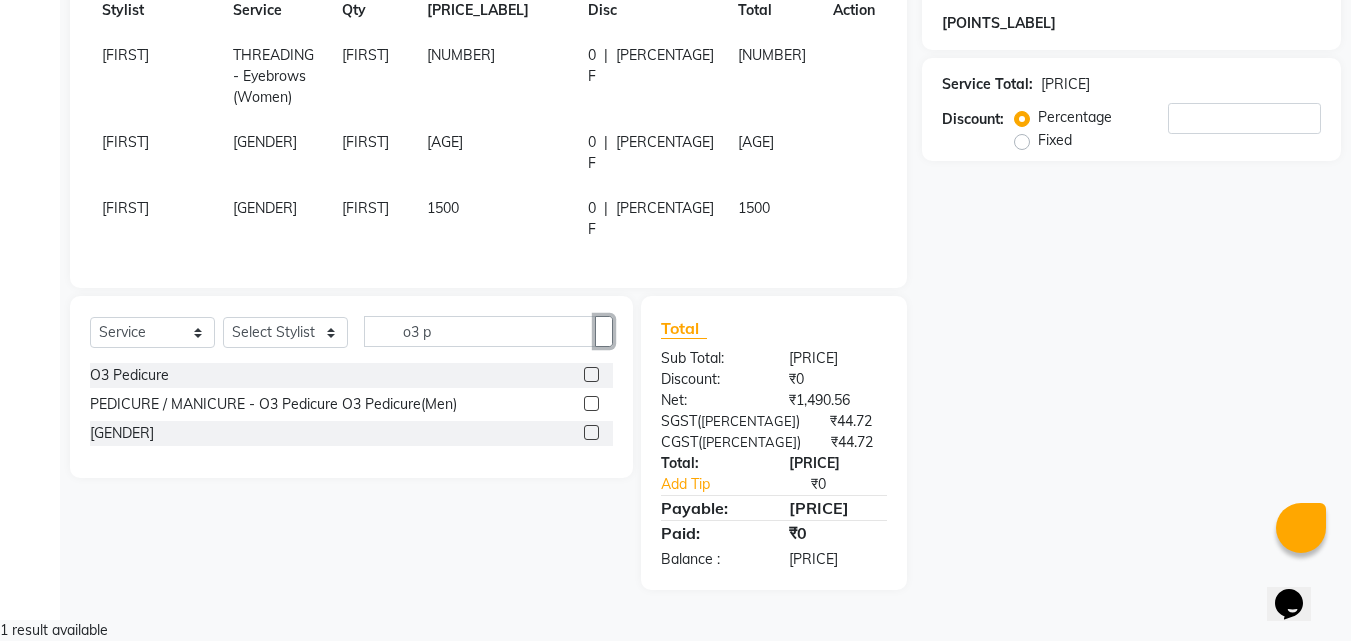 click at bounding box center [604, 332] 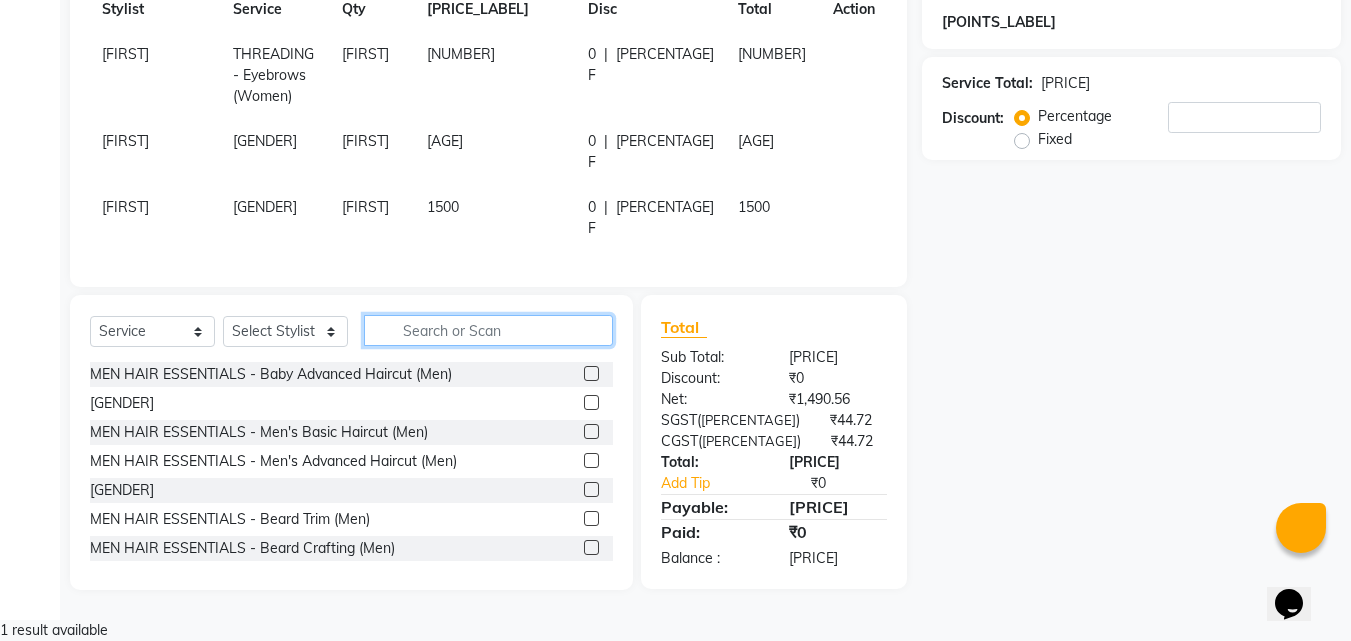 click at bounding box center (488, 330) 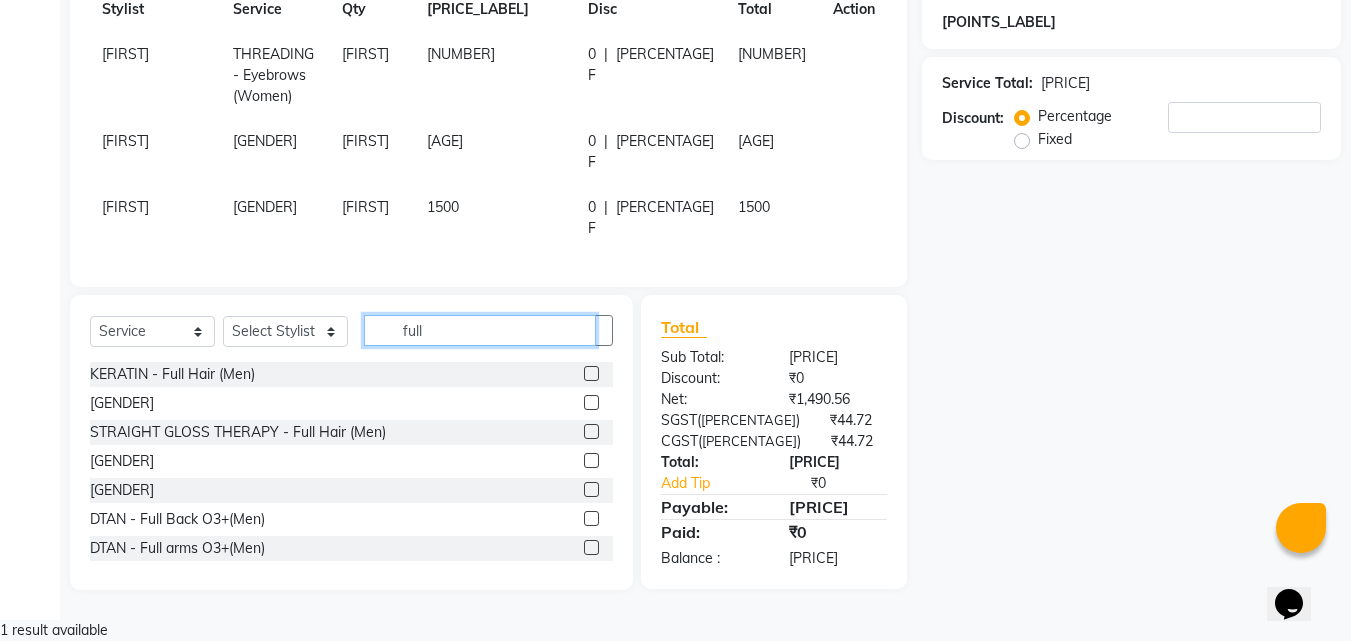 scroll, scrollTop: 455, scrollLeft: 0, axis: vertical 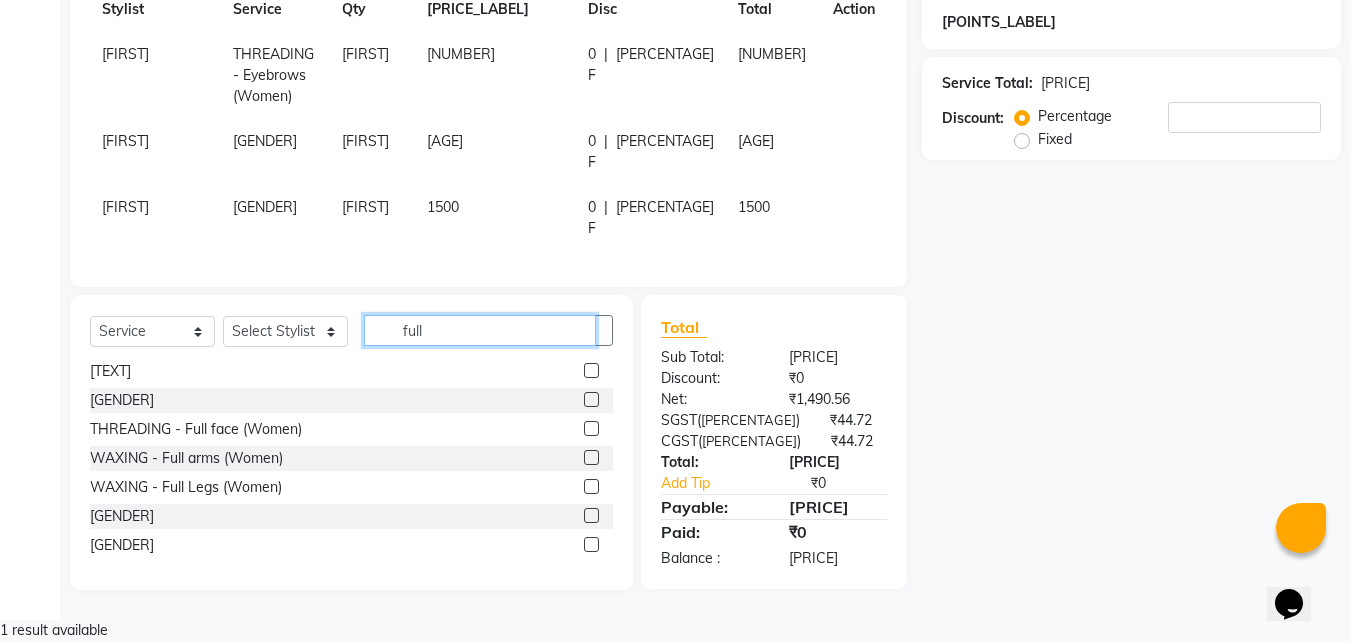type on "full" 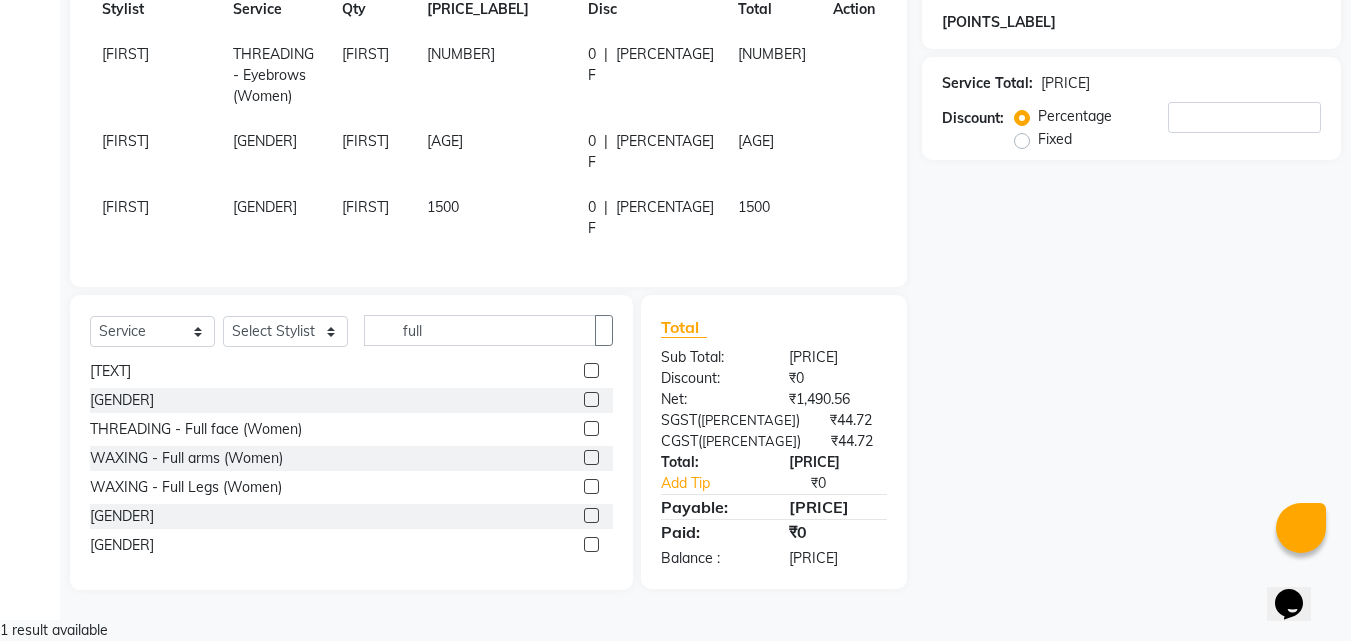 click at bounding box center (591, 457) 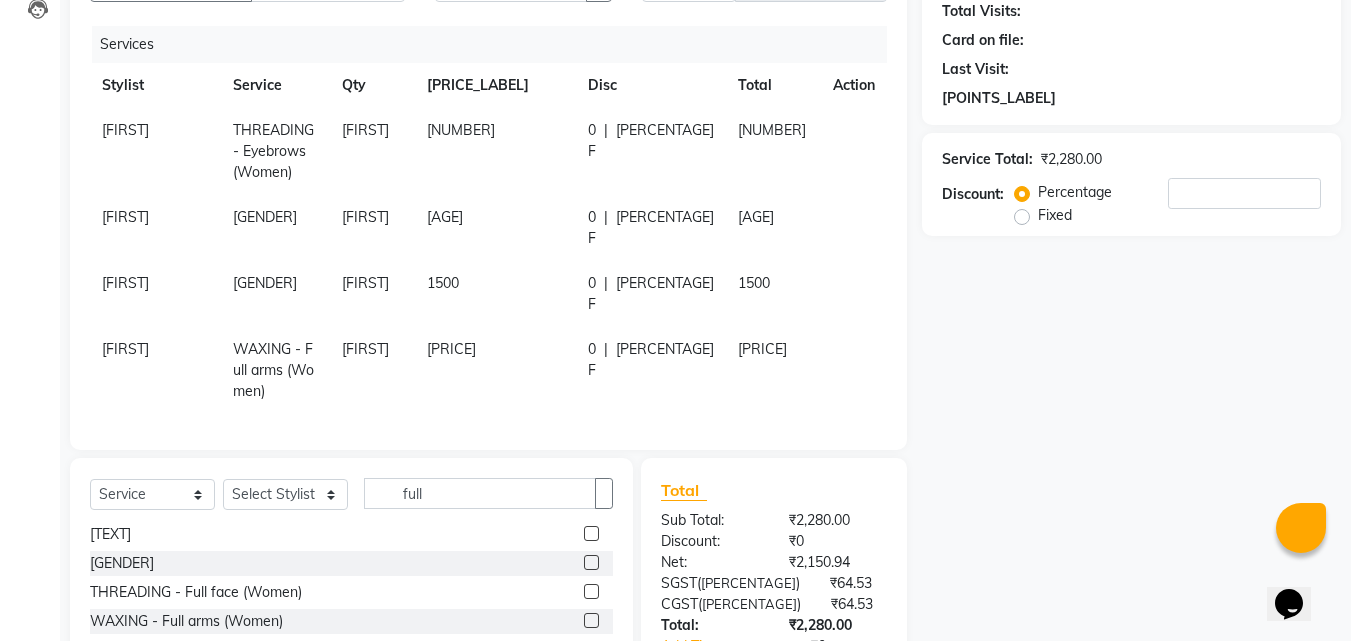 scroll, scrollTop: 221, scrollLeft: 0, axis: vertical 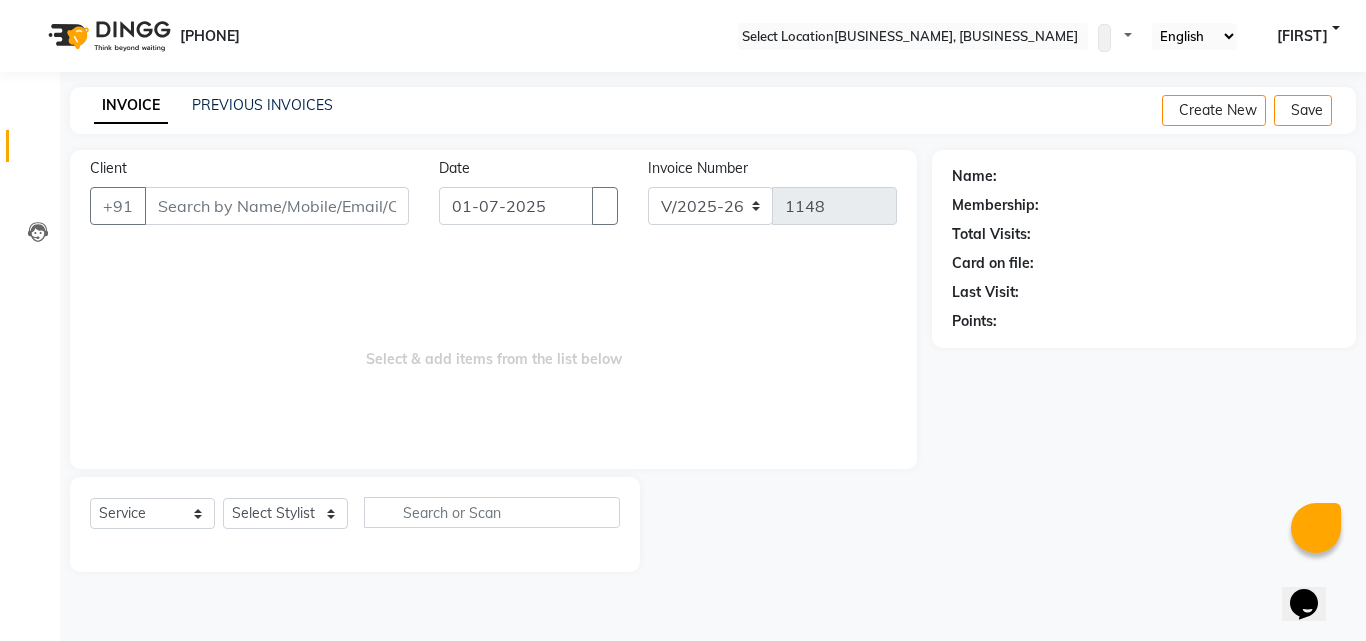 select on "[PHONE]" 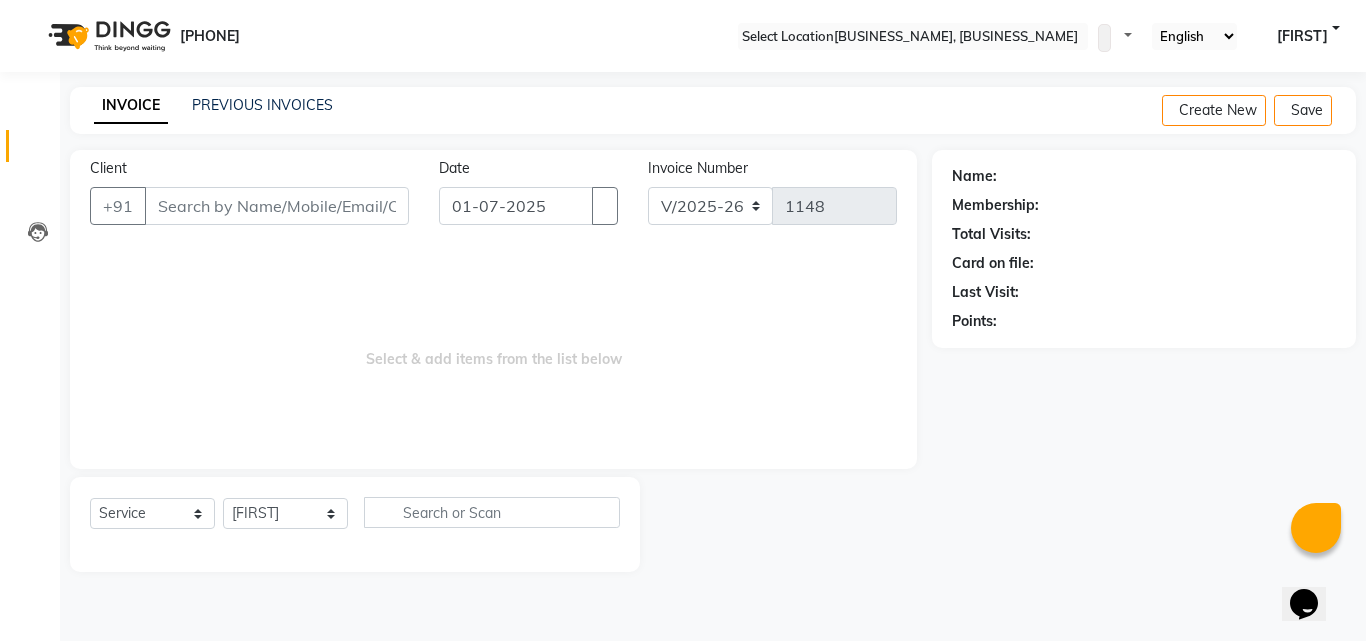 click on "Select Stylist Bhagyashree Minu Monica Namrutha Ranjith Sam Zeeshan" at bounding box center (285, 513) 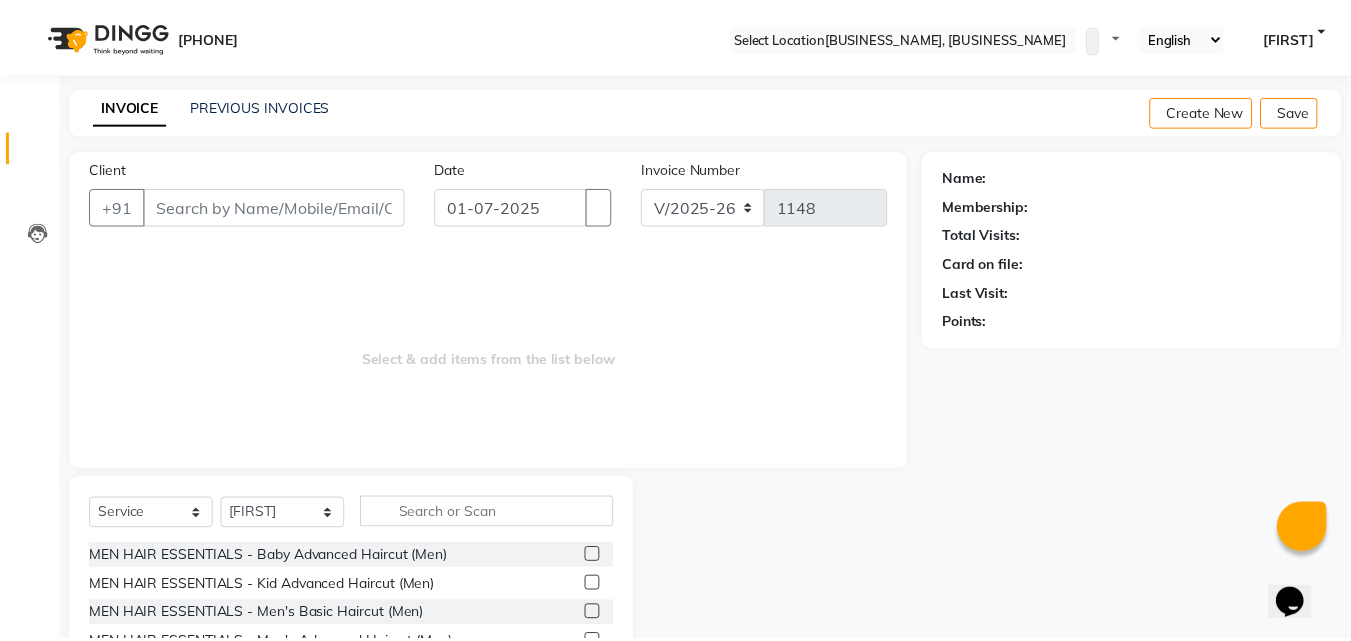 scroll, scrollTop: 0, scrollLeft: 0, axis: both 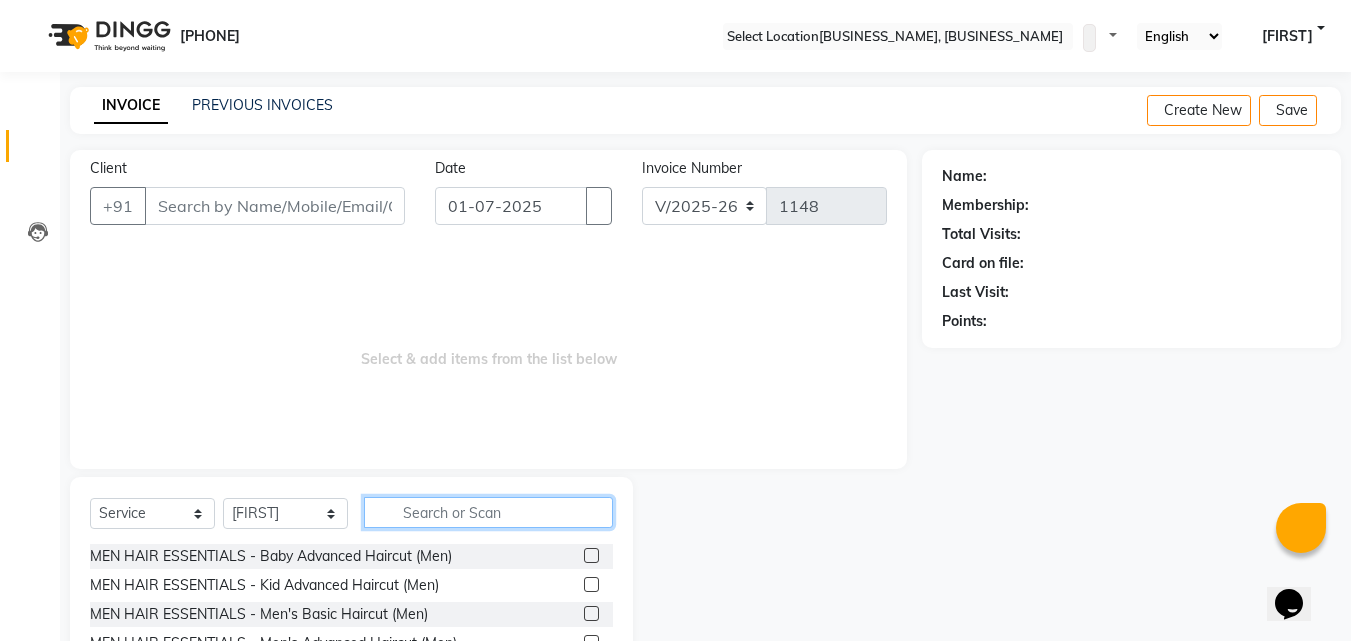 click at bounding box center [488, 512] 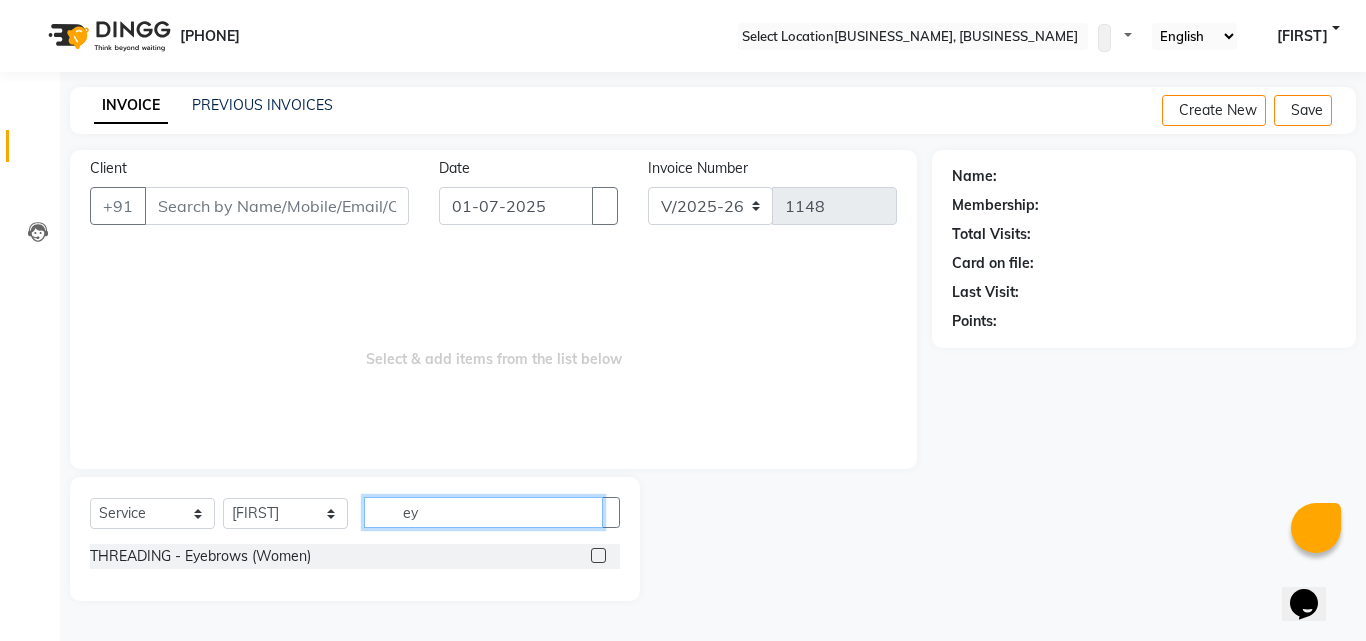 type on "ey" 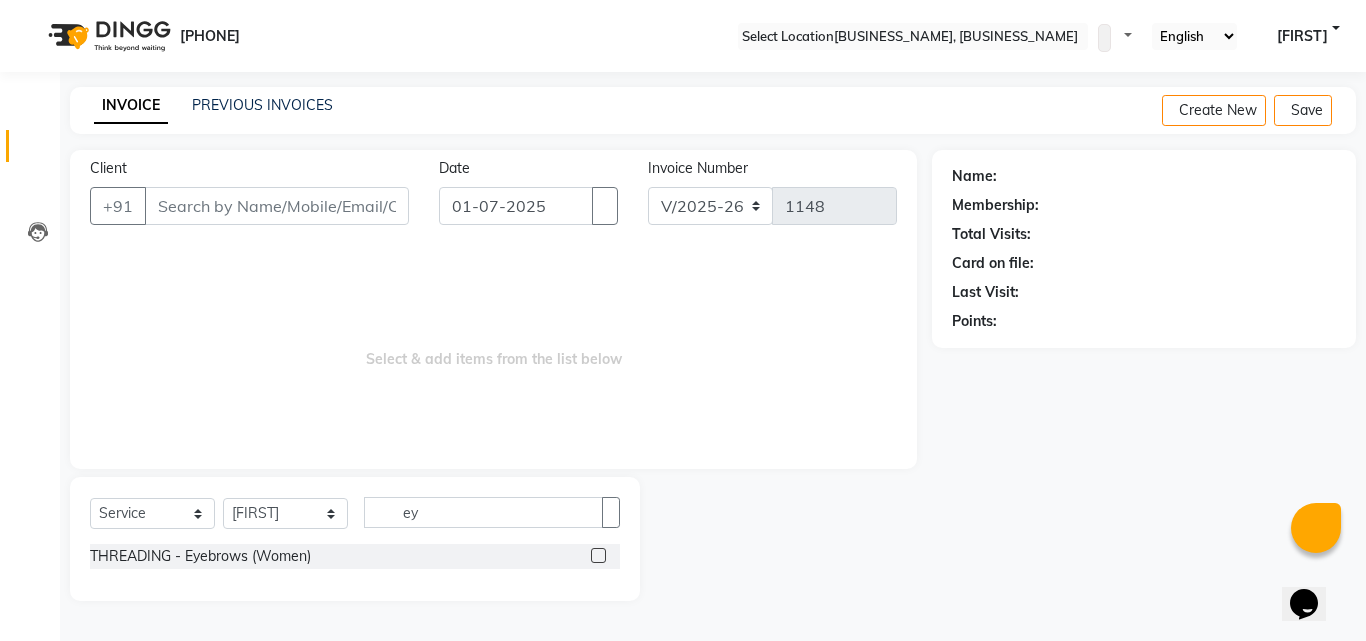 click at bounding box center (598, 555) 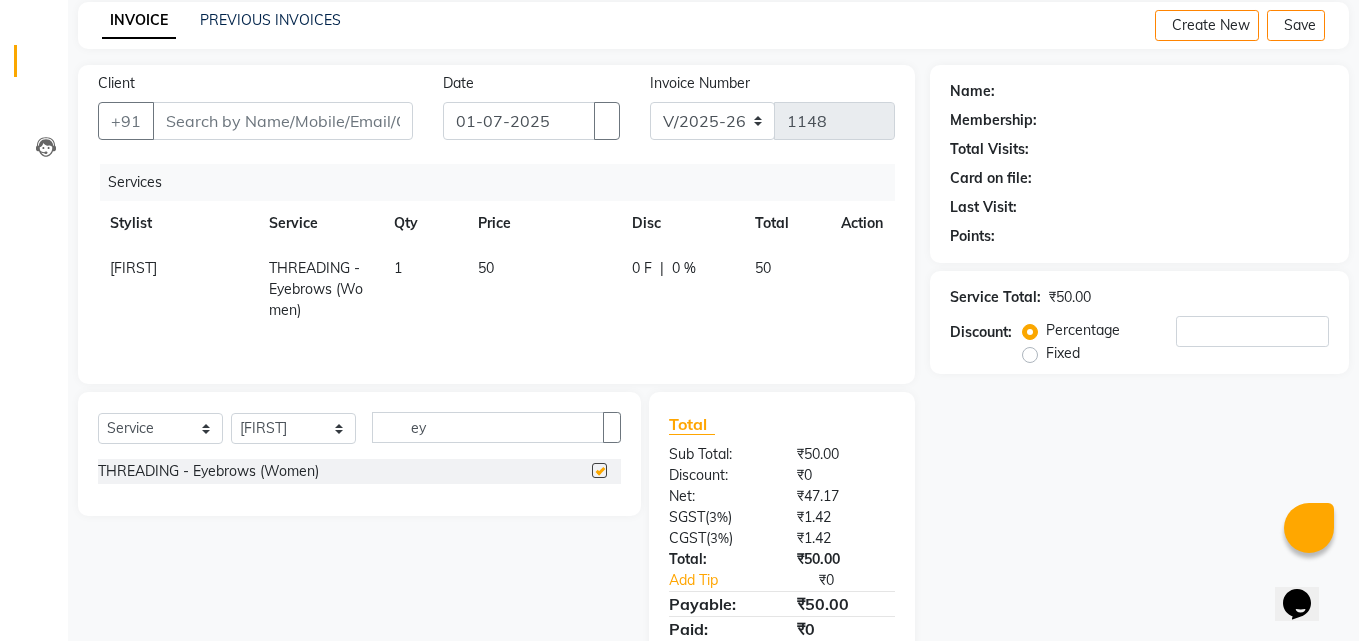 scroll, scrollTop: 159, scrollLeft: 0, axis: vertical 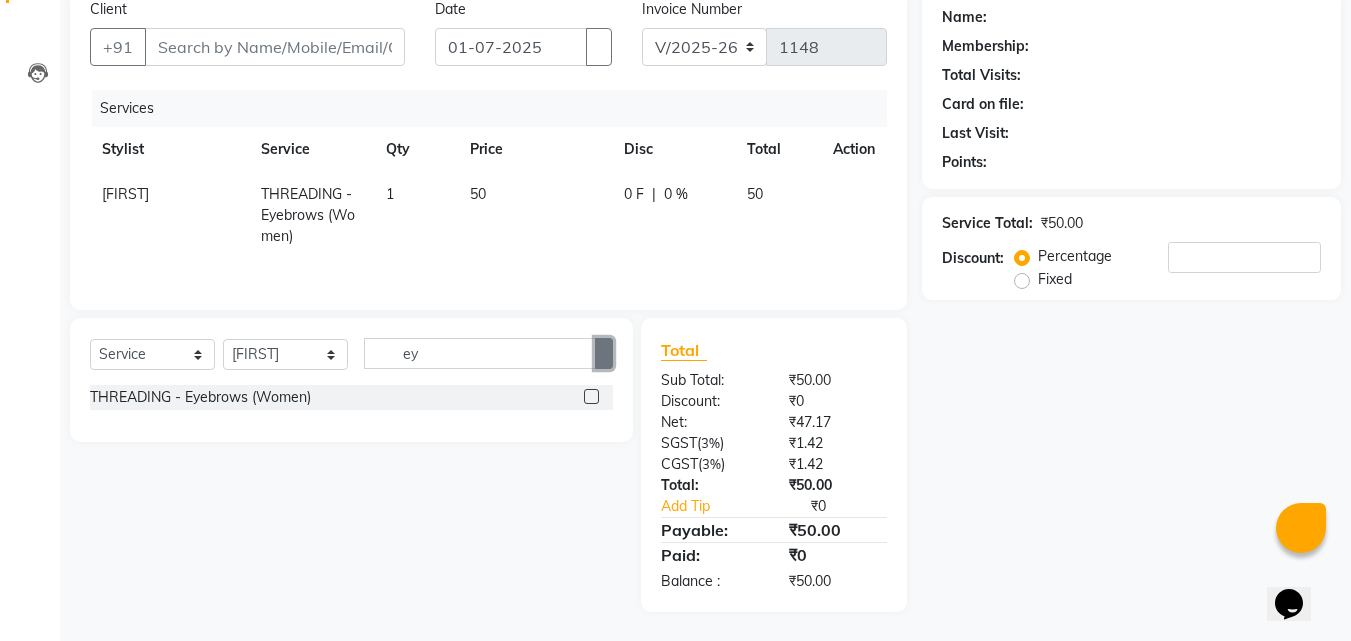 click at bounding box center [604, 354] 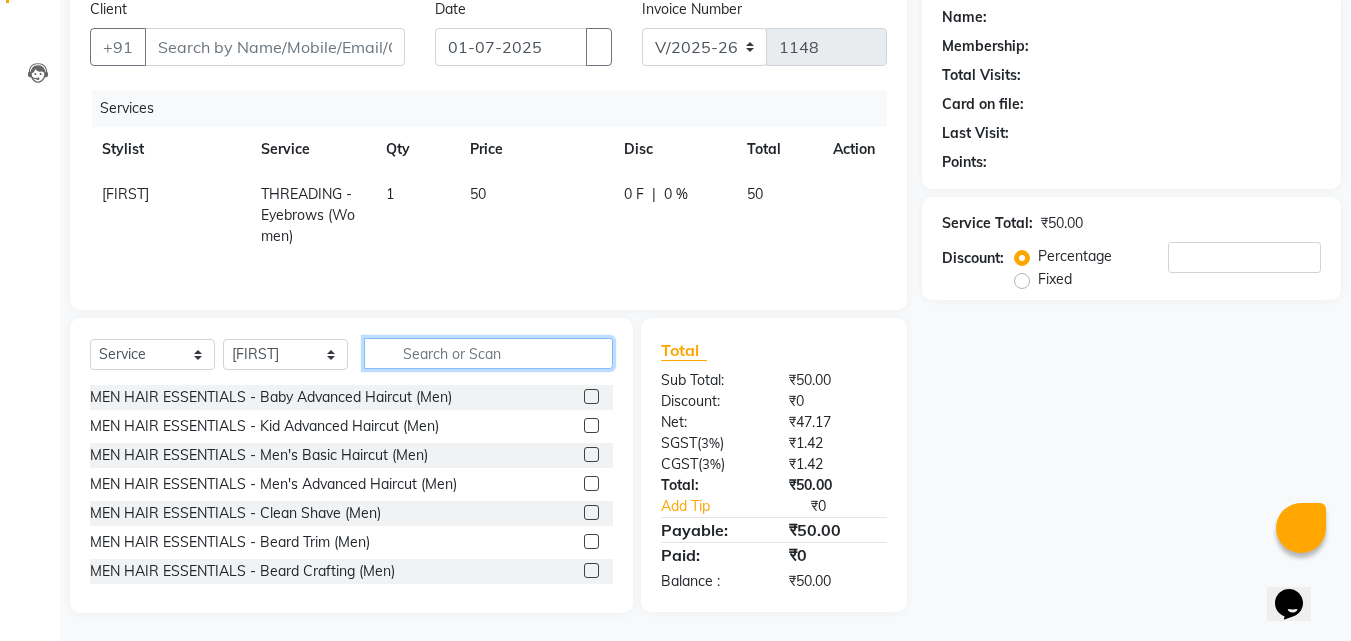 click at bounding box center [488, 353] 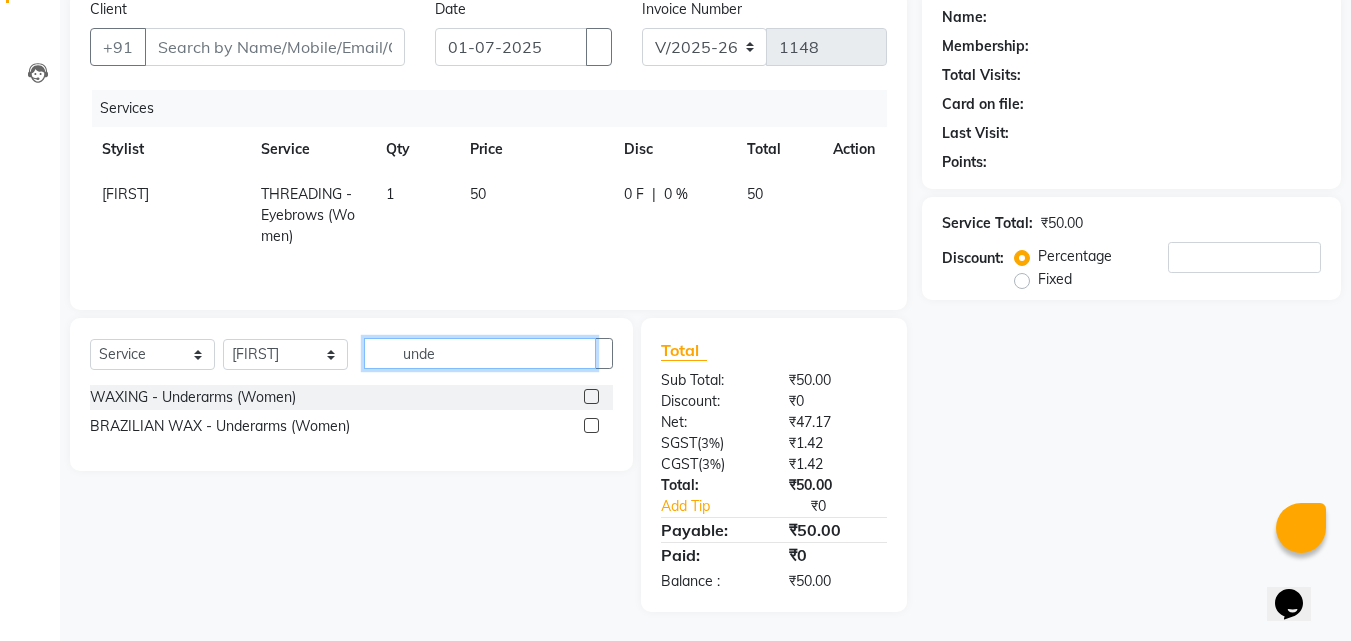 type on "unde" 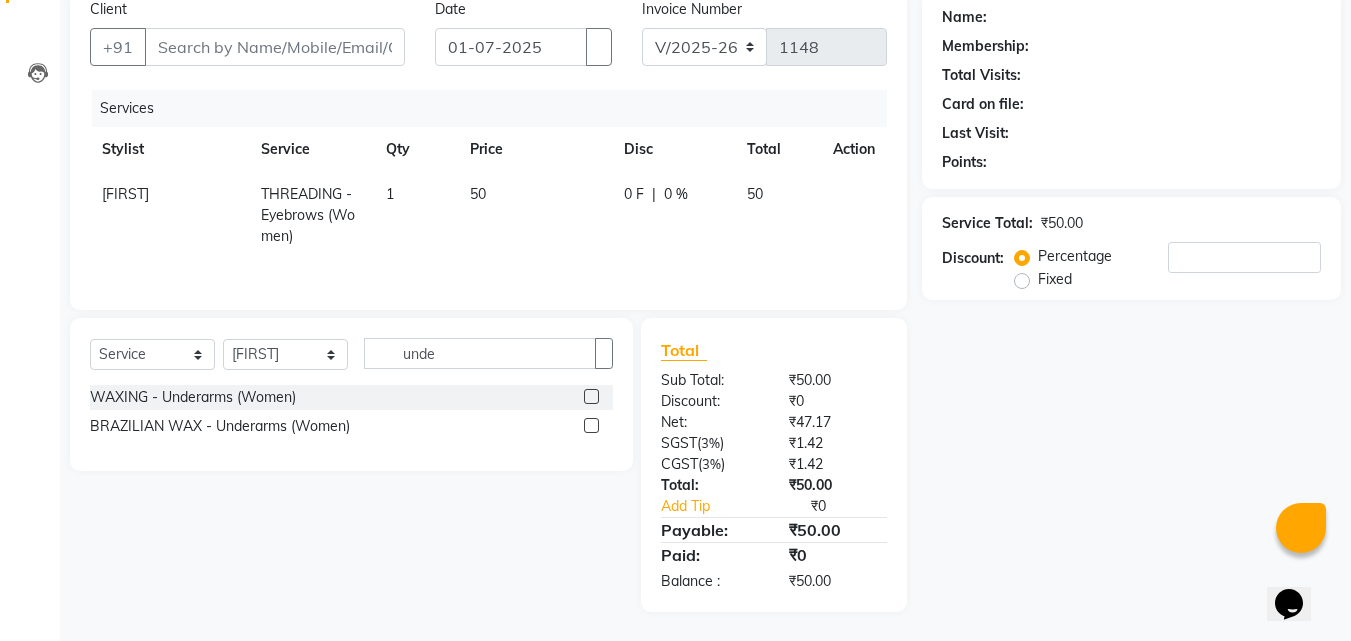 click at bounding box center [591, 396] 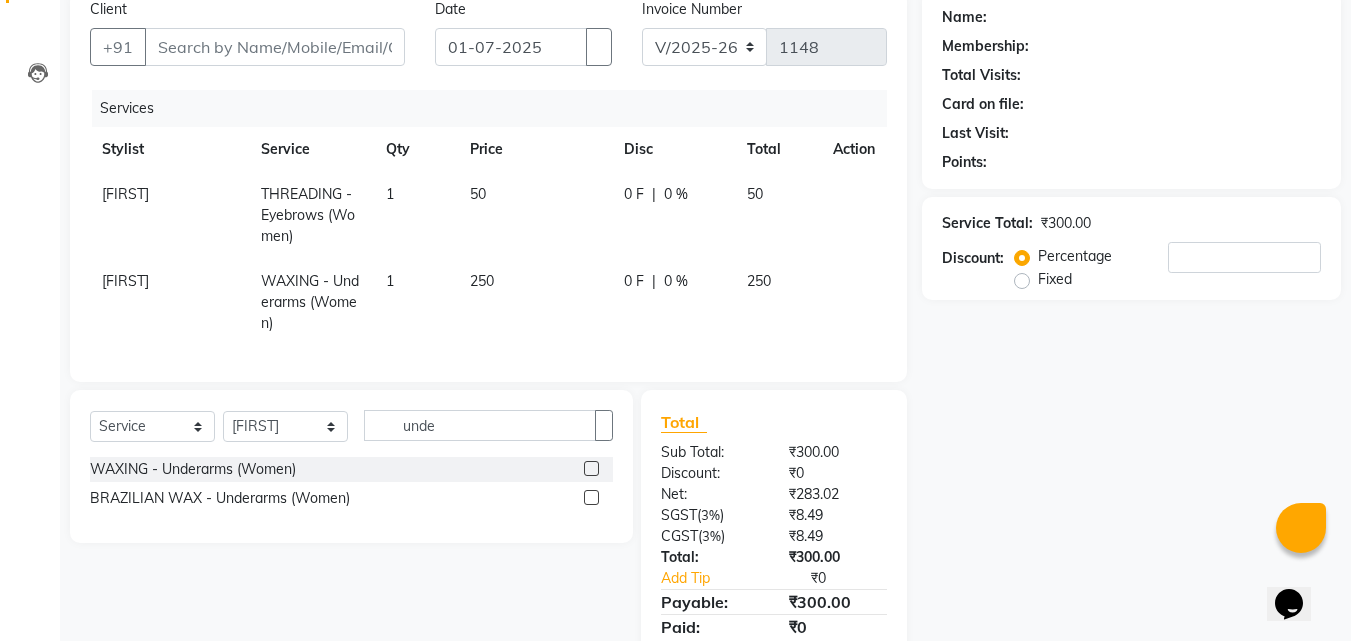 click on "[NUMBER]" at bounding box center [535, 215] 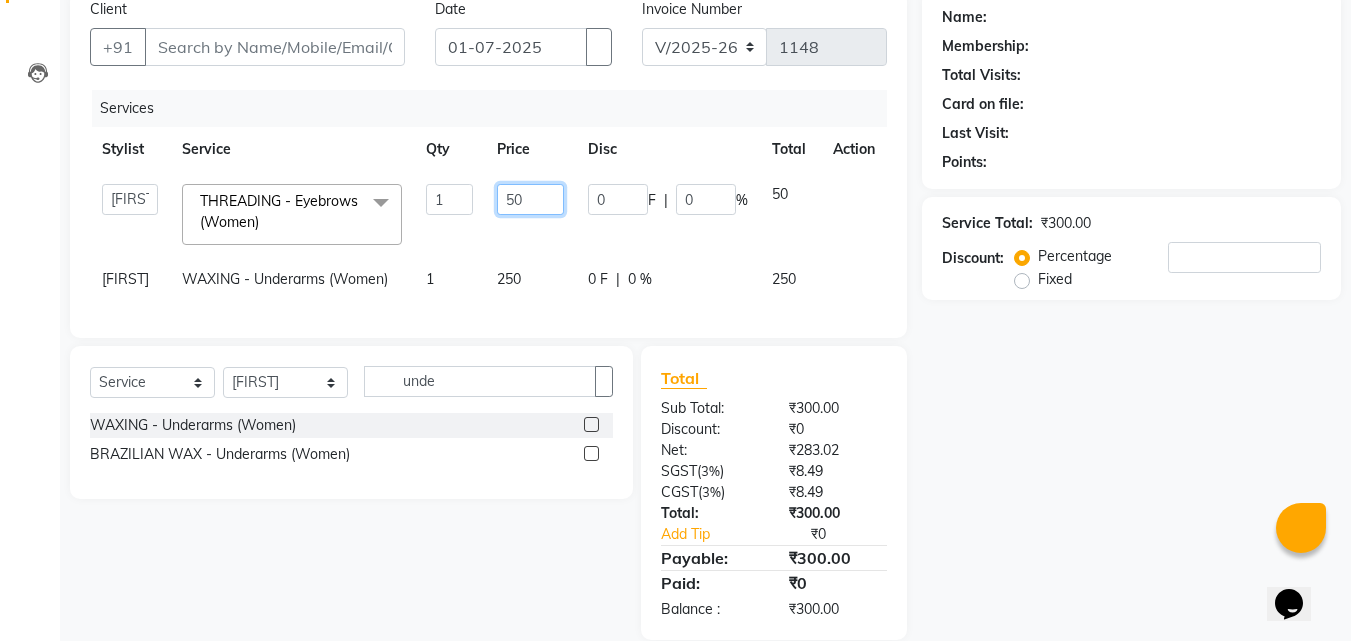 click on "[NUMBER]" at bounding box center (449, 199) 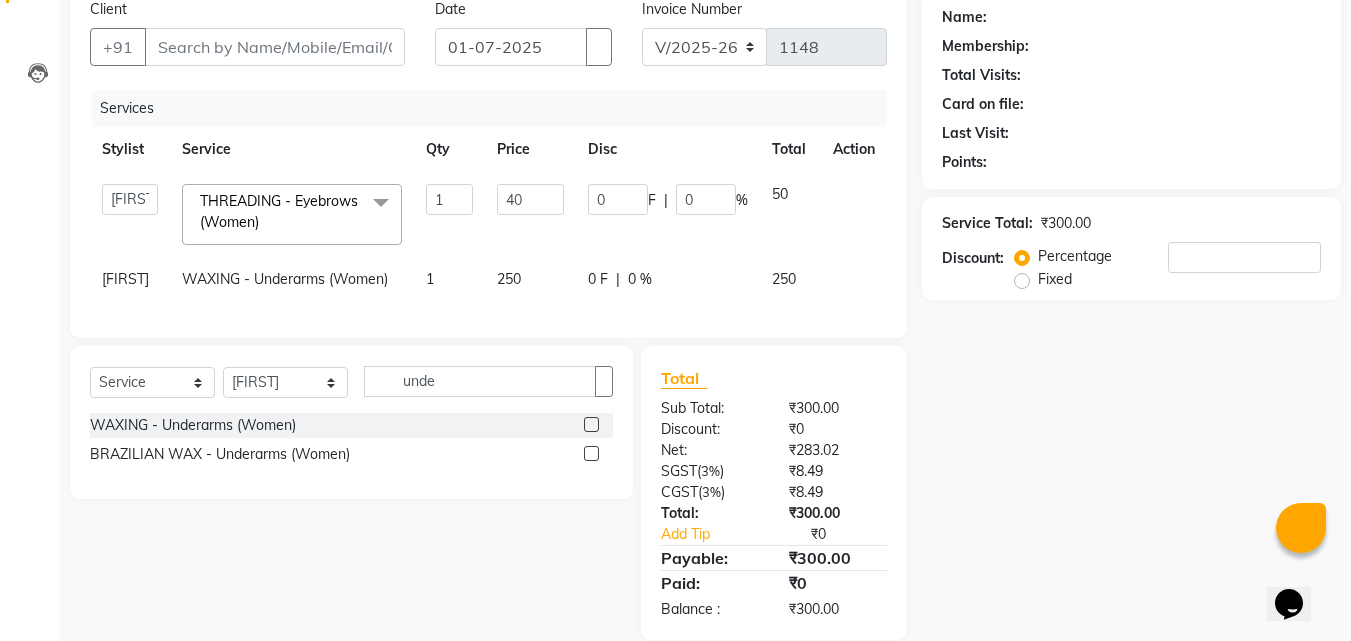 click on "Total Sub Total: ₹300.00 Discount: ₹0 Net: ₹283.02 SGST  ( 3% ) ₹8.49 CGST  ( 3% ) ₹8.49 Total: ₹300.00 Add Tip ₹0 Payable: ₹300.00 Paid: ₹0 Balance   : ₹300.00" at bounding box center (774, 493) 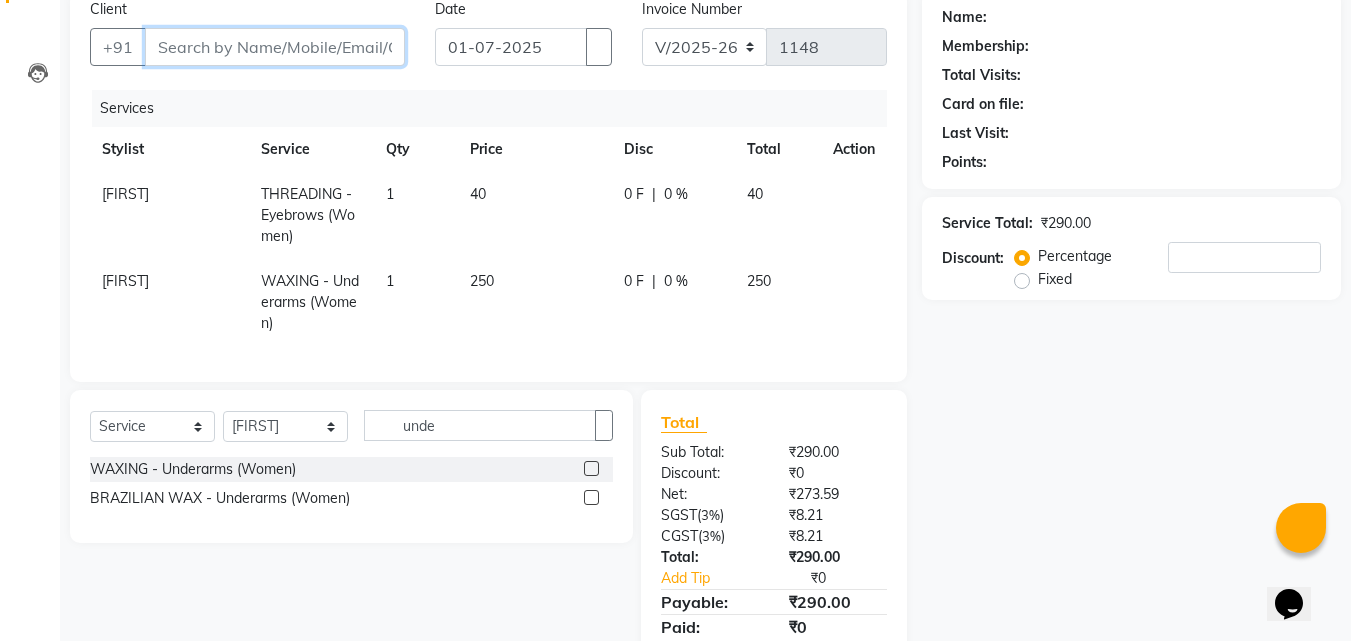 click on "Client" at bounding box center (275, 47) 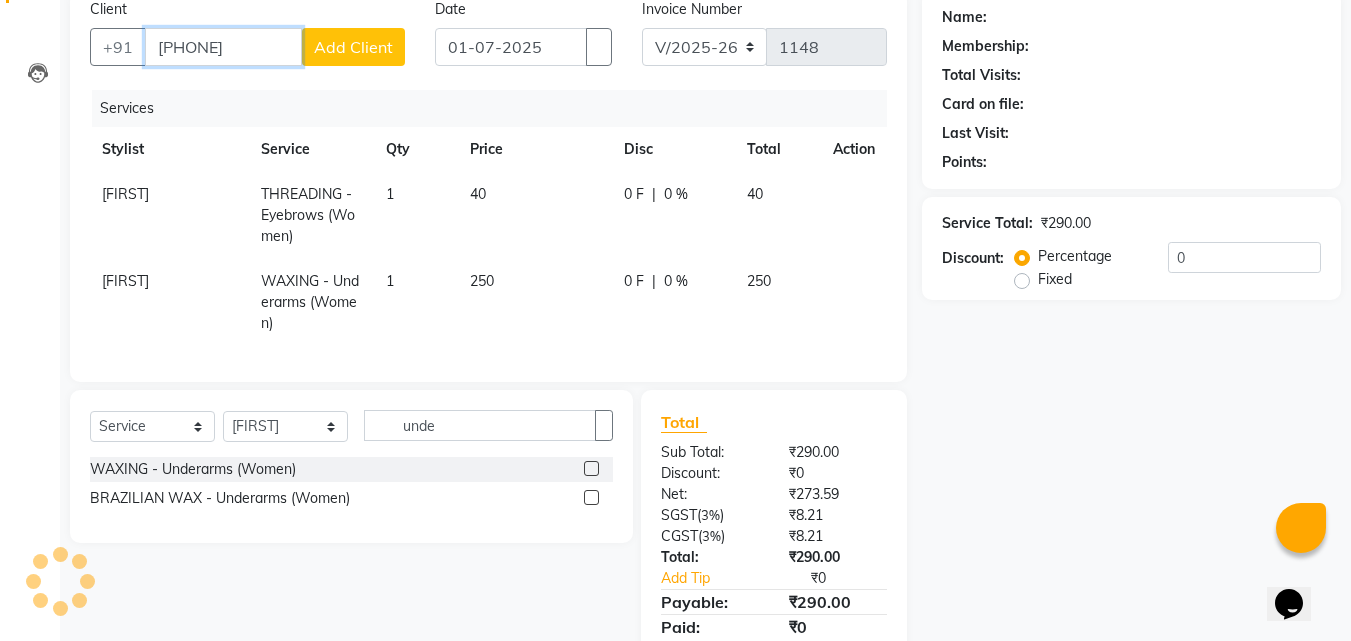 type on "7483046367" 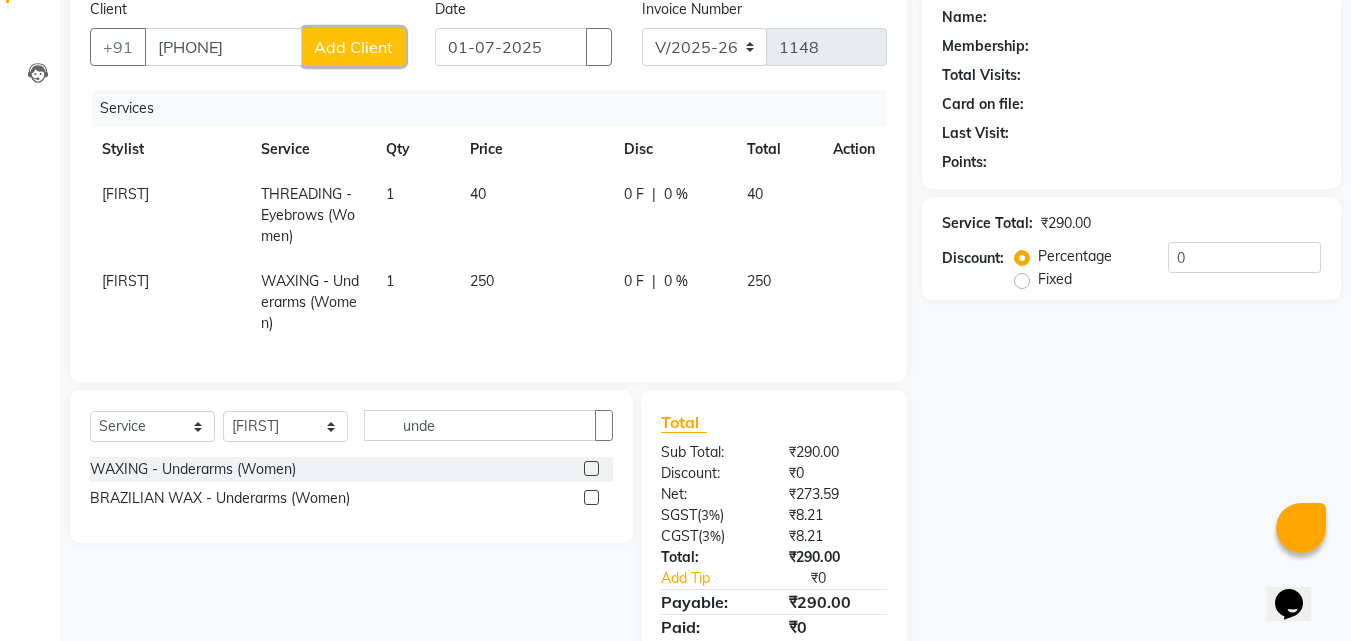 click on "Add Client" at bounding box center (353, 47) 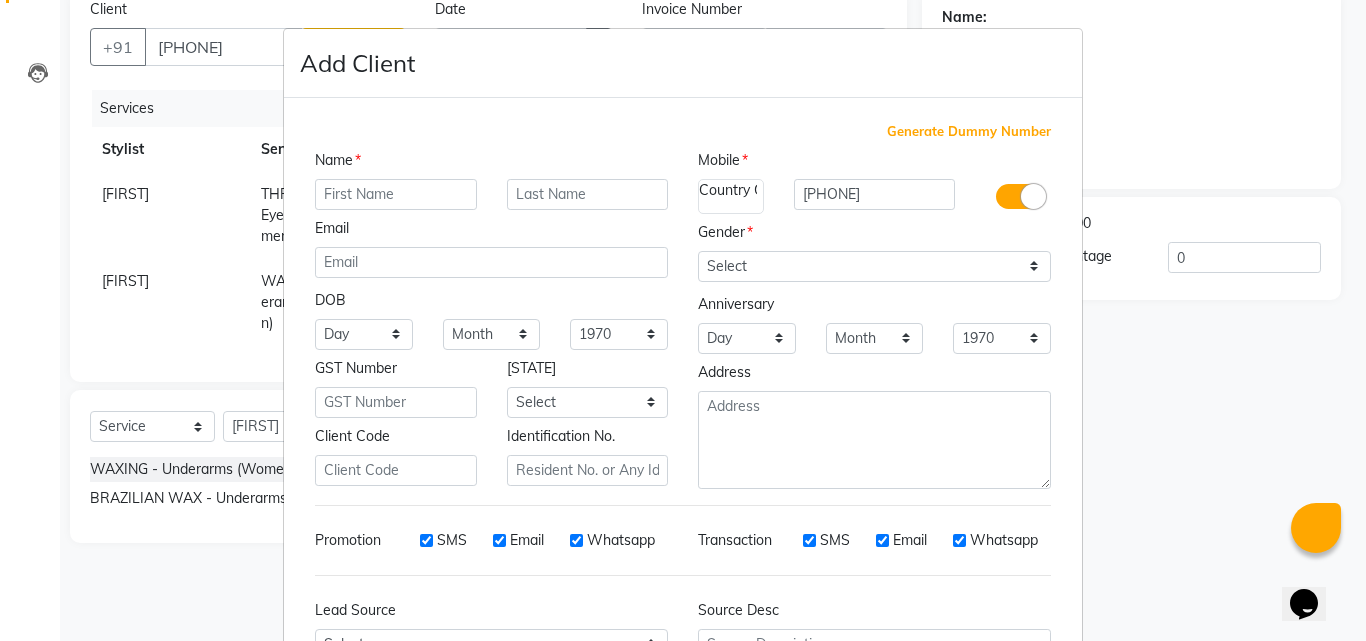 click at bounding box center [396, 194] 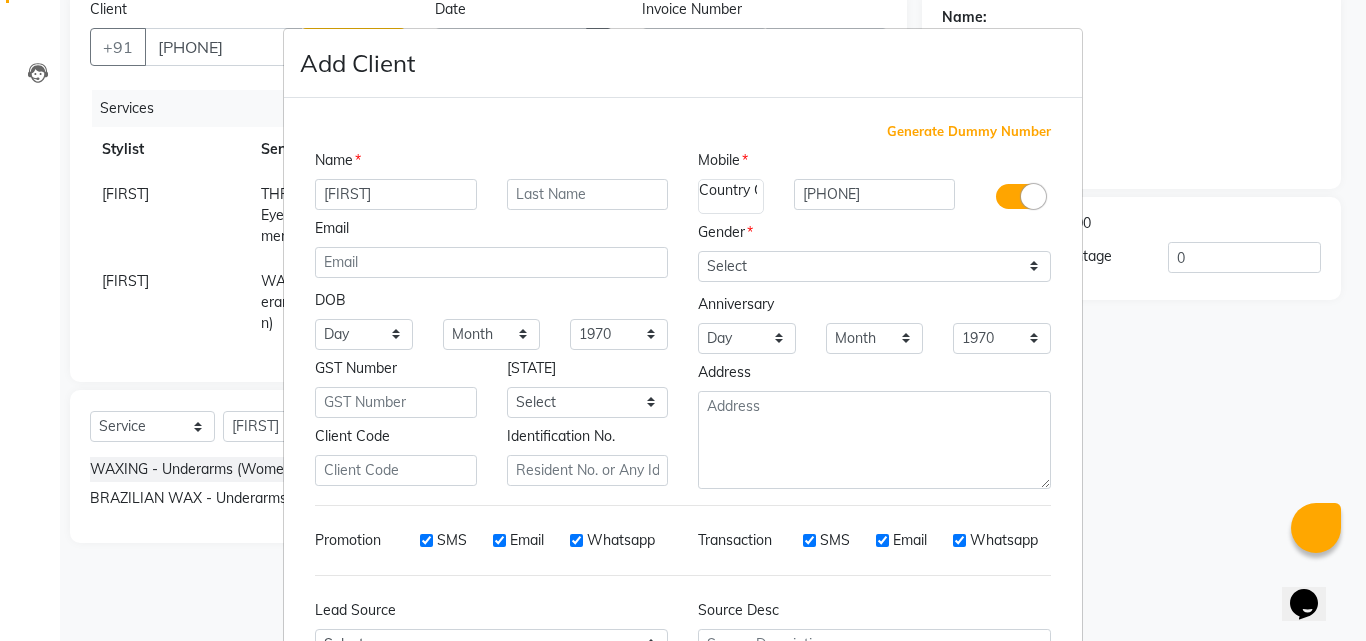 click on "Nshith" at bounding box center [396, 194] 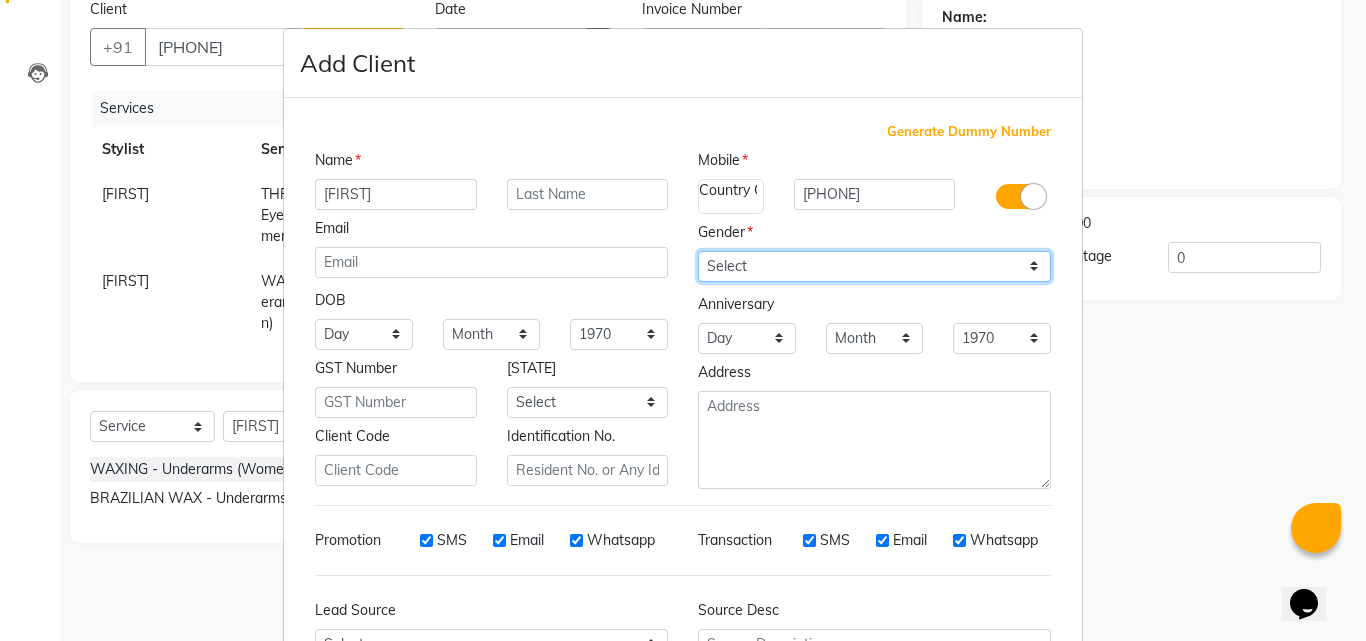 click on "Select Male Female Other Prefer Not To Say" at bounding box center [874, 266] 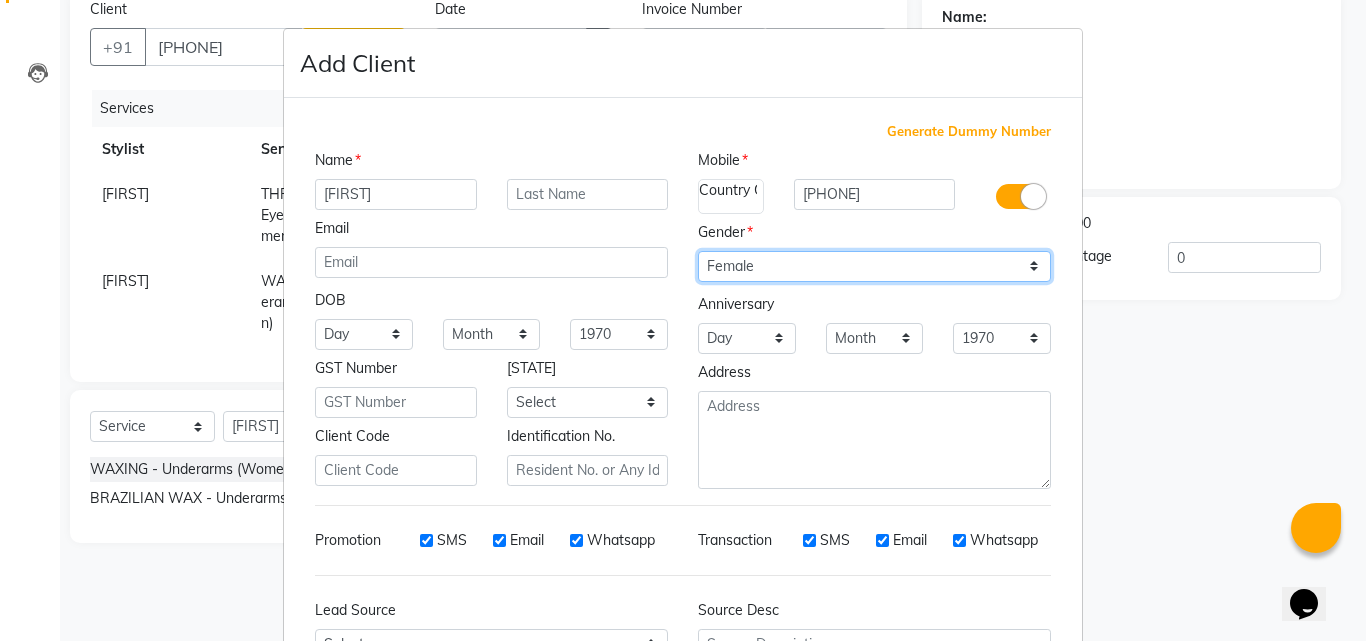click on "Select Male Female Other Prefer Not To Say" at bounding box center (874, 266) 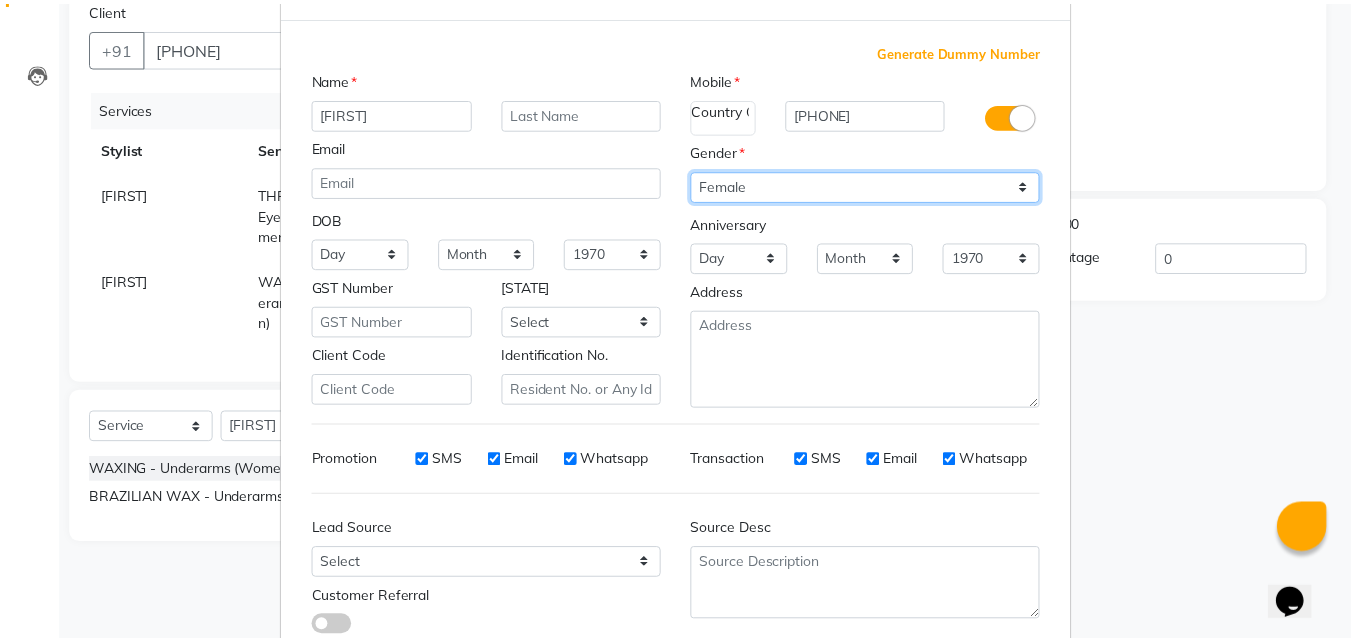 scroll, scrollTop: 208, scrollLeft: 0, axis: vertical 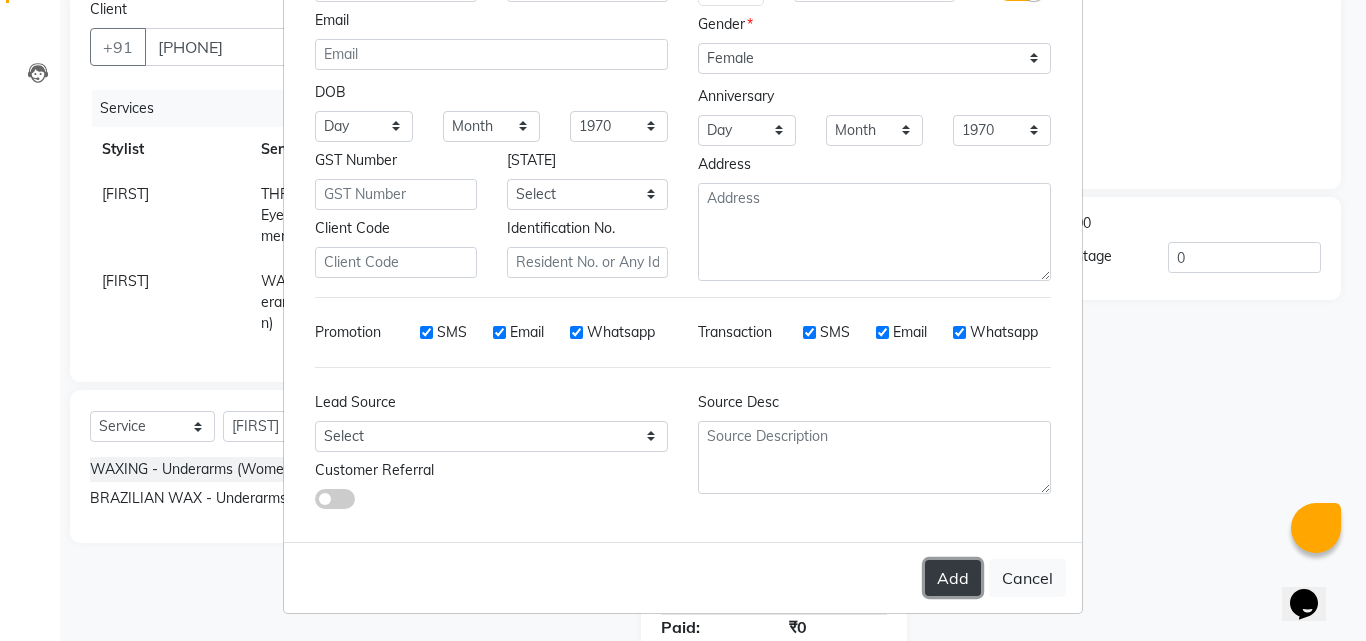 click on "Add" at bounding box center (953, 578) 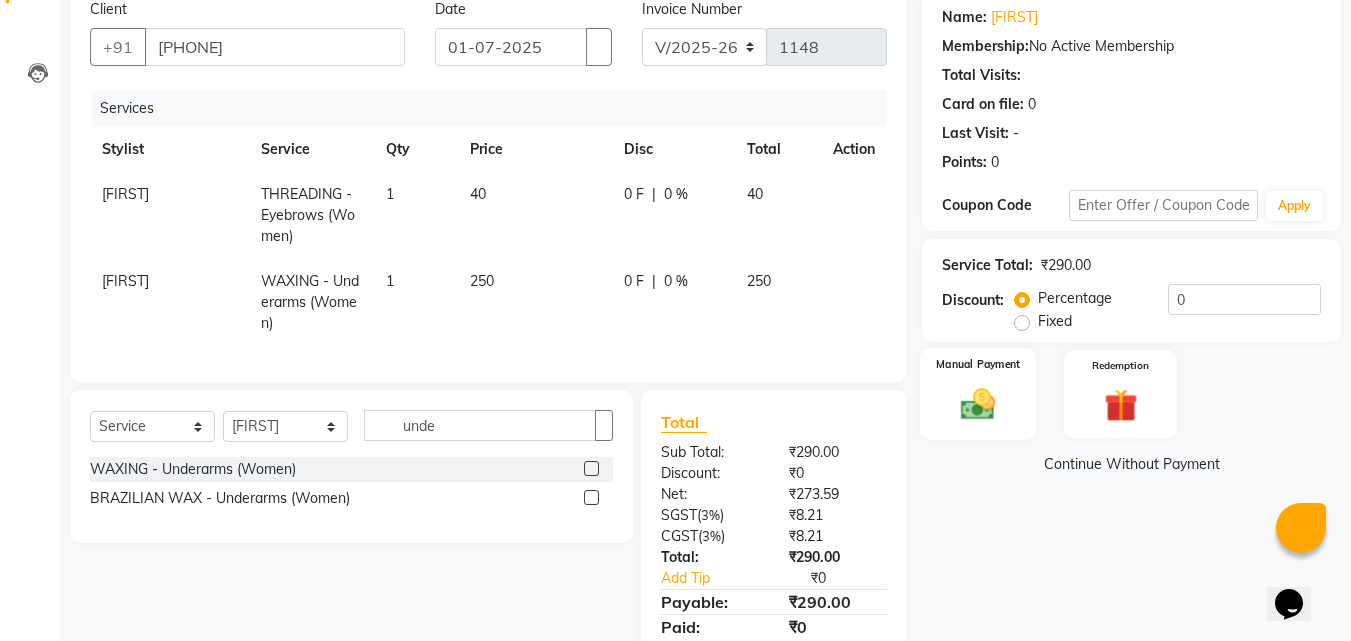 click at bounding box center [978, 404] 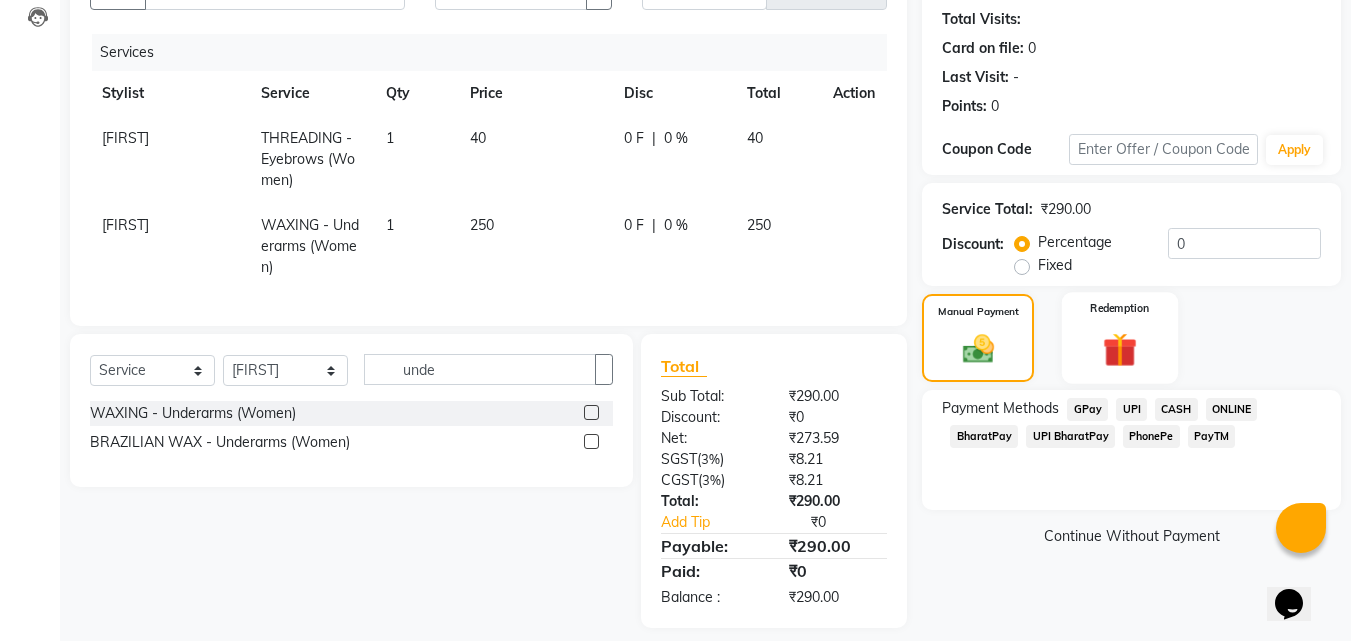 scroll, scrollTop: 246, scrollLeft: 0, axis: vertical 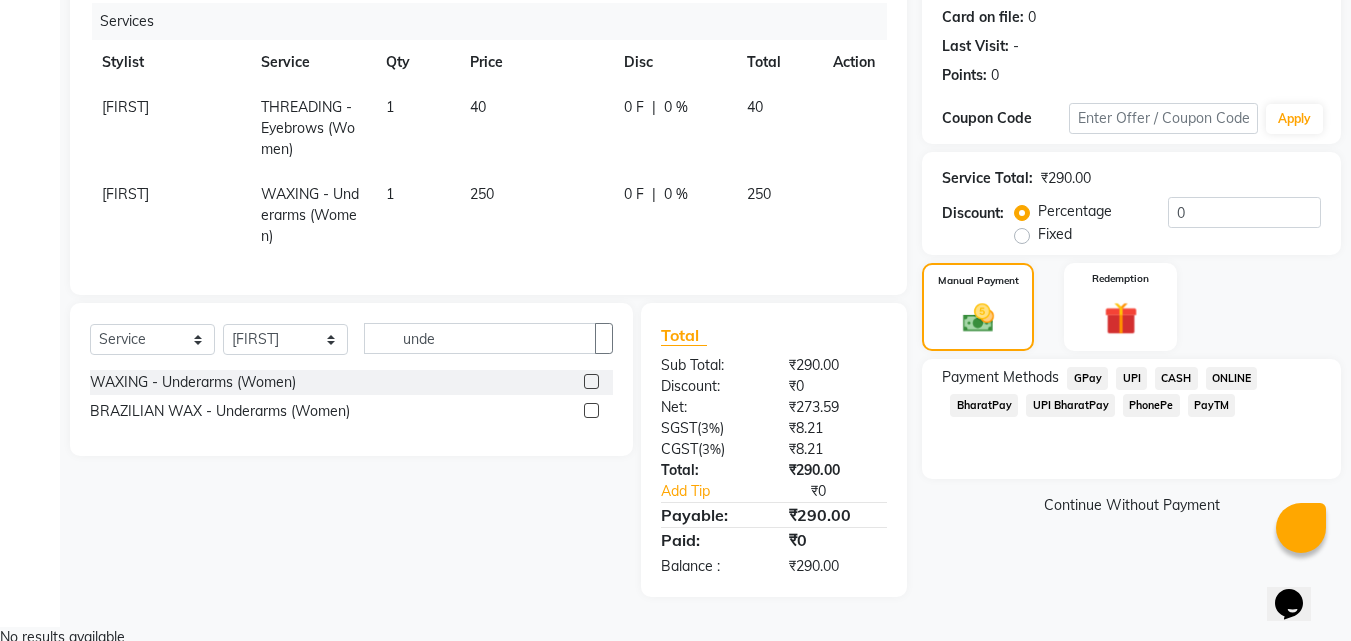 click on "PhonePe" at bounding box center [1087, 378] 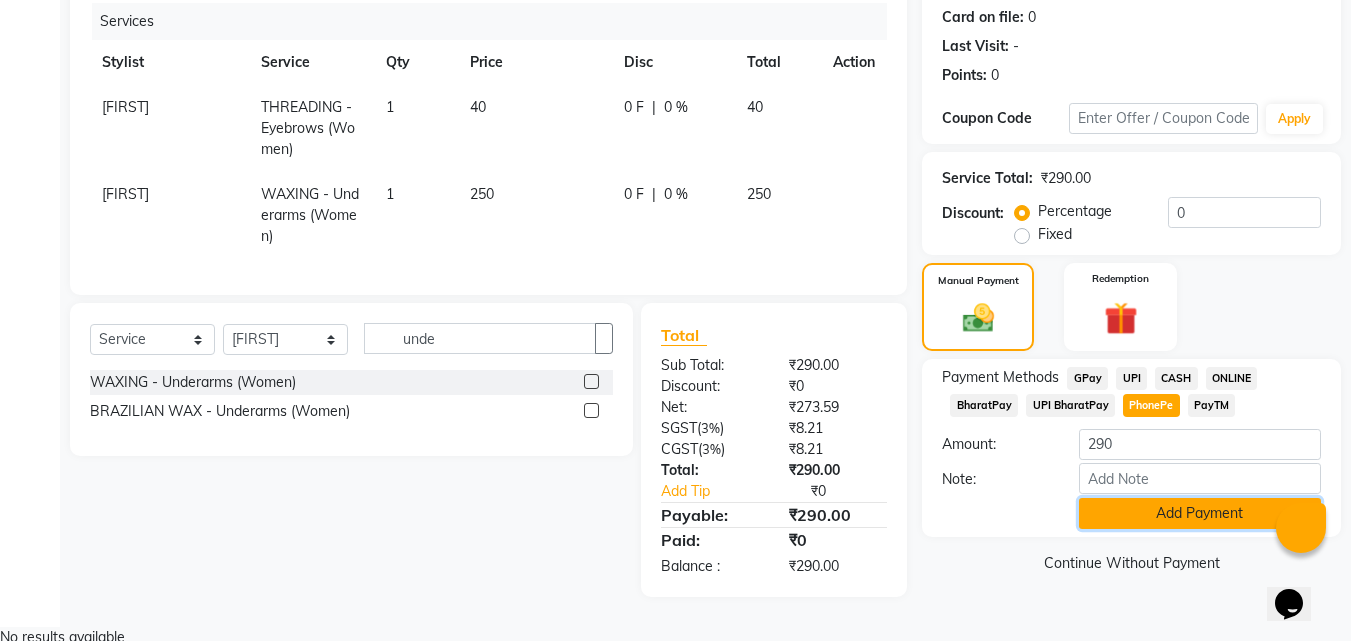click on "Add Payment" at bounding box center (1200, 513) 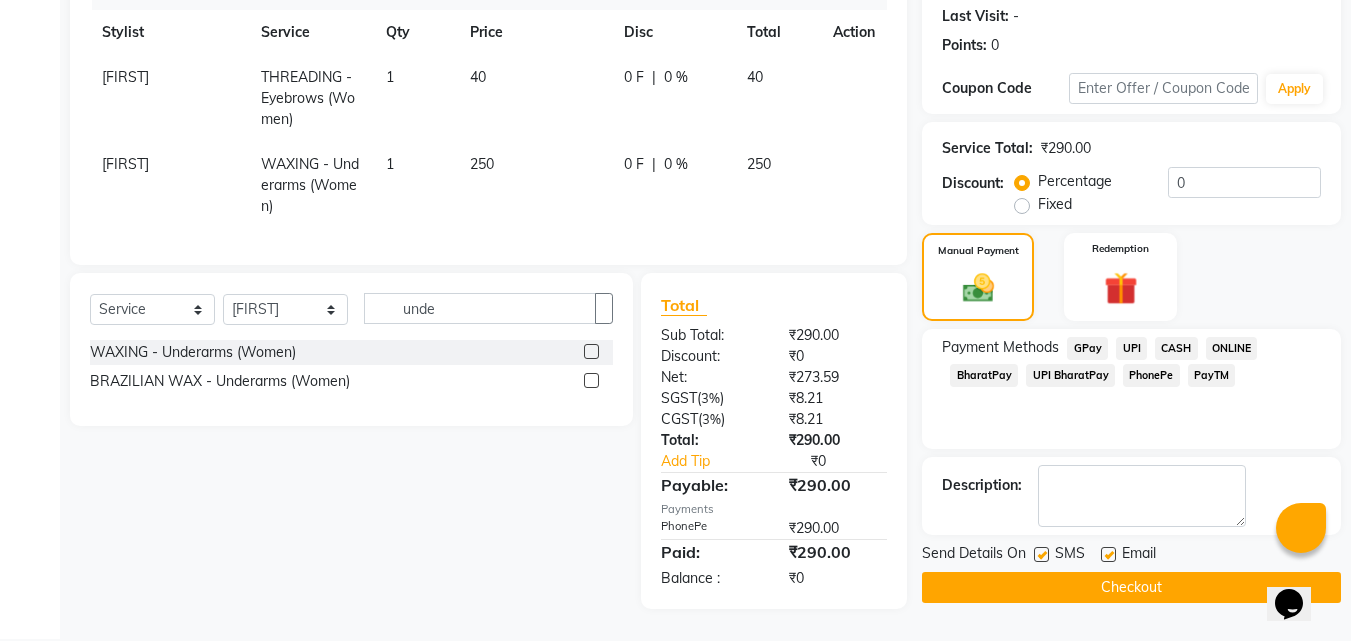 scroll, scrollTop: 288, scrollLeft: 0, axis: vertical 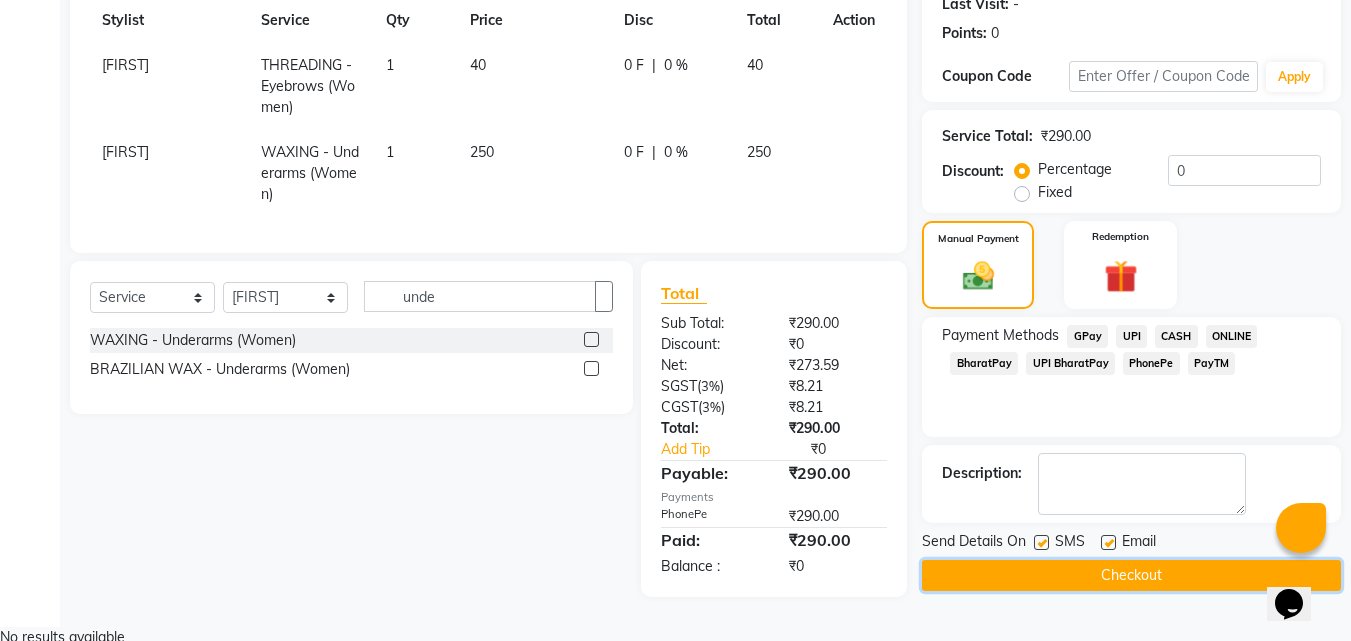 click on "Checkout" at bounding box center [1131, 575] 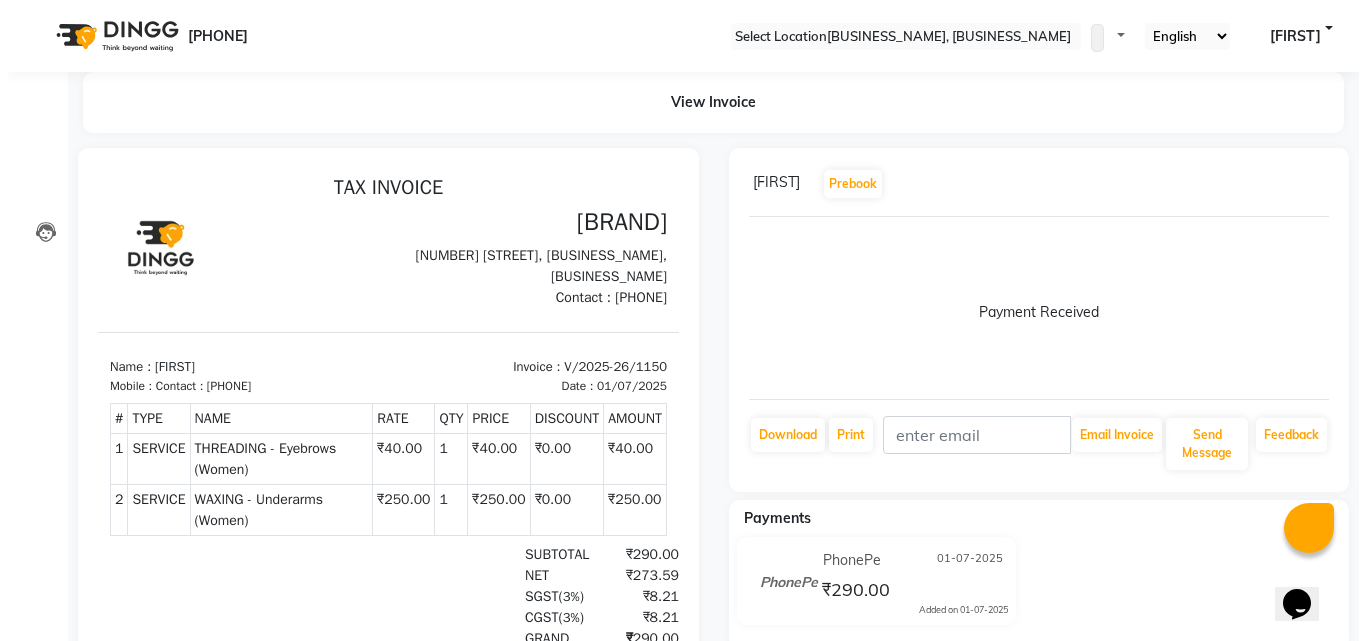 scroll, scrollTop: 0, scrollLeft: 0, axis: both 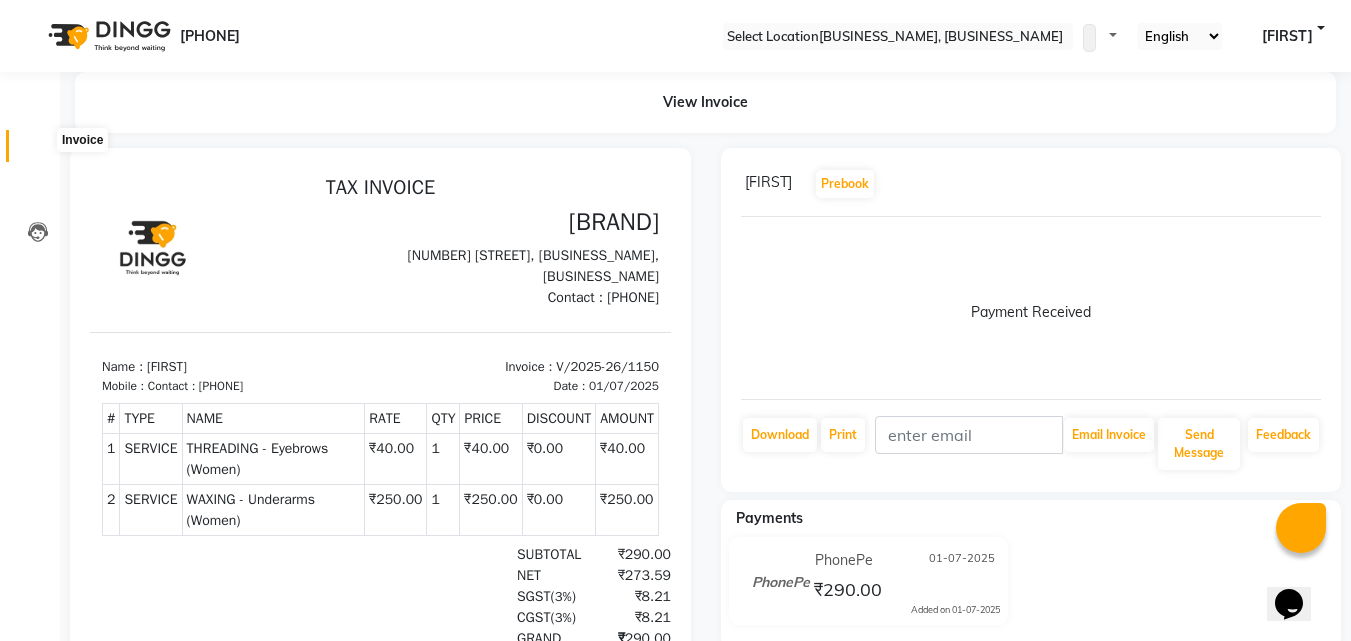 click at bounding box center [38, 151] 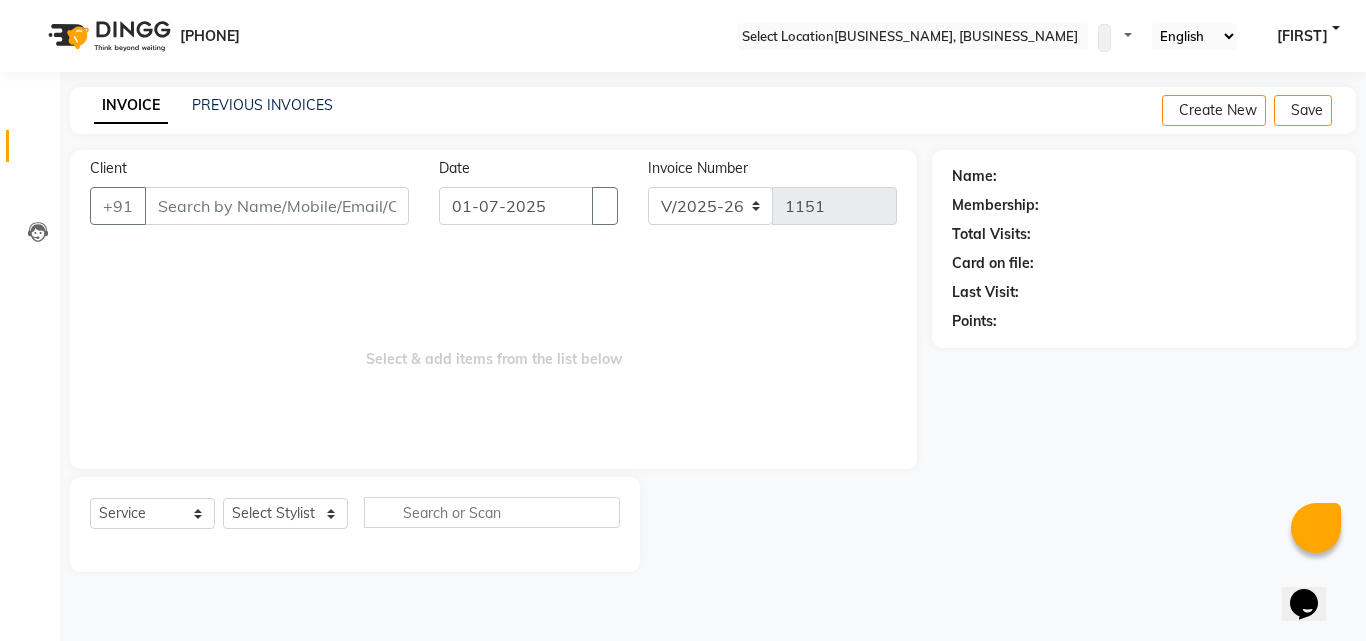click on "INVOICE PREVIOUS INVOICES Create New   Save" at bounding box center [713, 110] 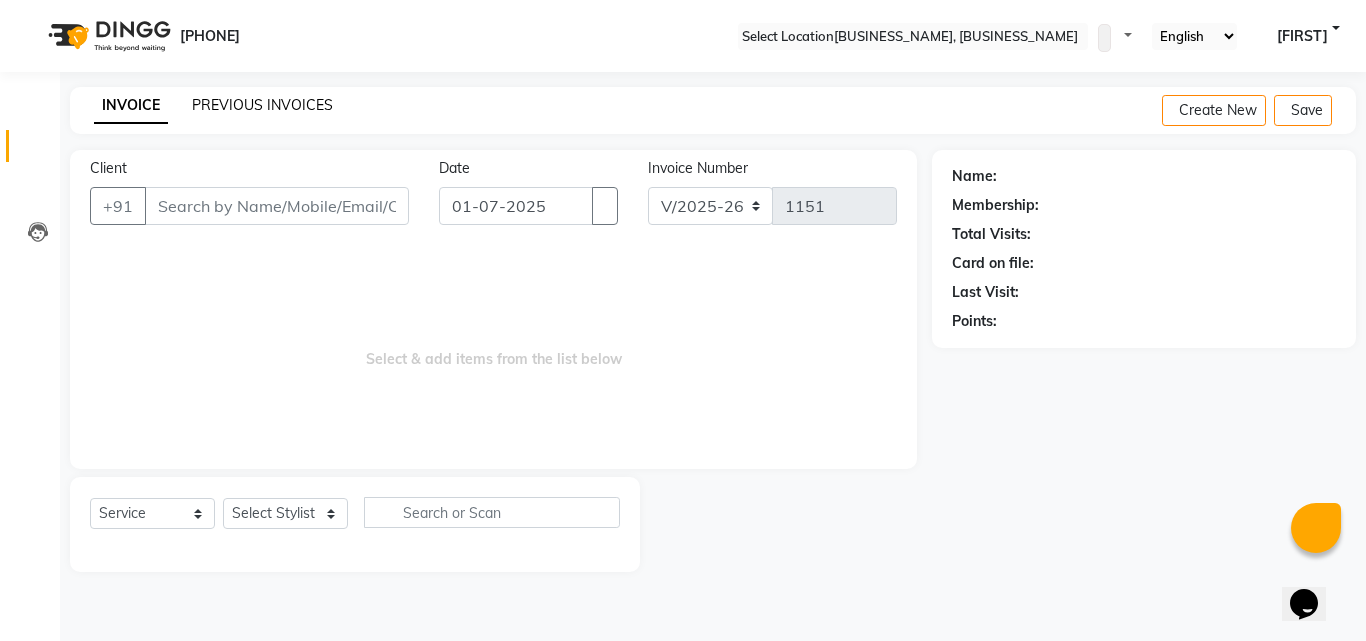 click on "PREVIOUS INVOICES" at bounding box center [262, 105] 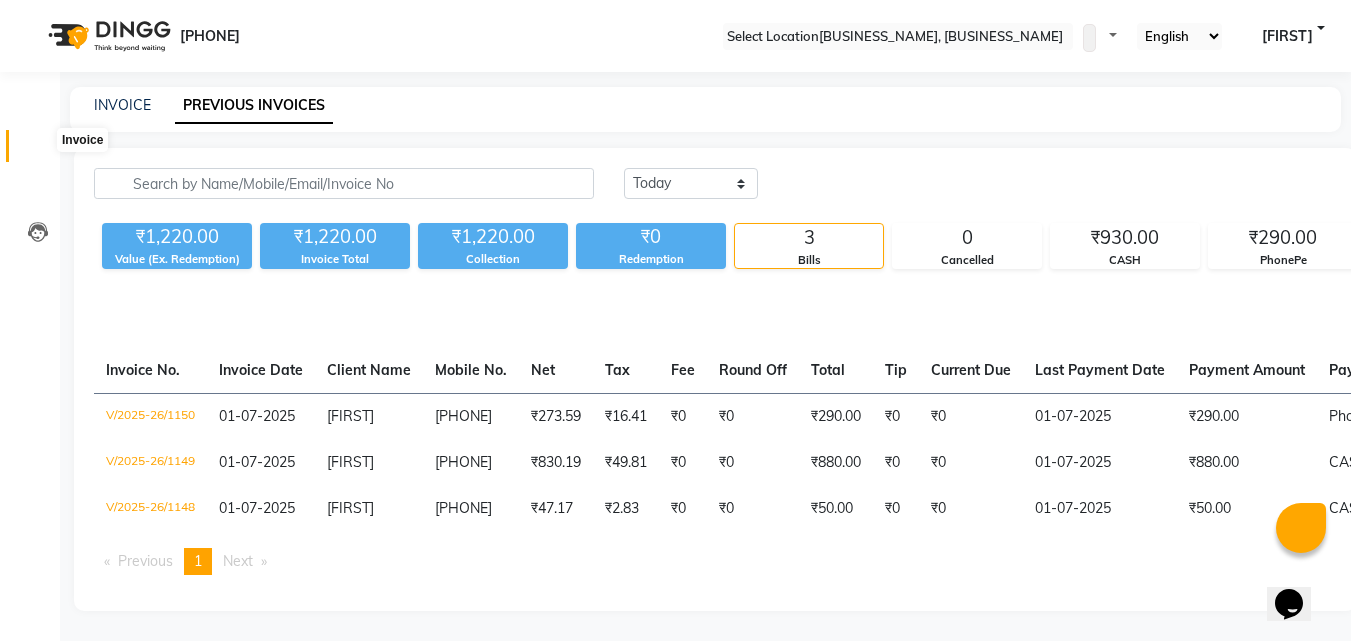 click at bounding box center [38, 151] 